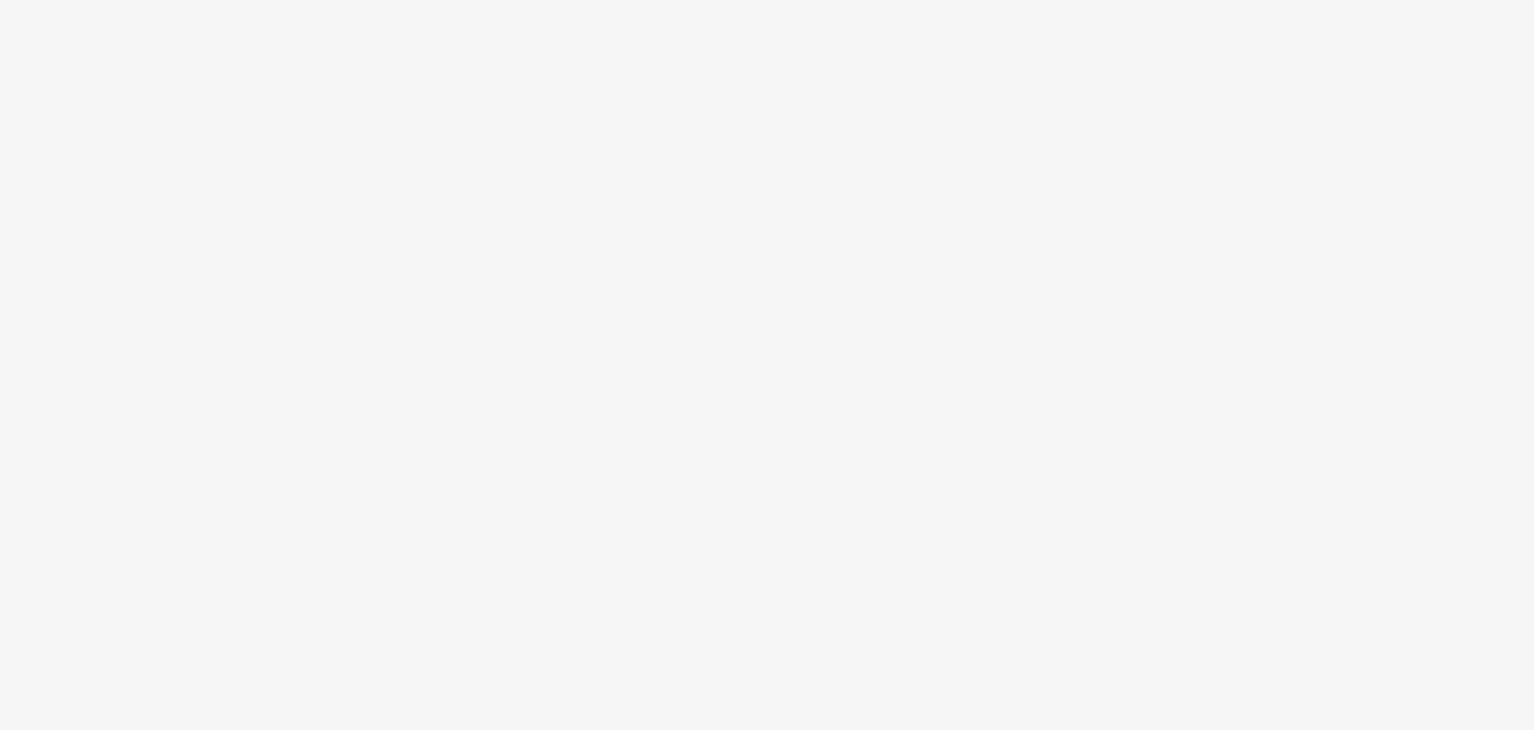scroll, scrollTop: 0, scrollLeft: 0, axis: both 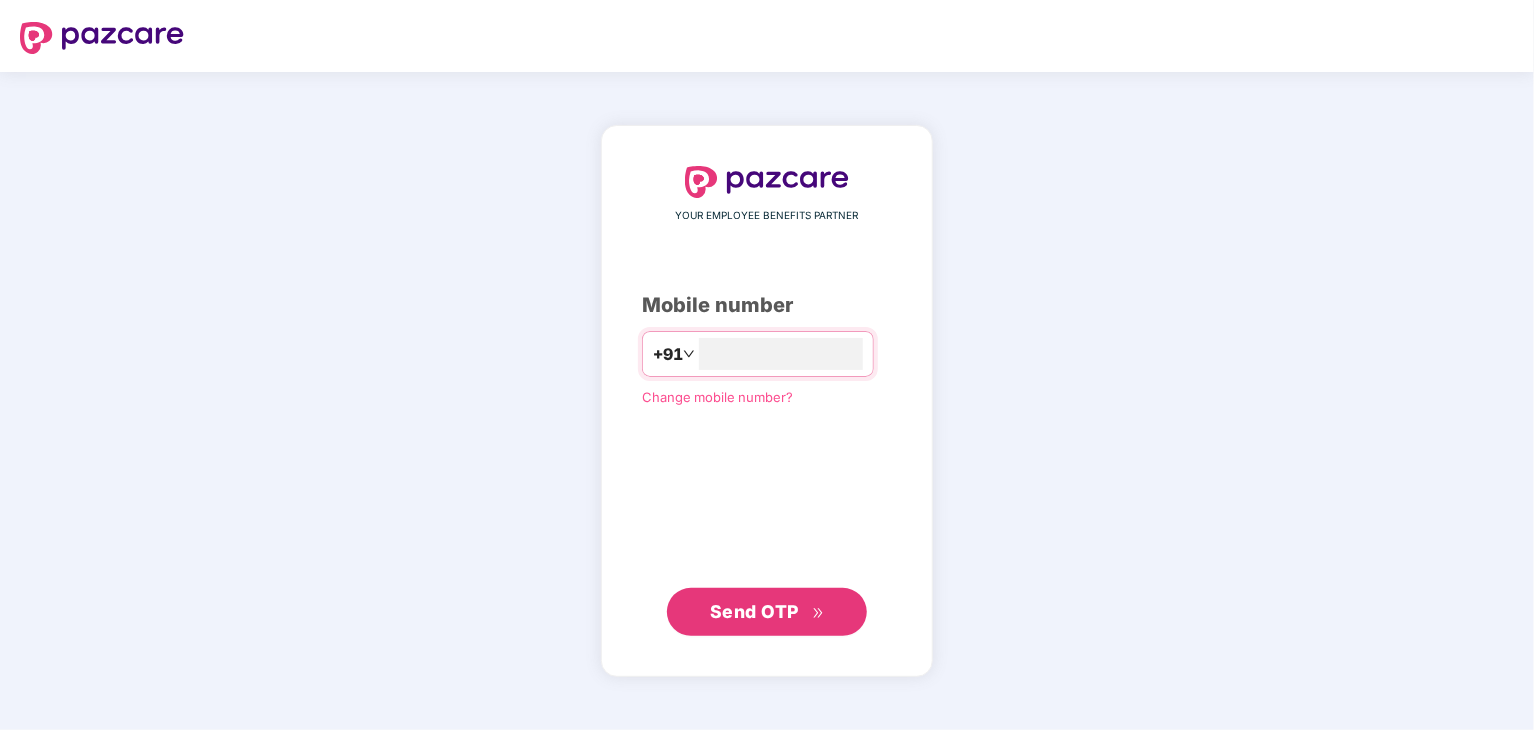 type on "**********" 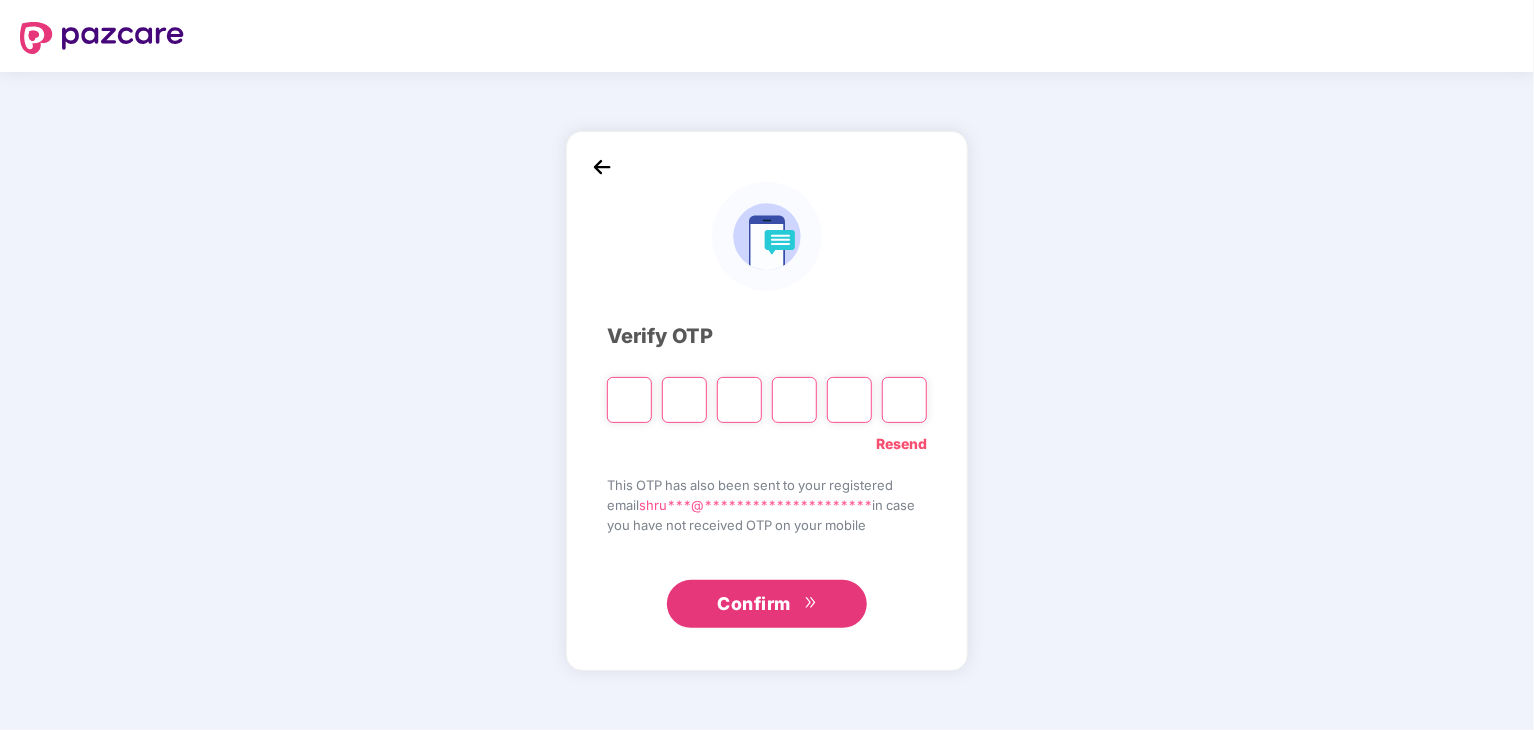type on "*" 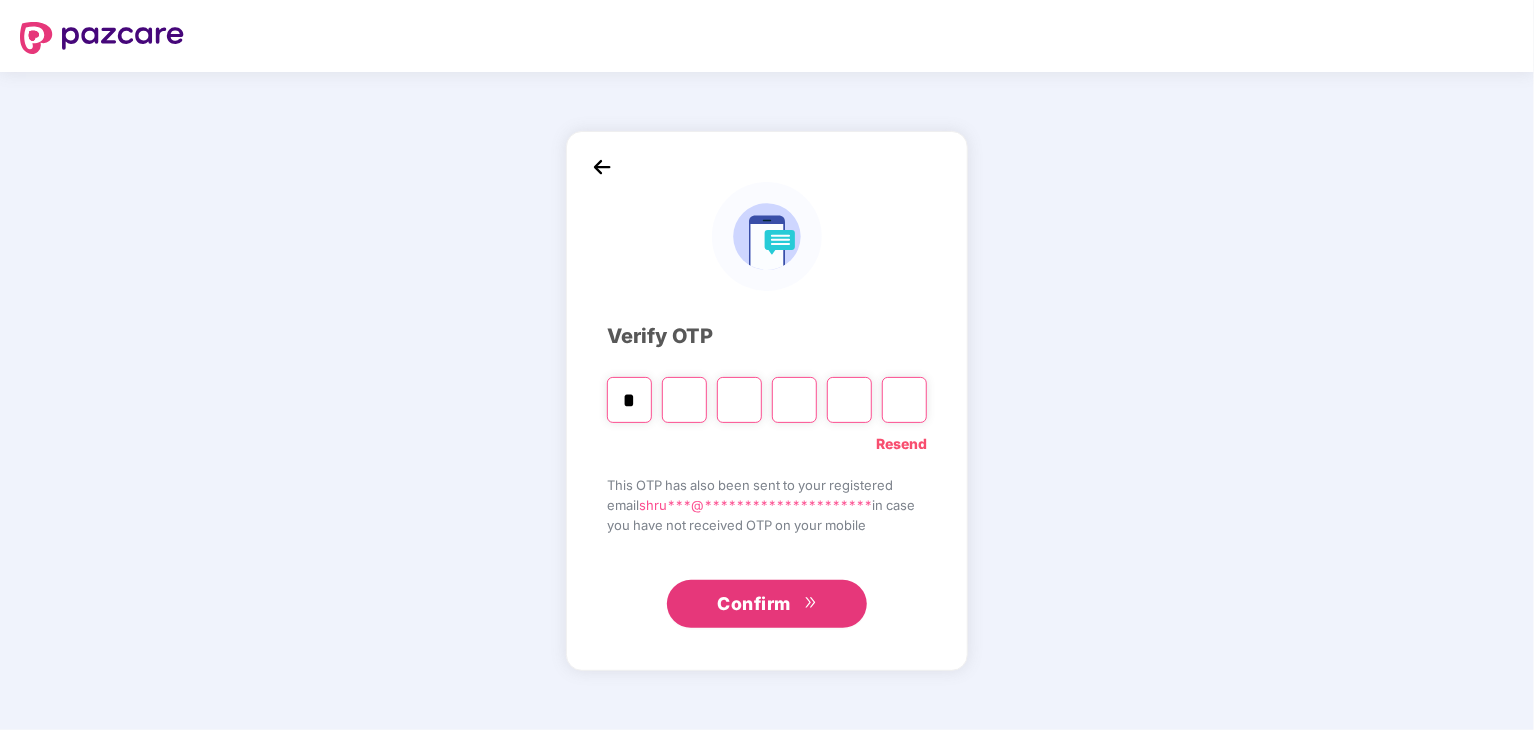 type on "*" 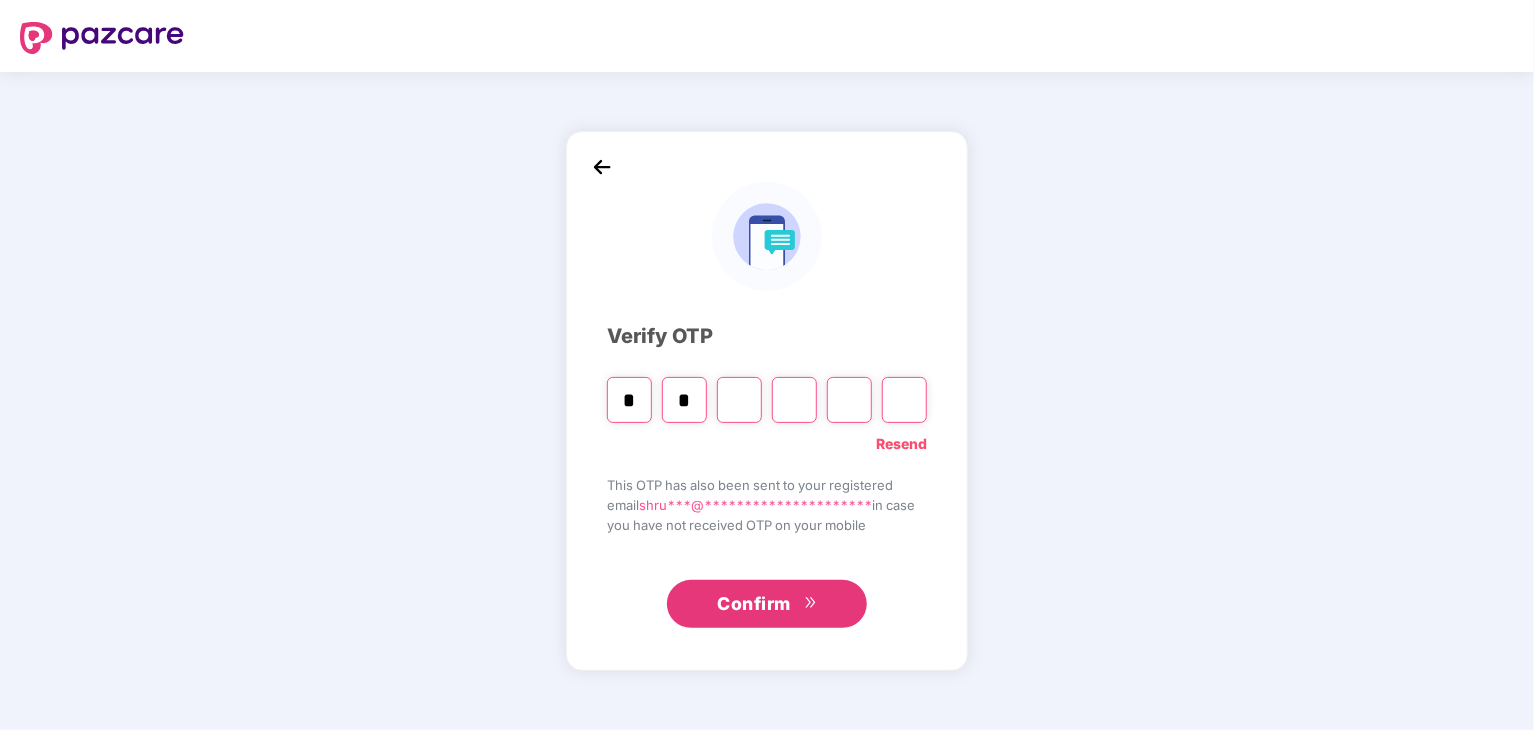 type on "*" 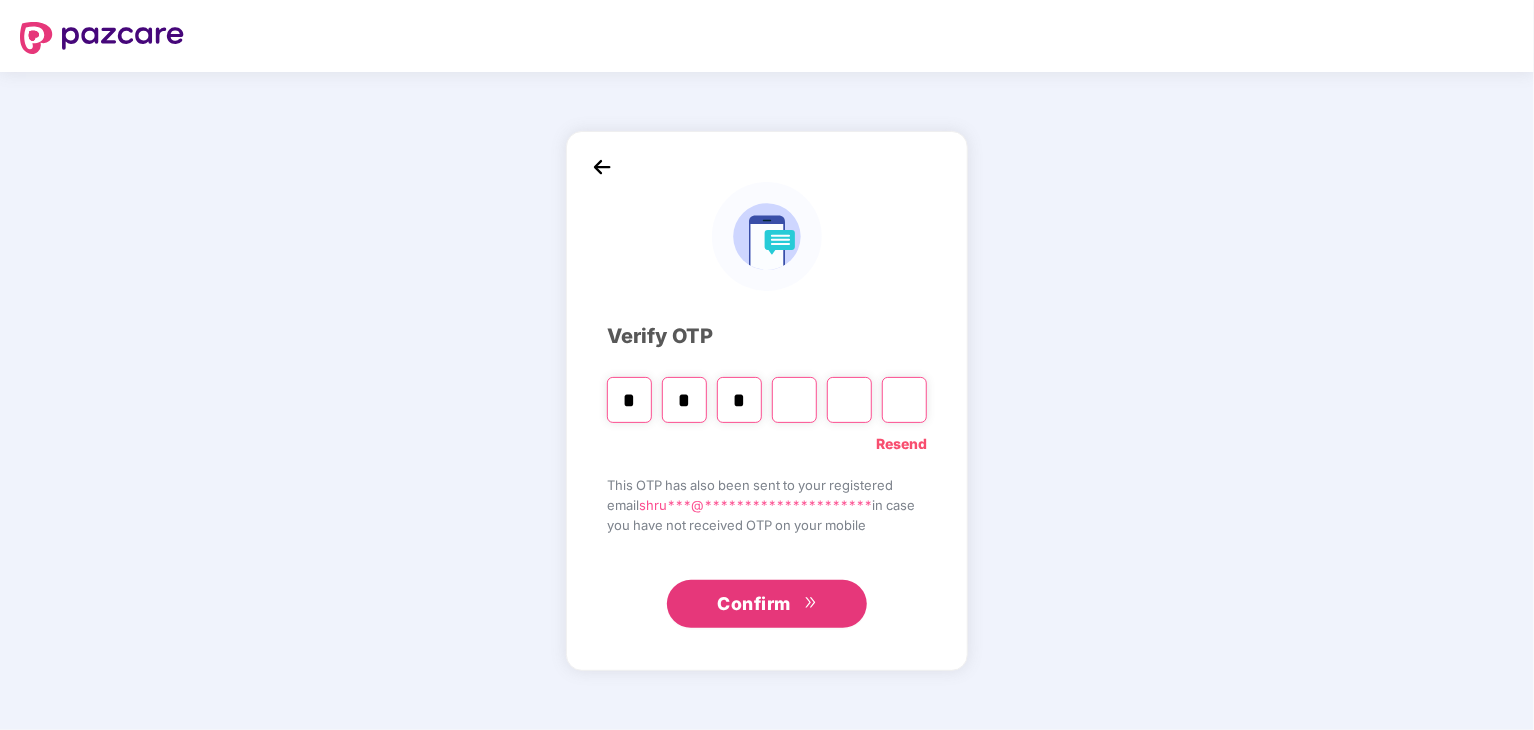 type on "*" 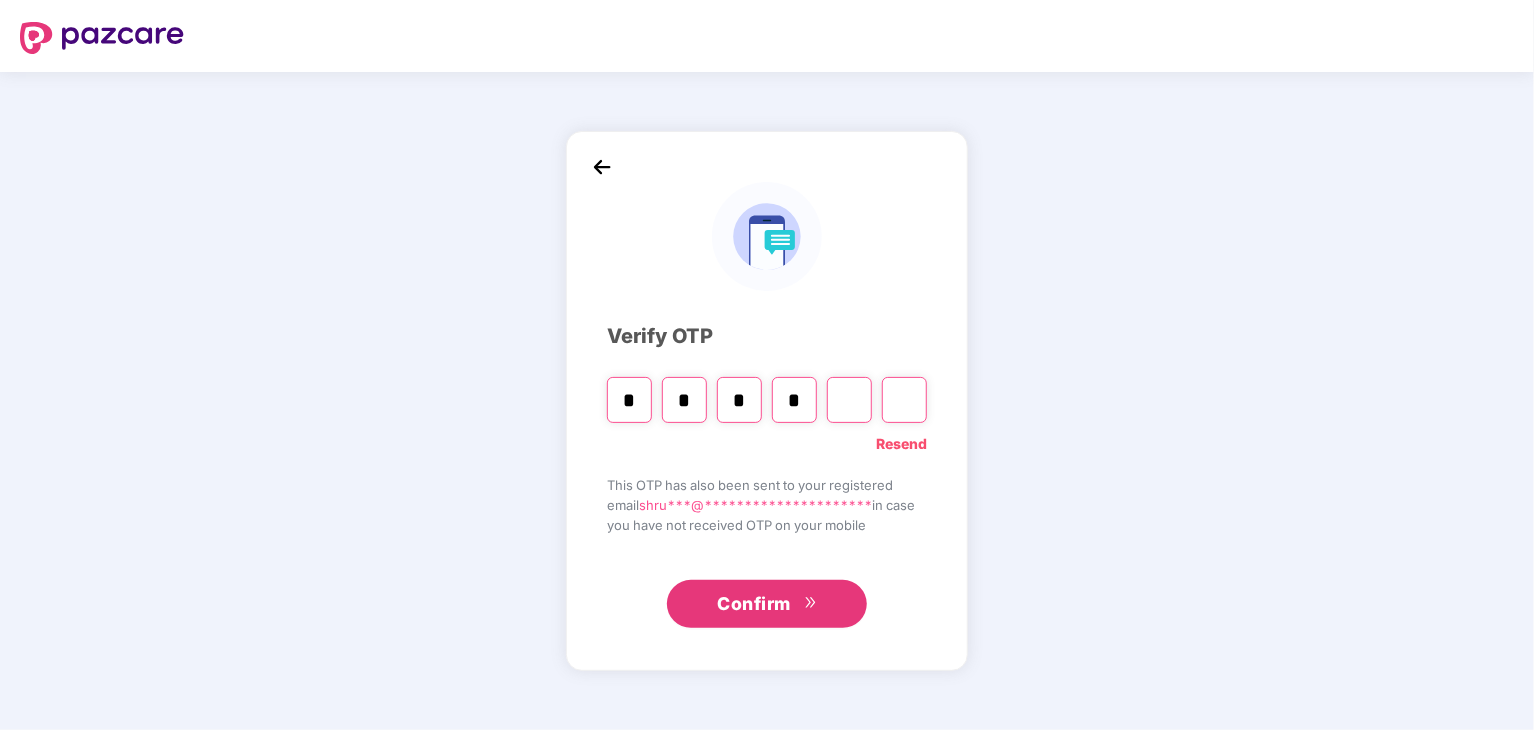 type on "*" 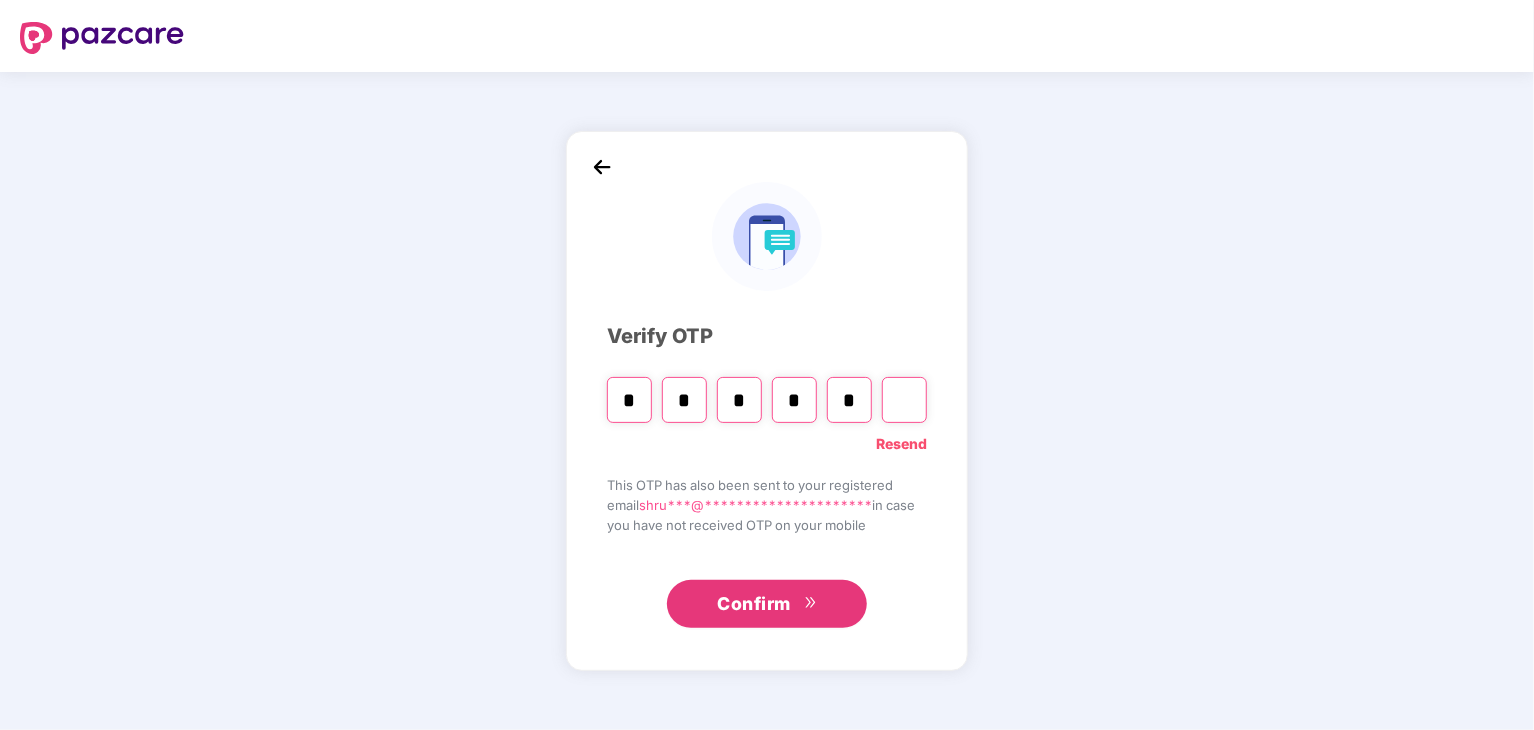 type on "*" 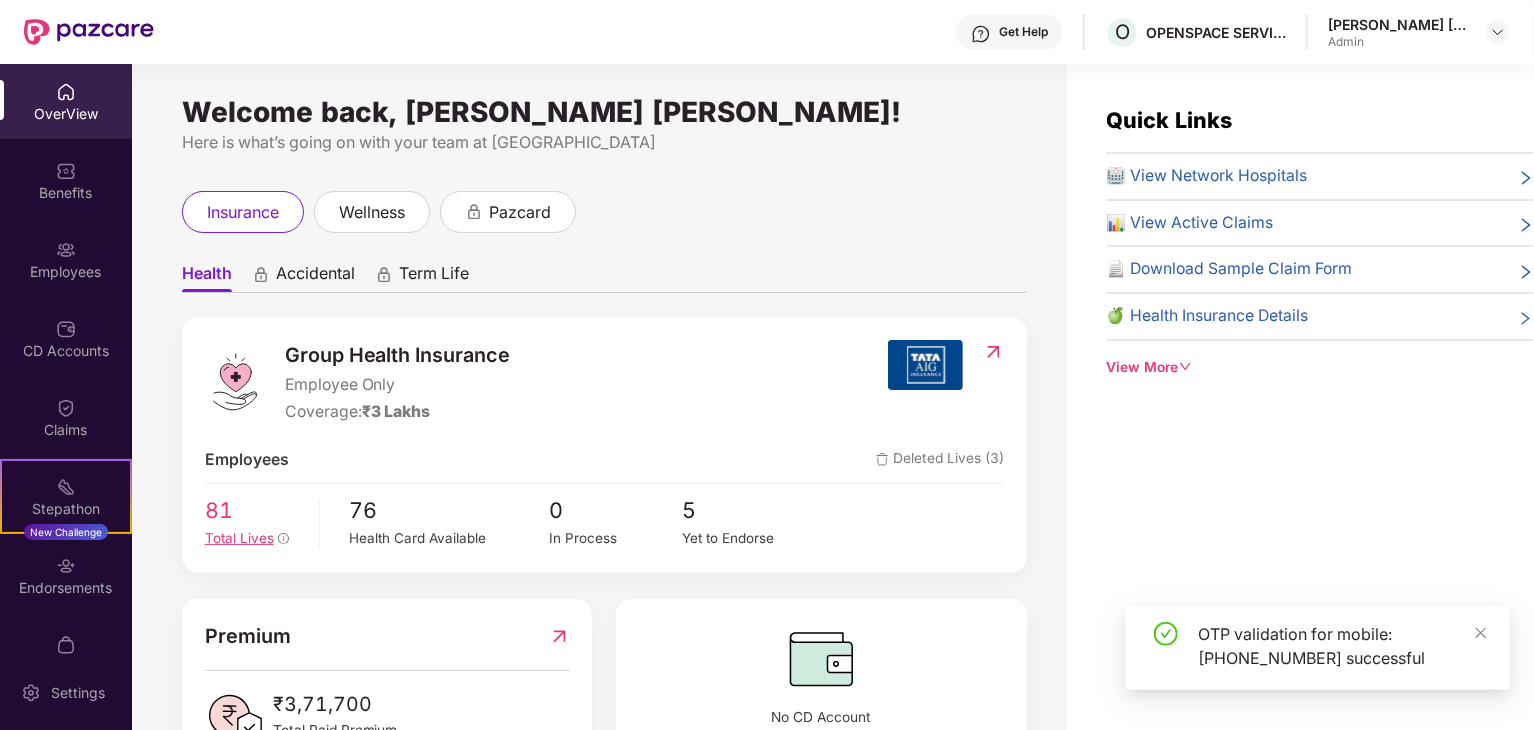 click on "81" at bounding box center [255, 511] 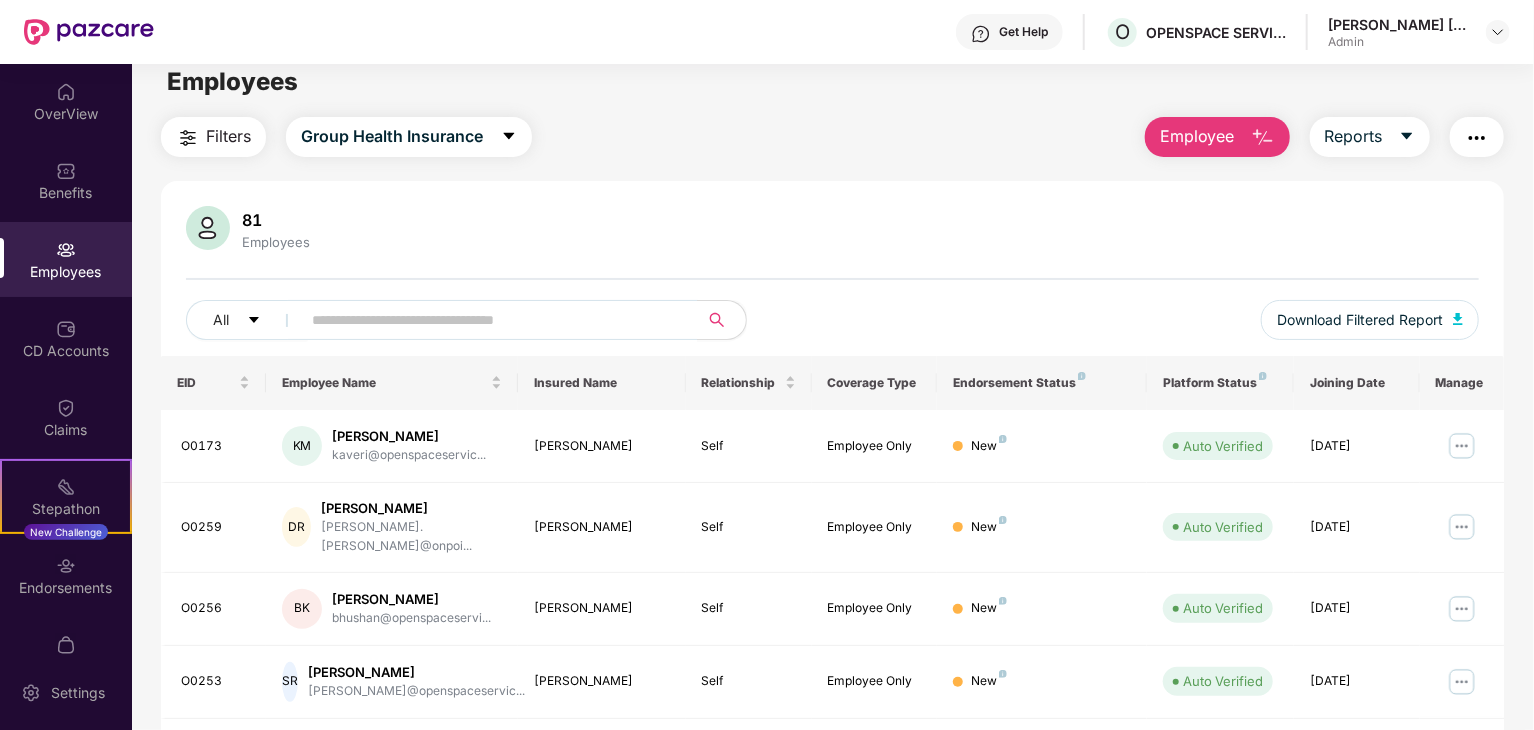 scroll, scrollTop: 0, scrollLeft: 0, axis: both 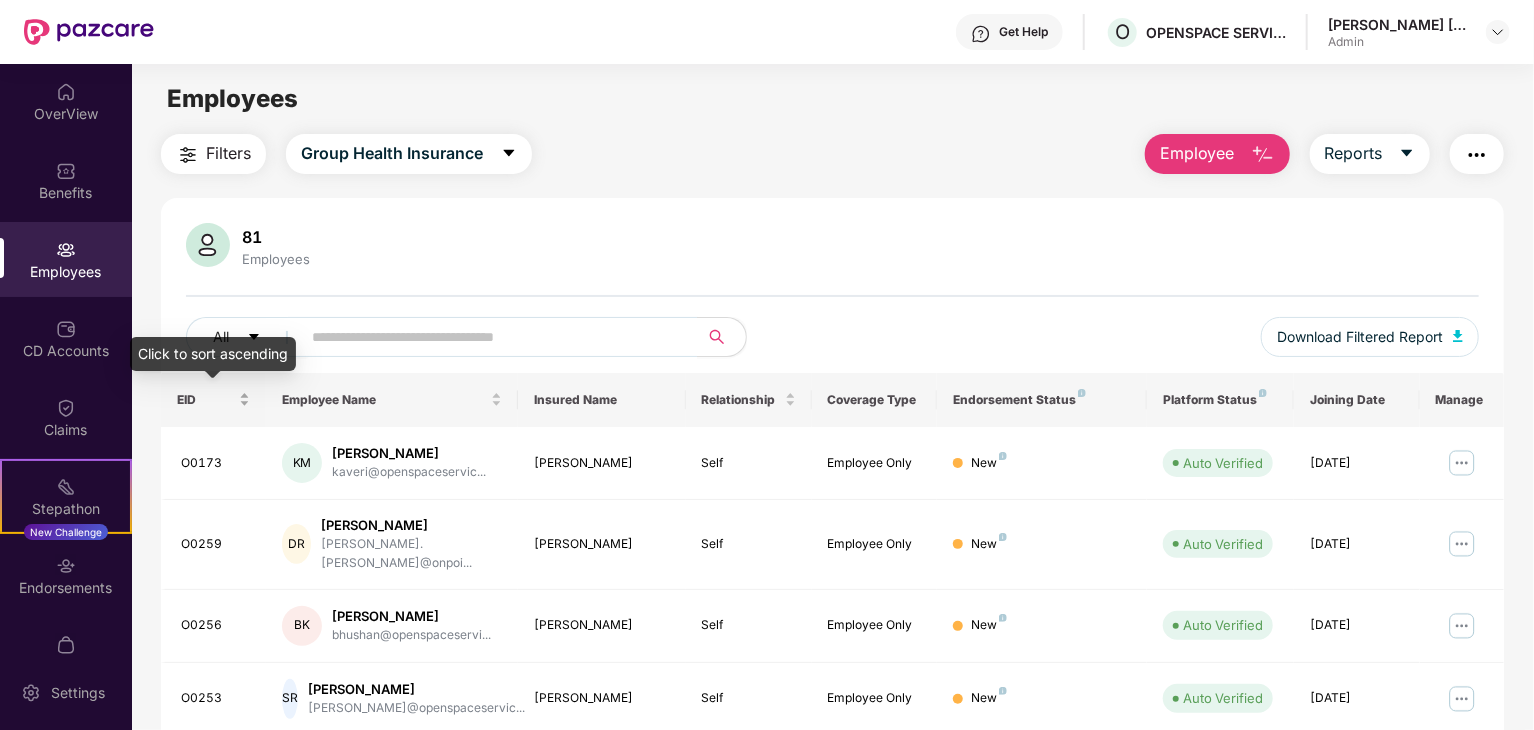click on "EID" at bounding box center (213, 399) 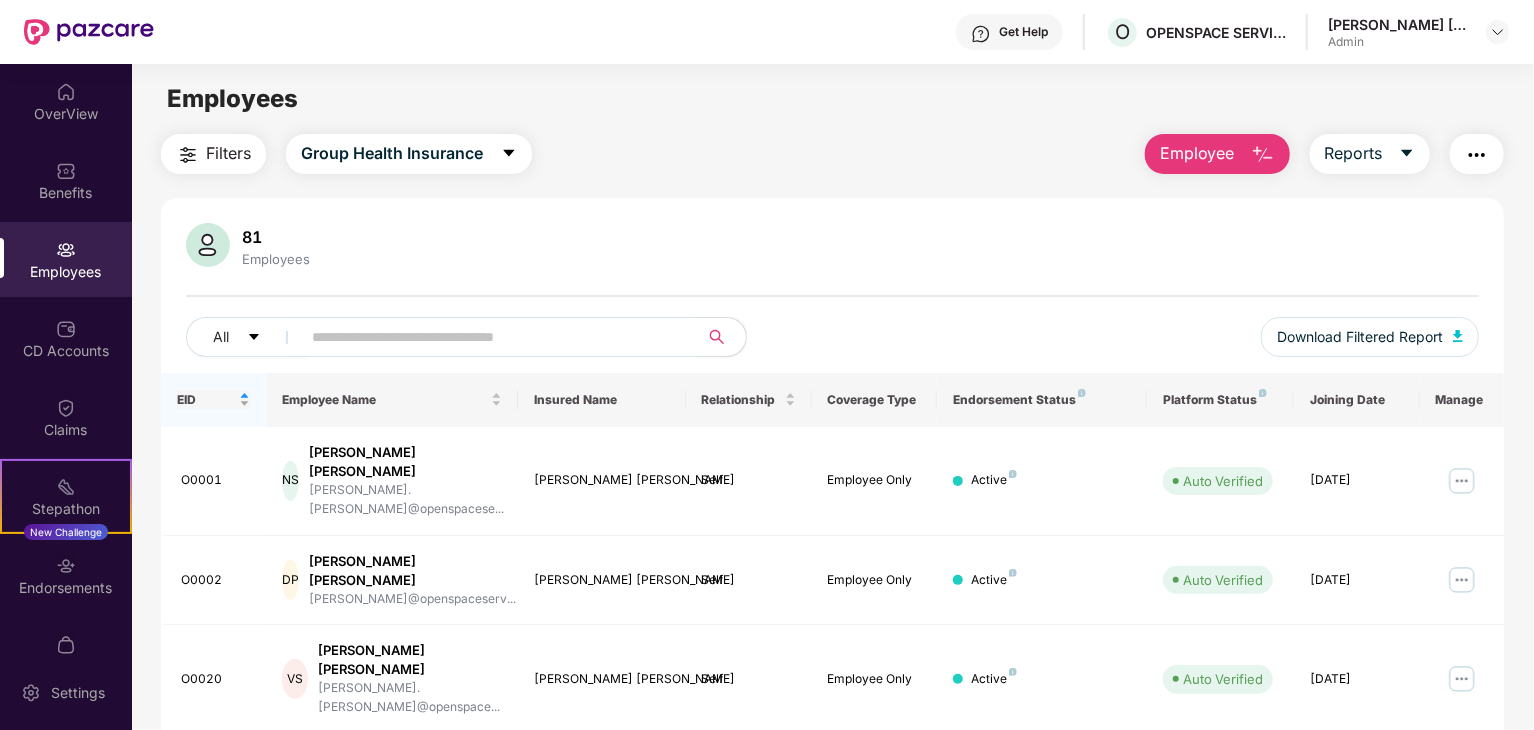click on "EID" at bounding box center [213, 399] 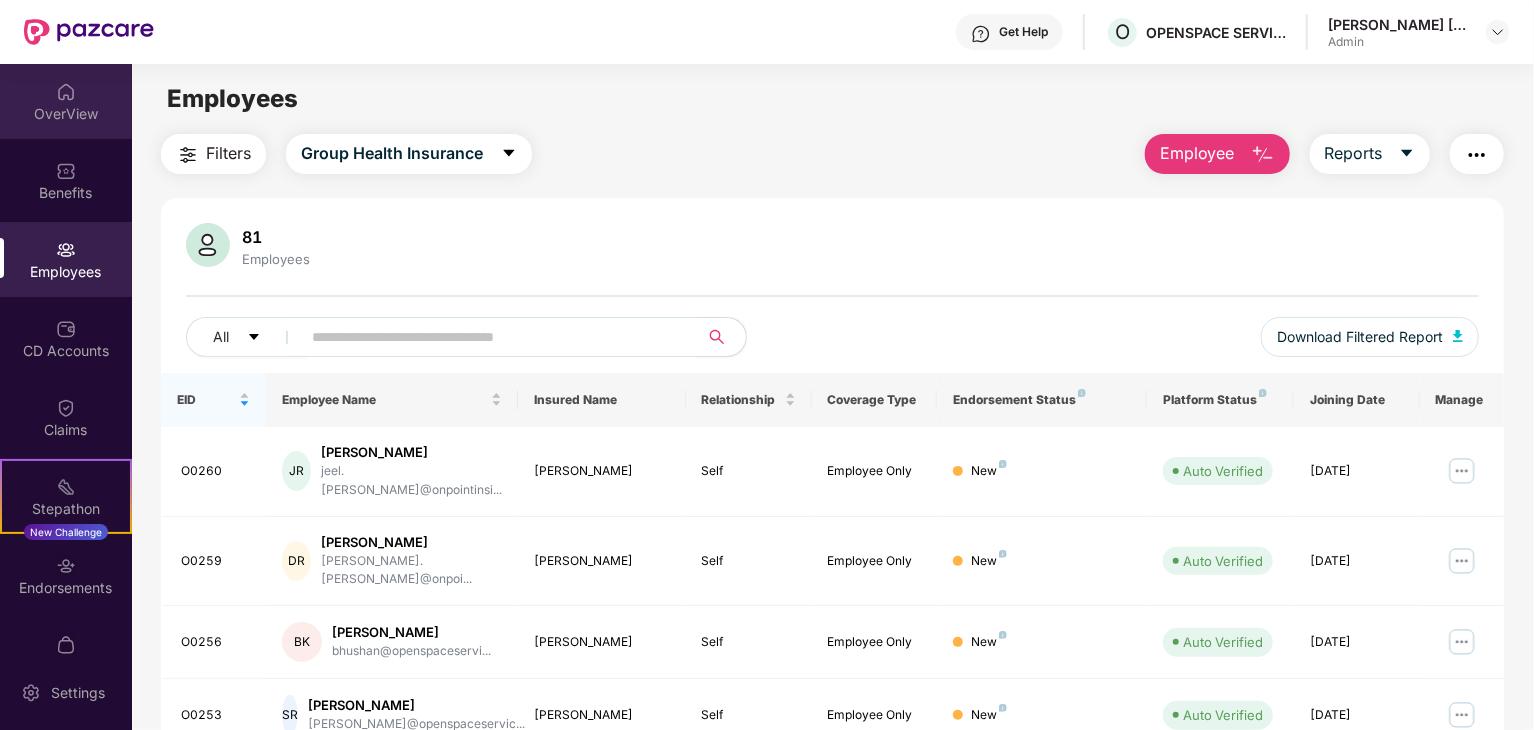 click on "OverView" at bounding box center (66, 114) 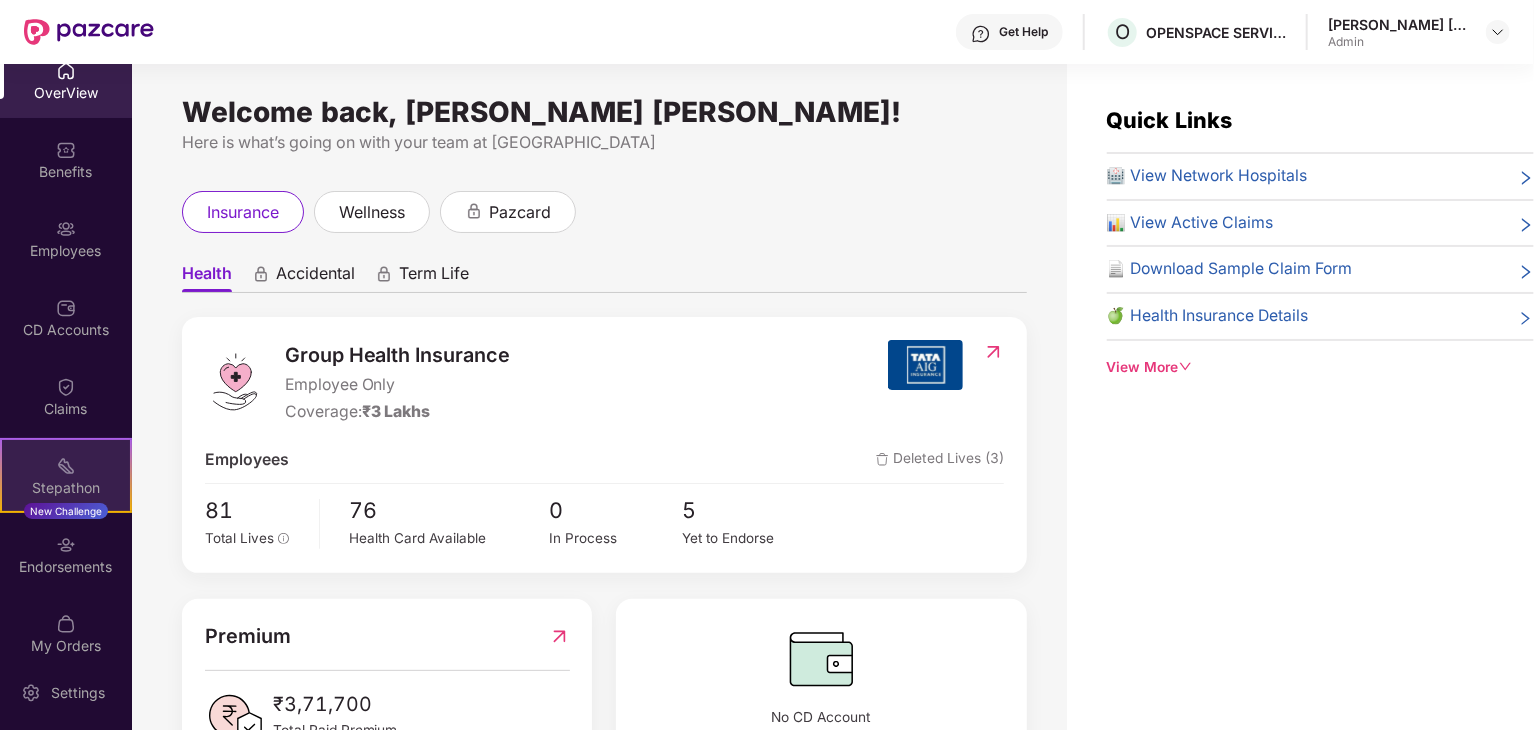 scroll, scrollTop: 41, scrollLeft: 0, axis: vertical 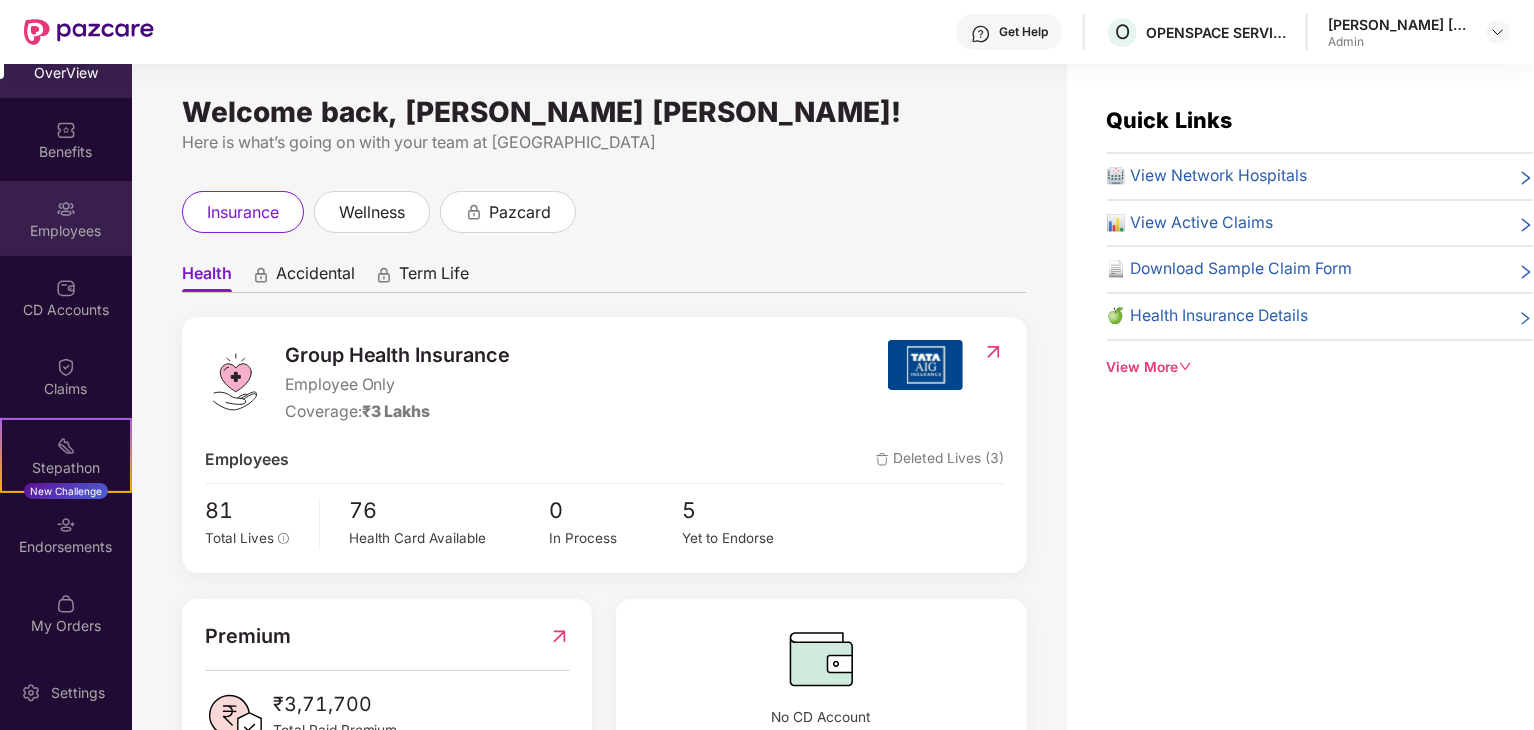 click on "Employees" at bounding box center [66, 231] 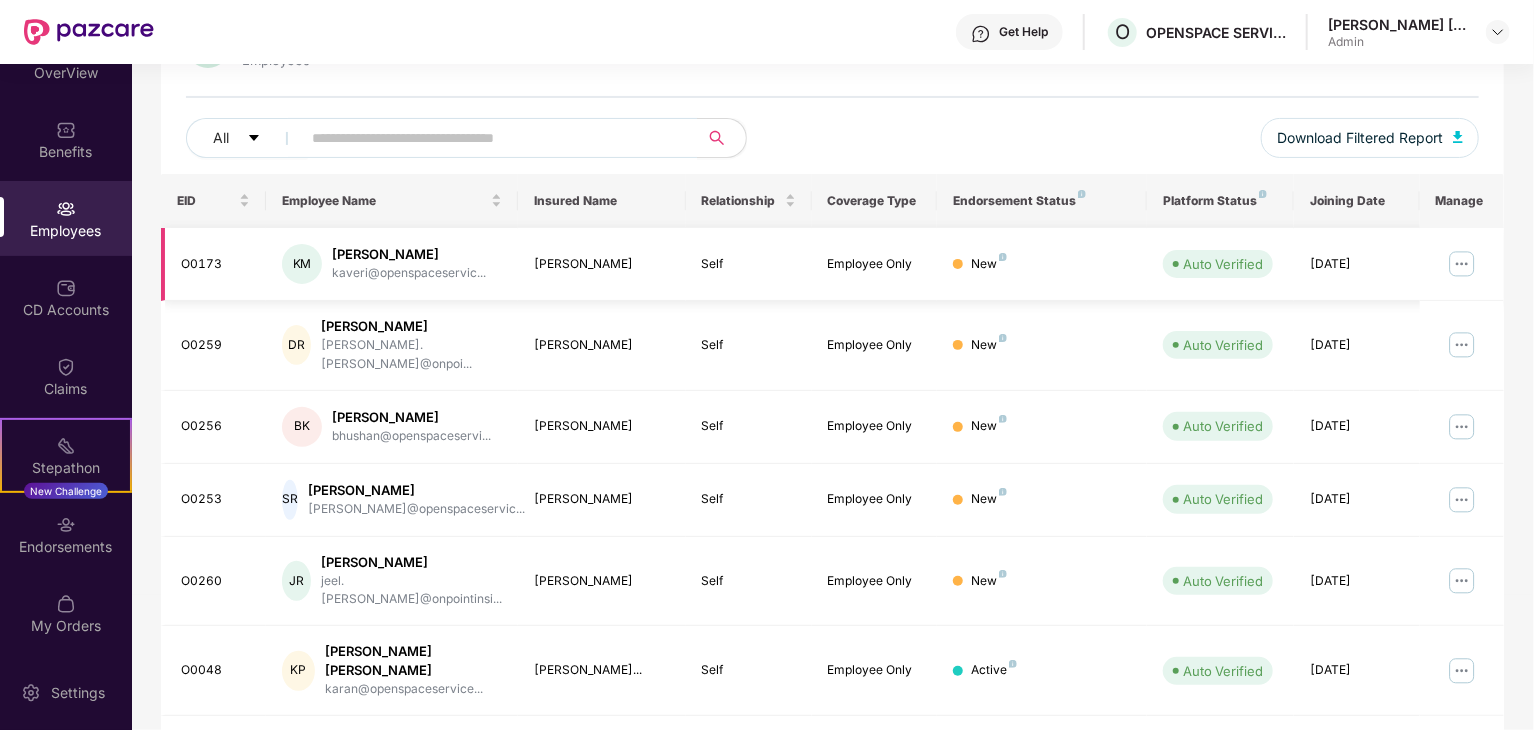scroll, scrollTop: 200, scrollLeft: 0, axis: vertical 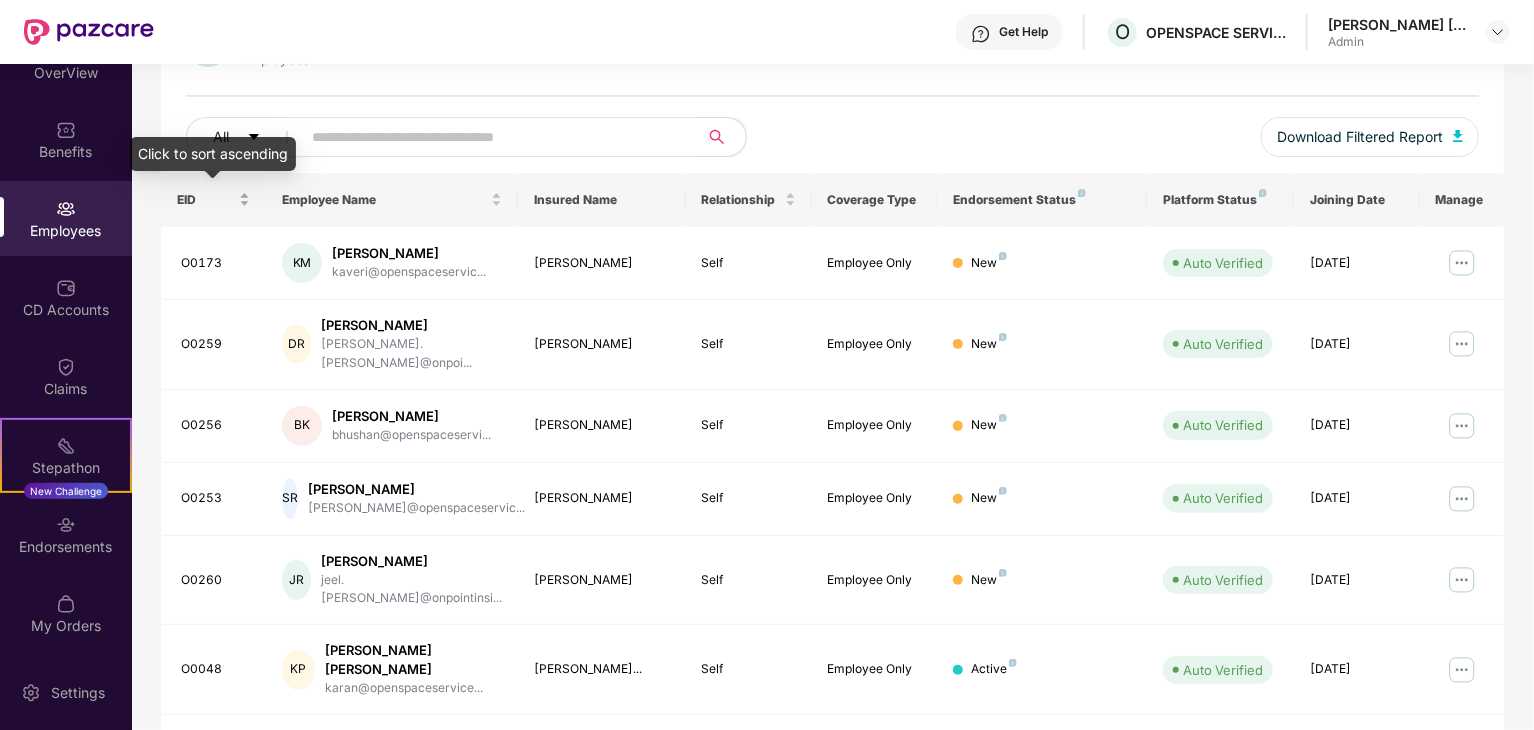 click on "EID" at bounding box center [213, 199] 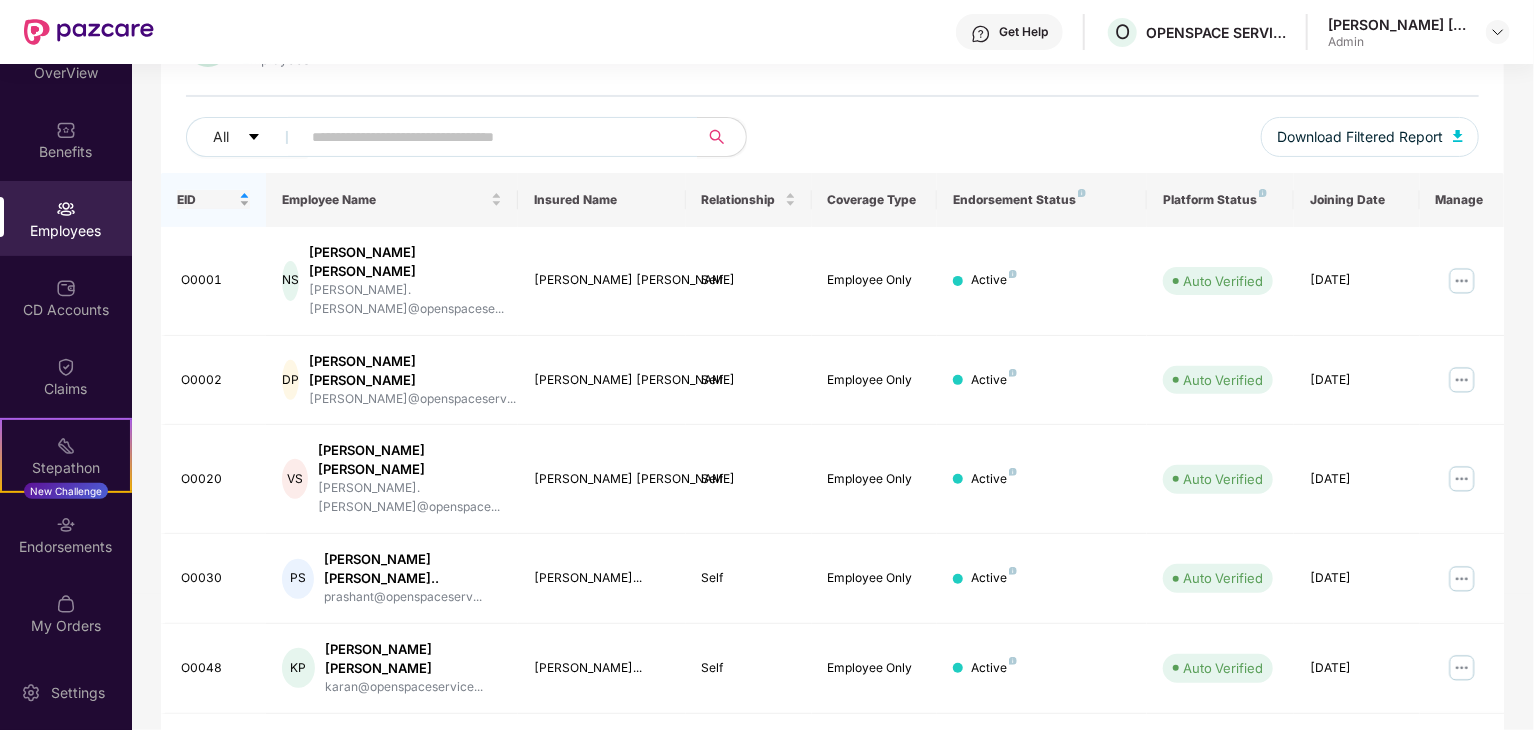 click on "EID" at bounding box center (213, 199) 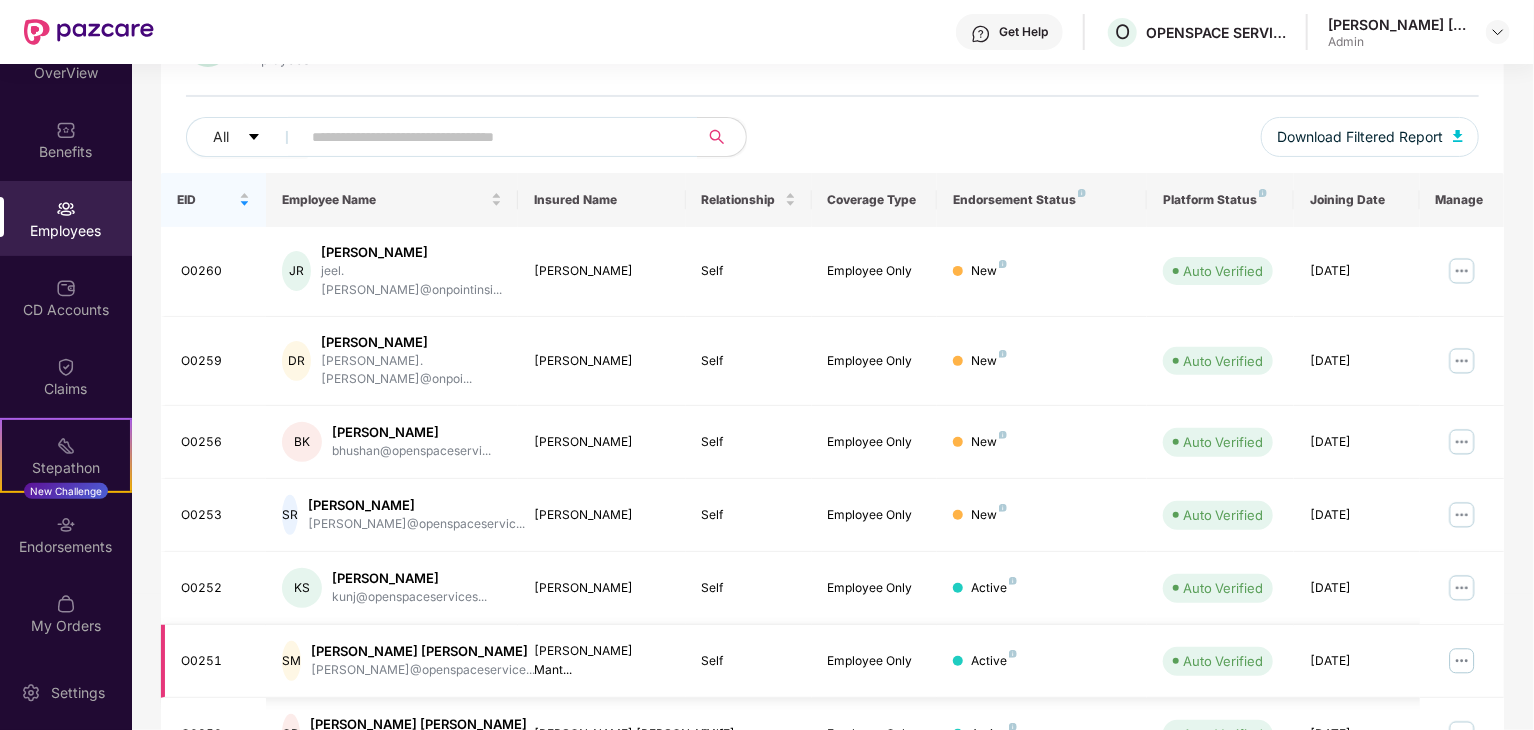 scroll, scrollTop: 496, scrollLeft: 0, axis: vertical 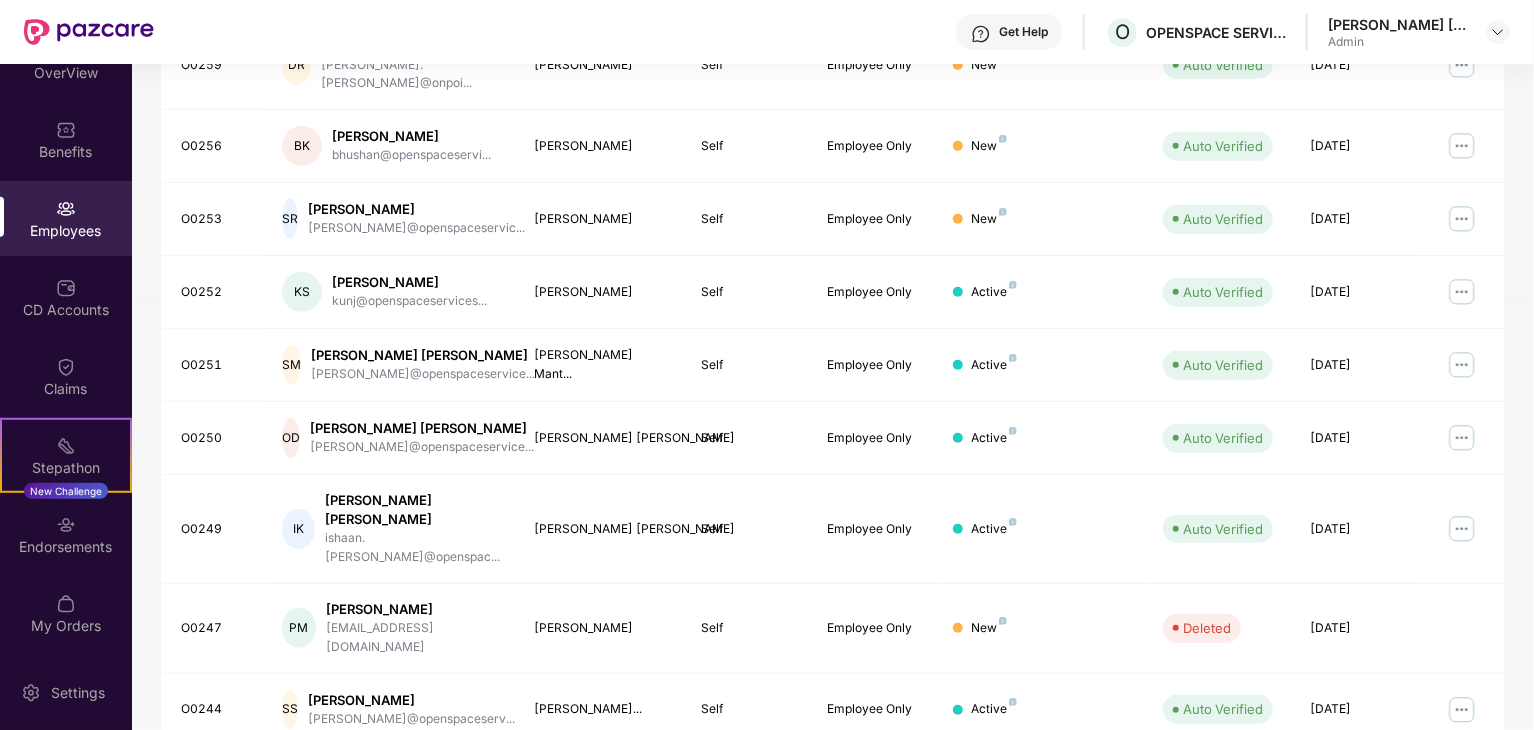 click on "9" at bounding box center (1456, 782) 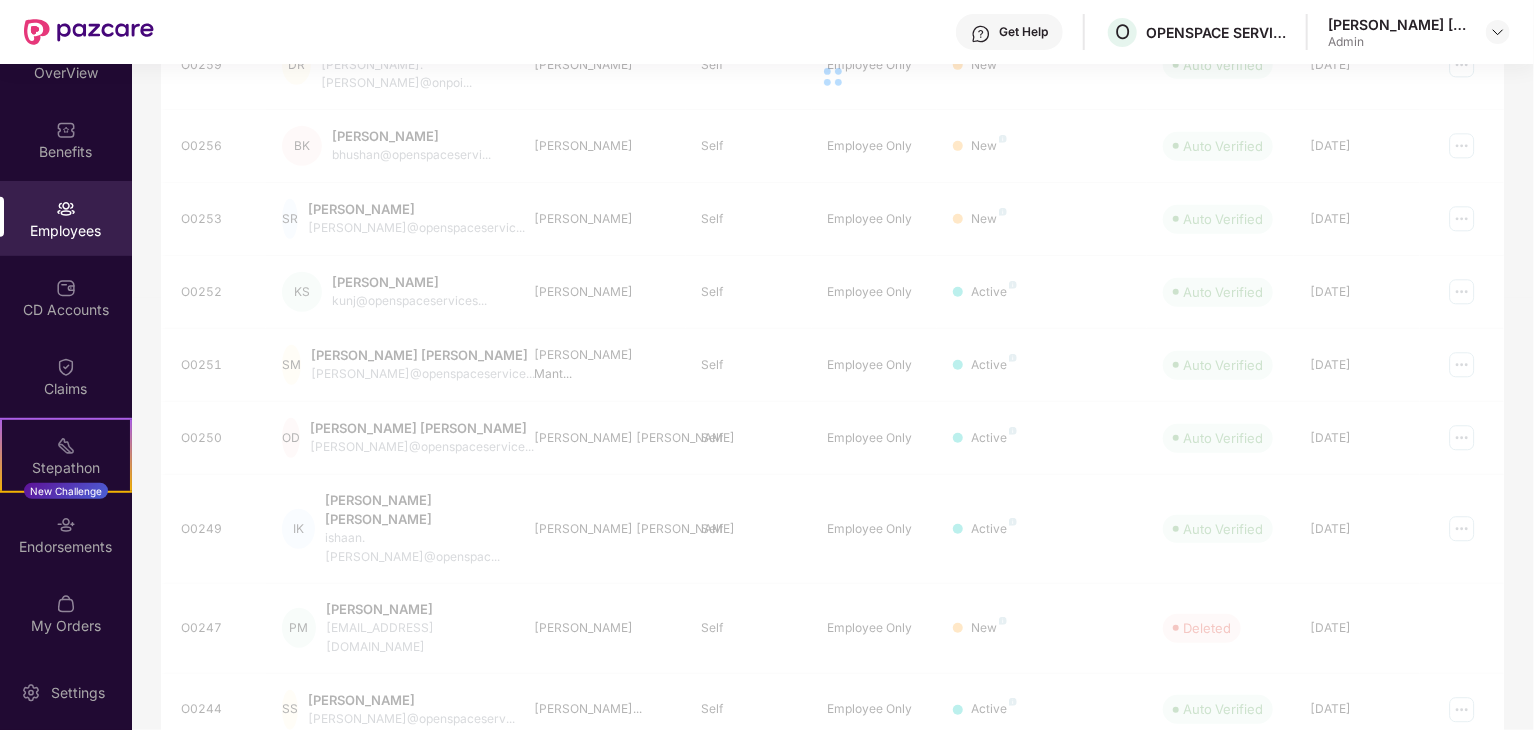 scroll, scrollTop: 64, scrollLeft: 0, axis: vertical 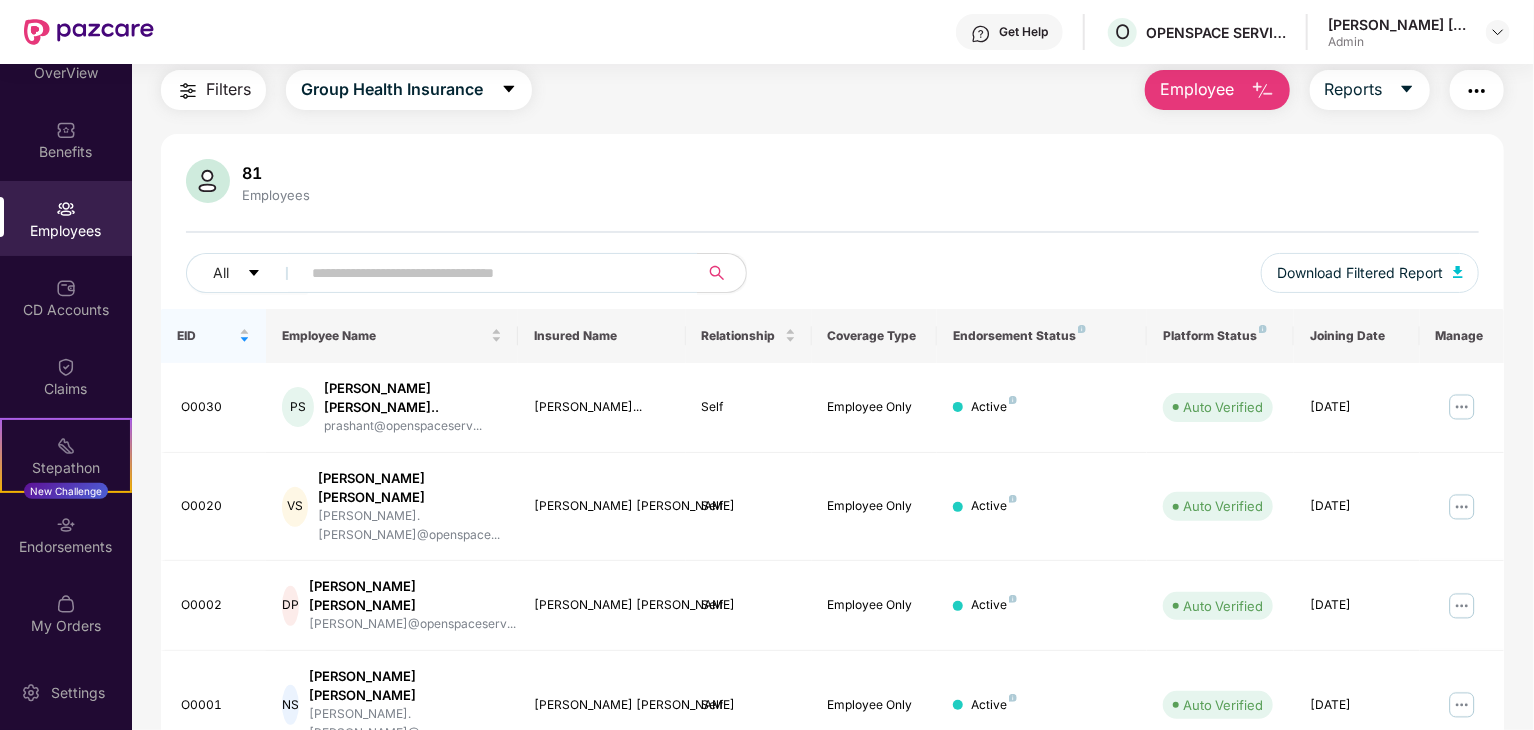 click on "1" at bounding box center (1256, 795) 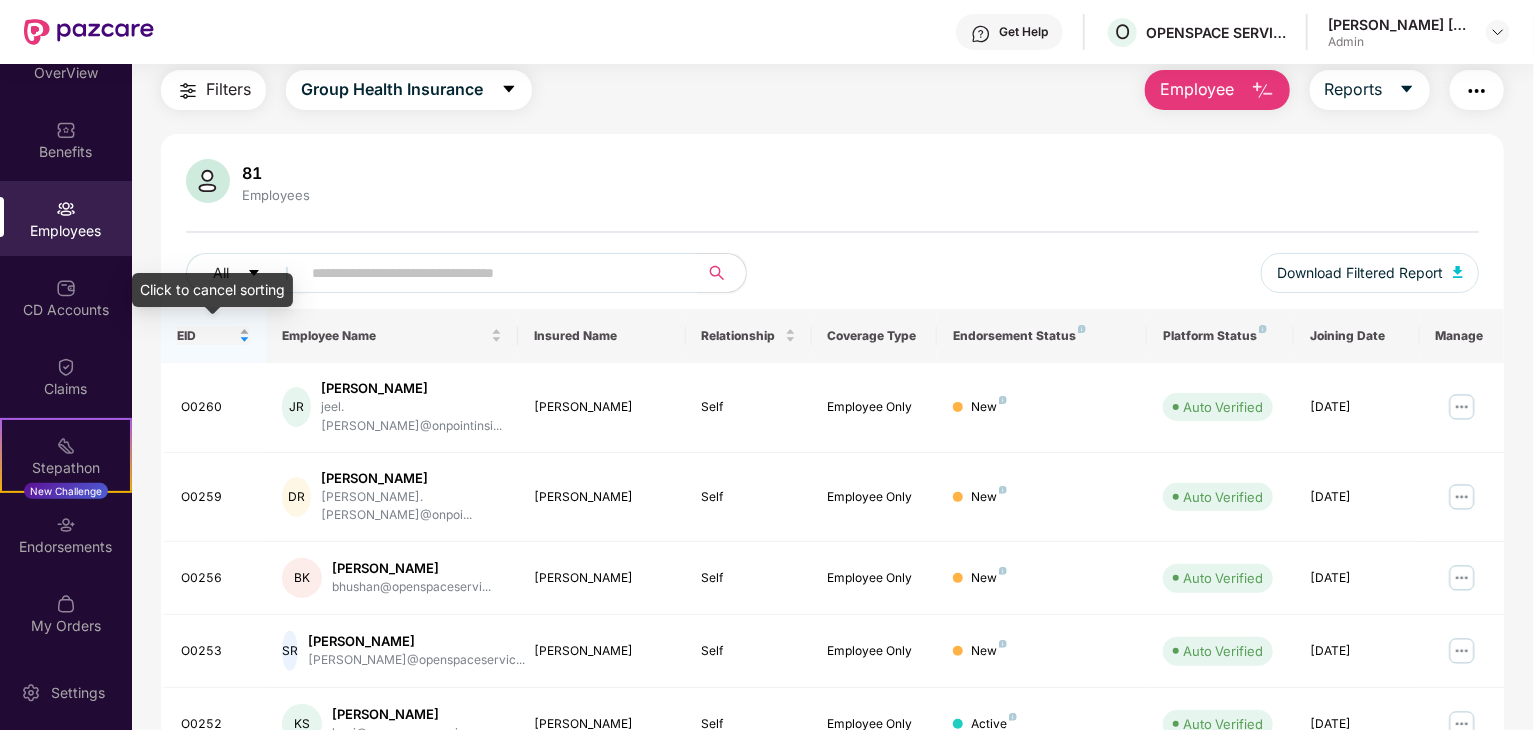 click on "EID" at bounding box center [206, 336] 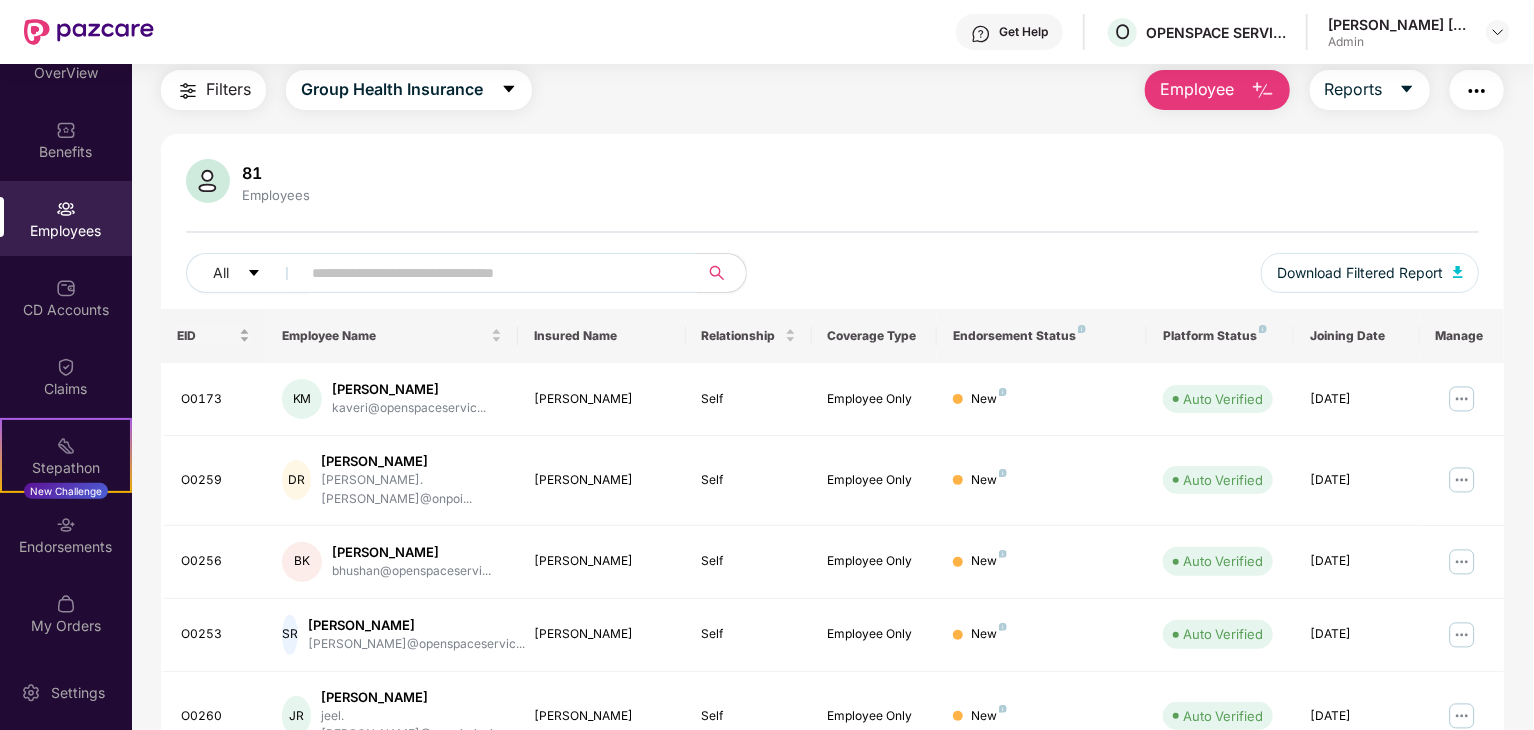 click on "EID" at bounding box center [213, 335] 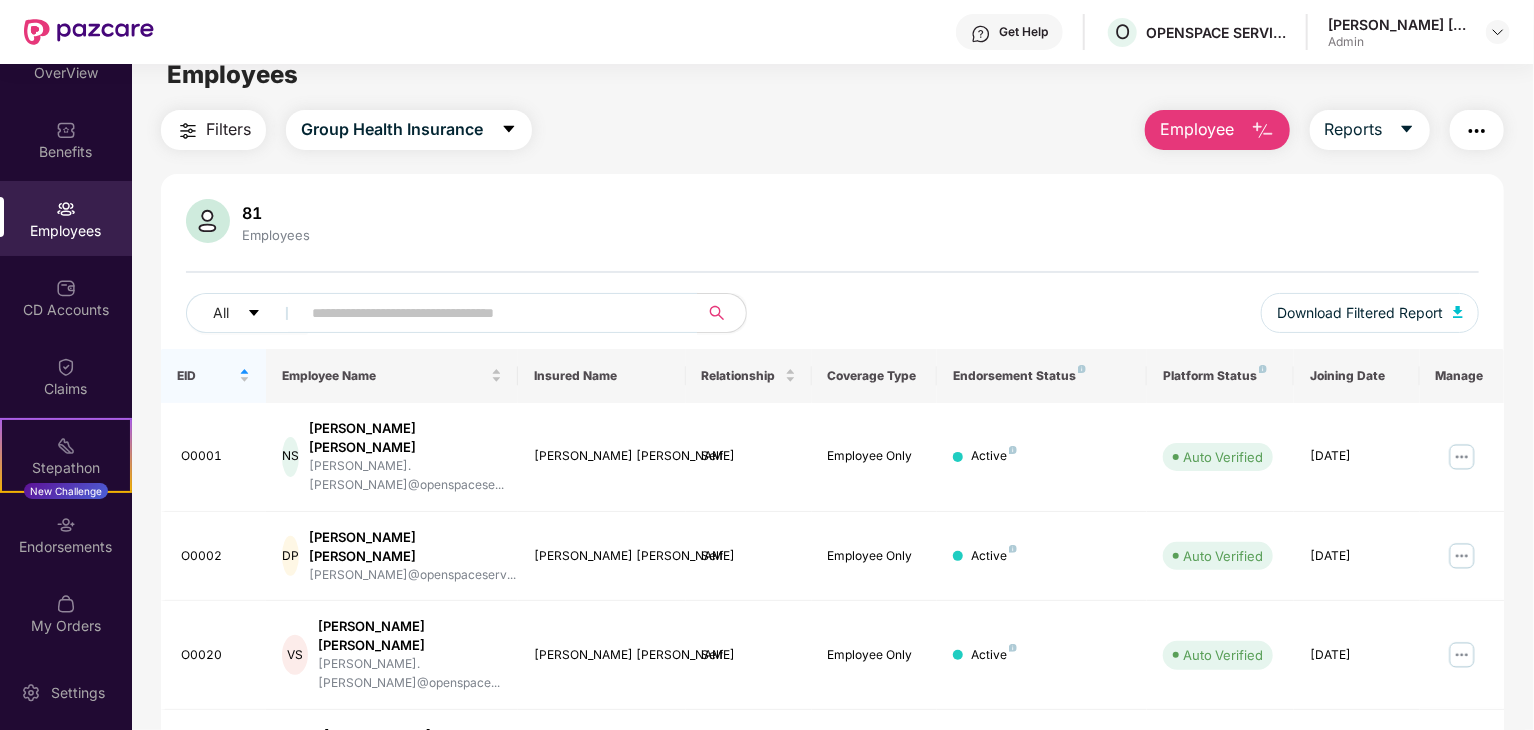 scroll, scrollTop: 0, scrollLeft: 0, axis: both 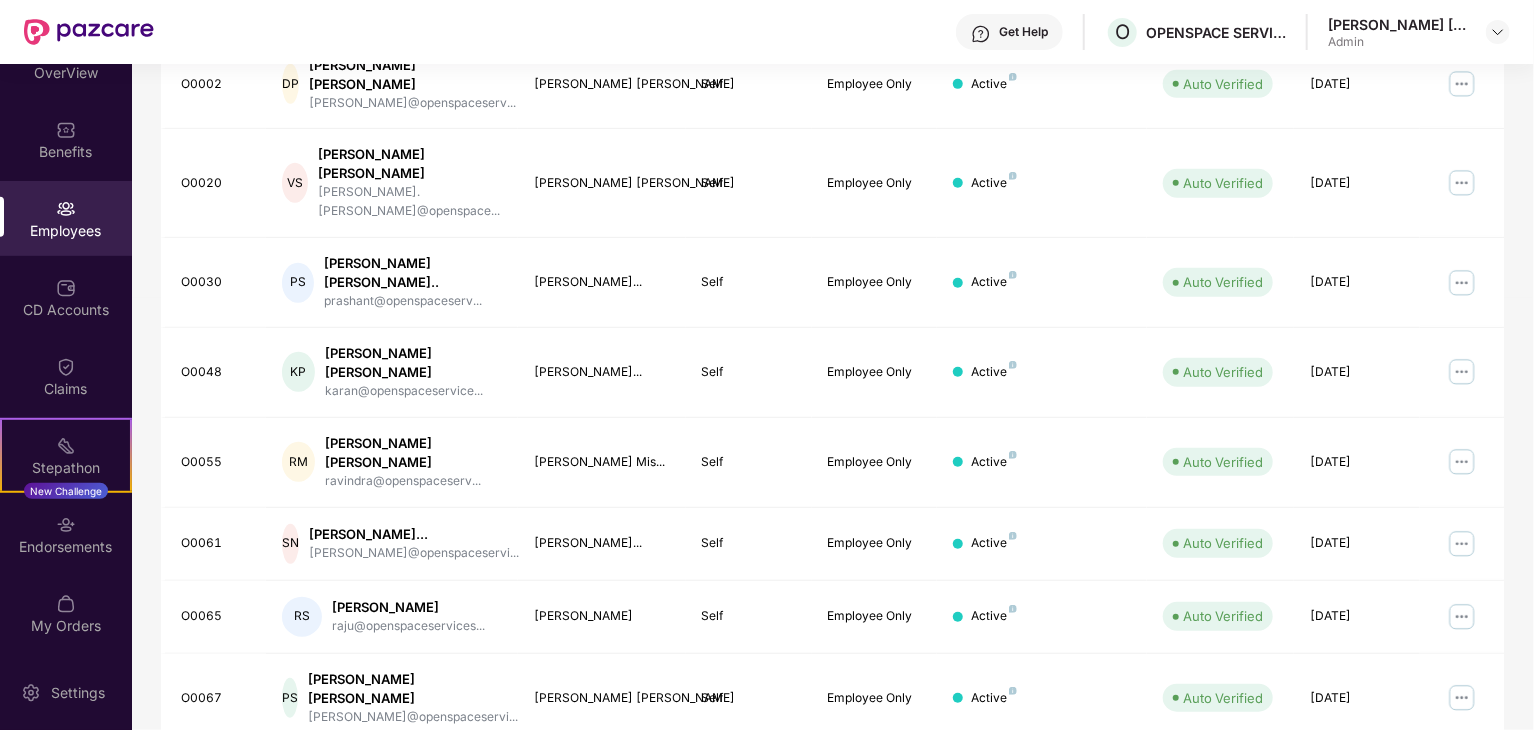 click on "2" at bounding box center (1288, 852) 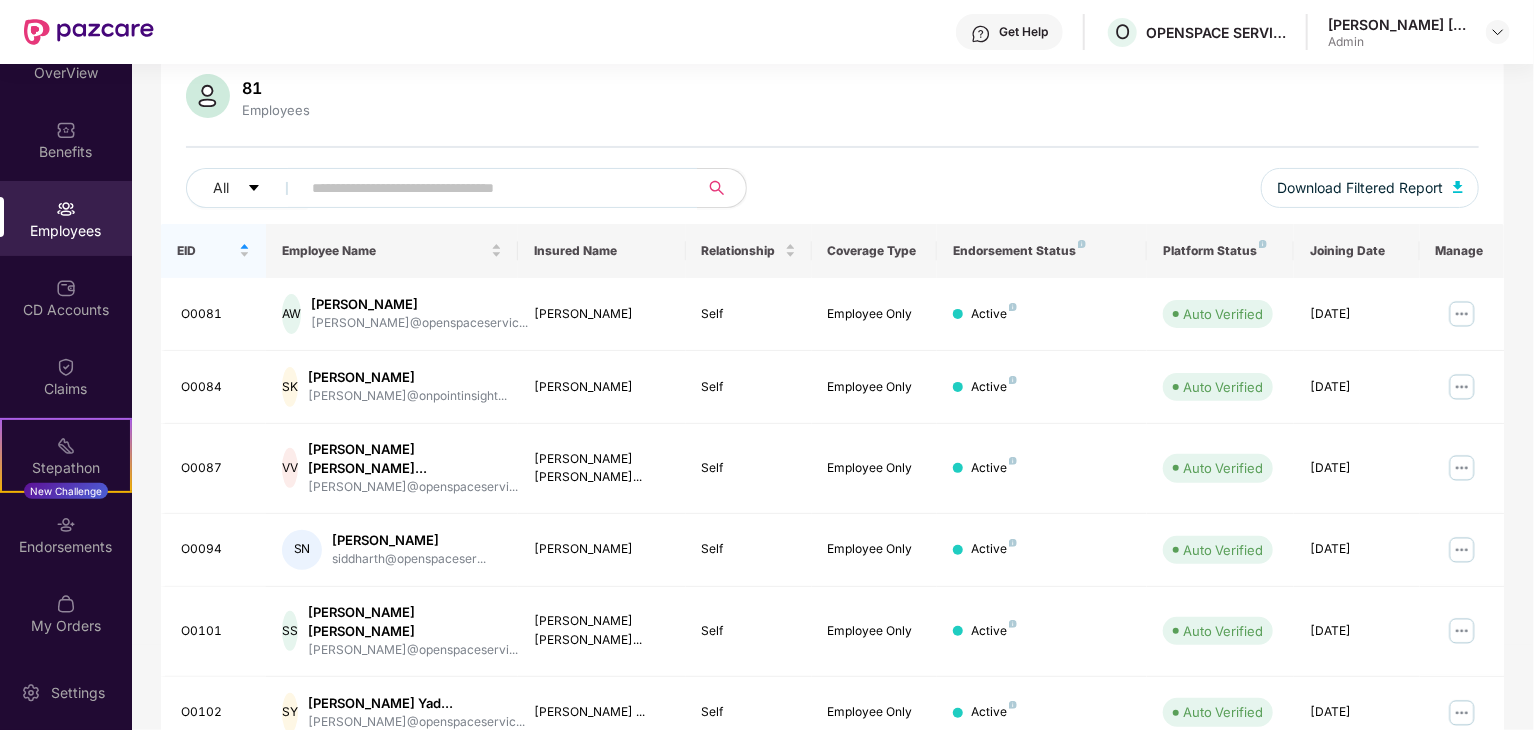 scroll, scrollTop: 300, scrollLeft: 0, axis: vertical 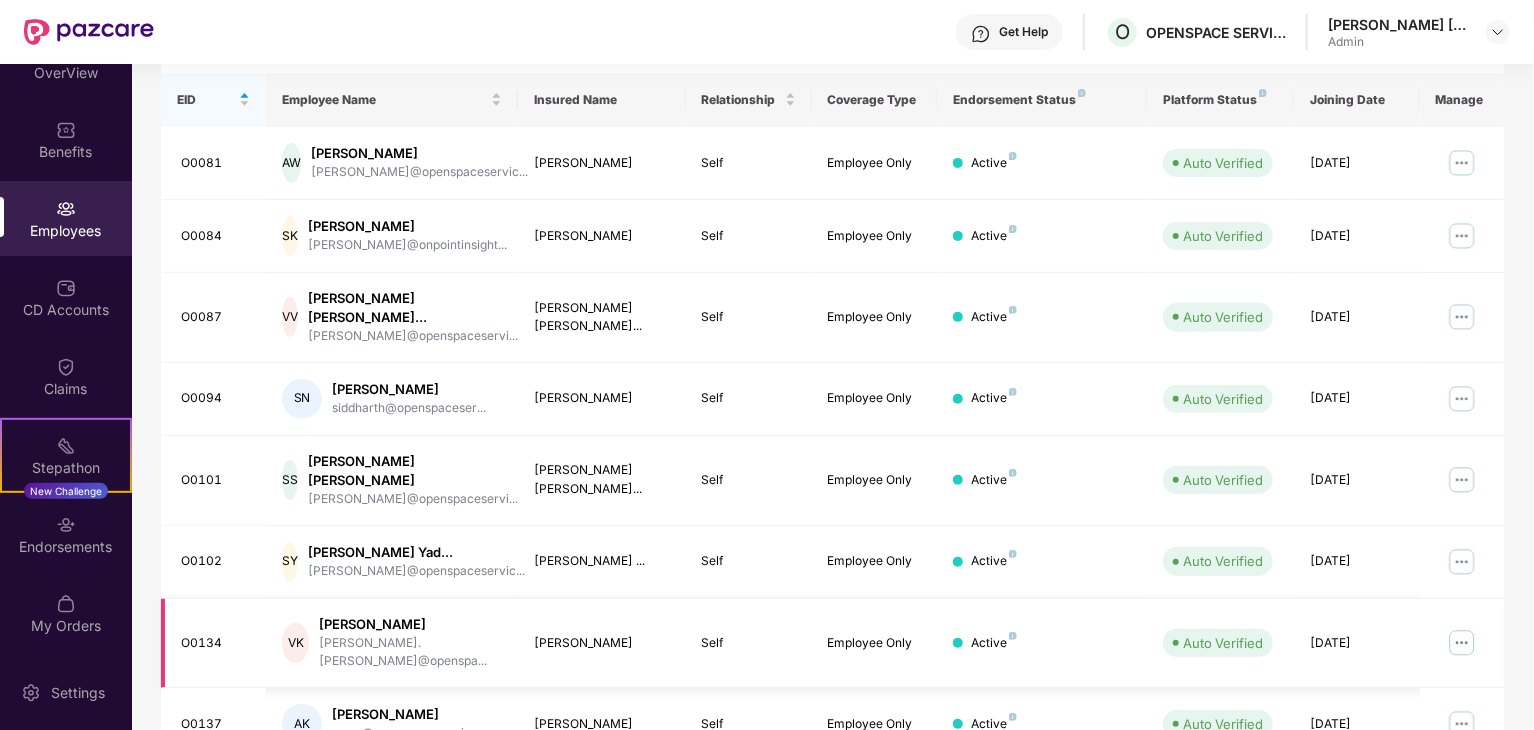 type 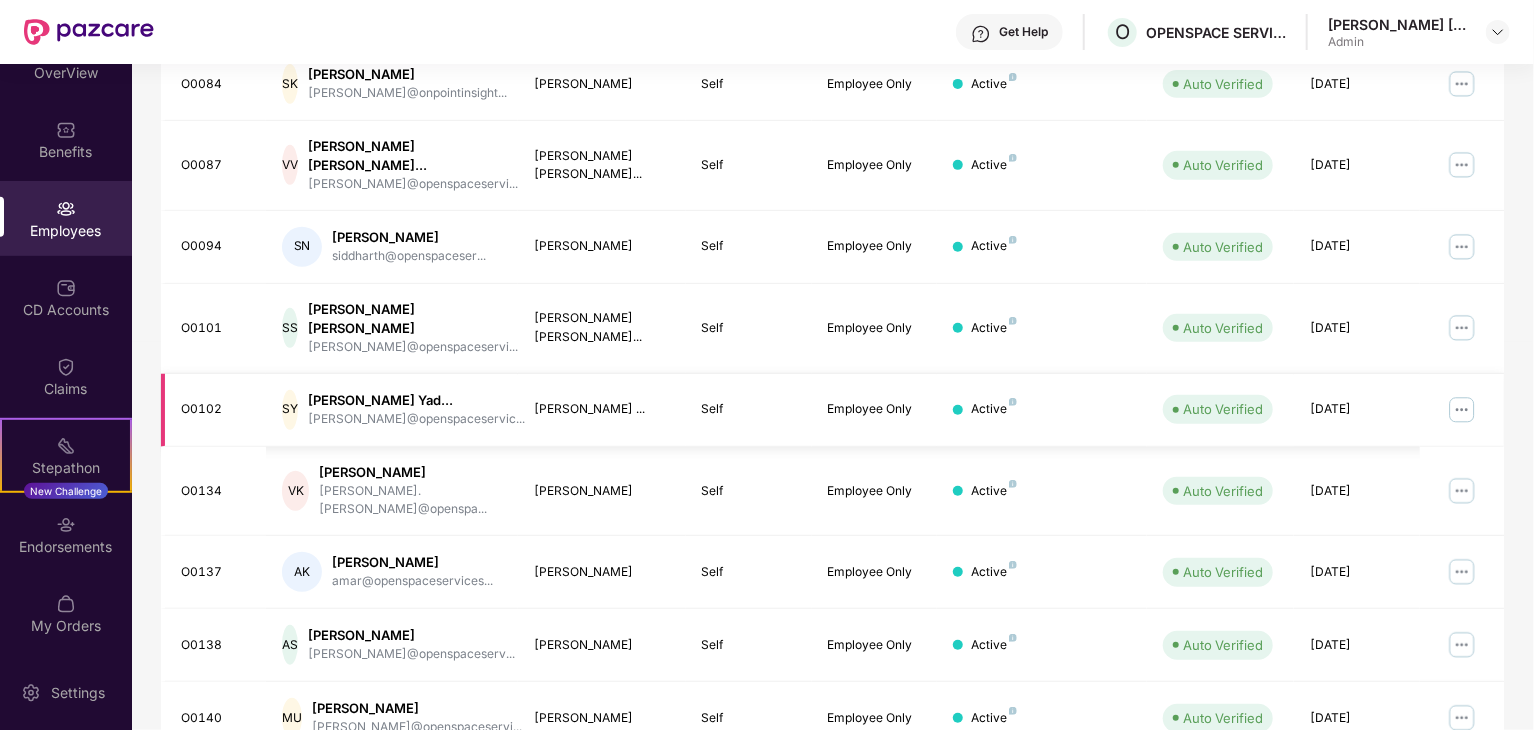 scroll, scrollTop: 496, scrollLeft: 0, axis: vertical 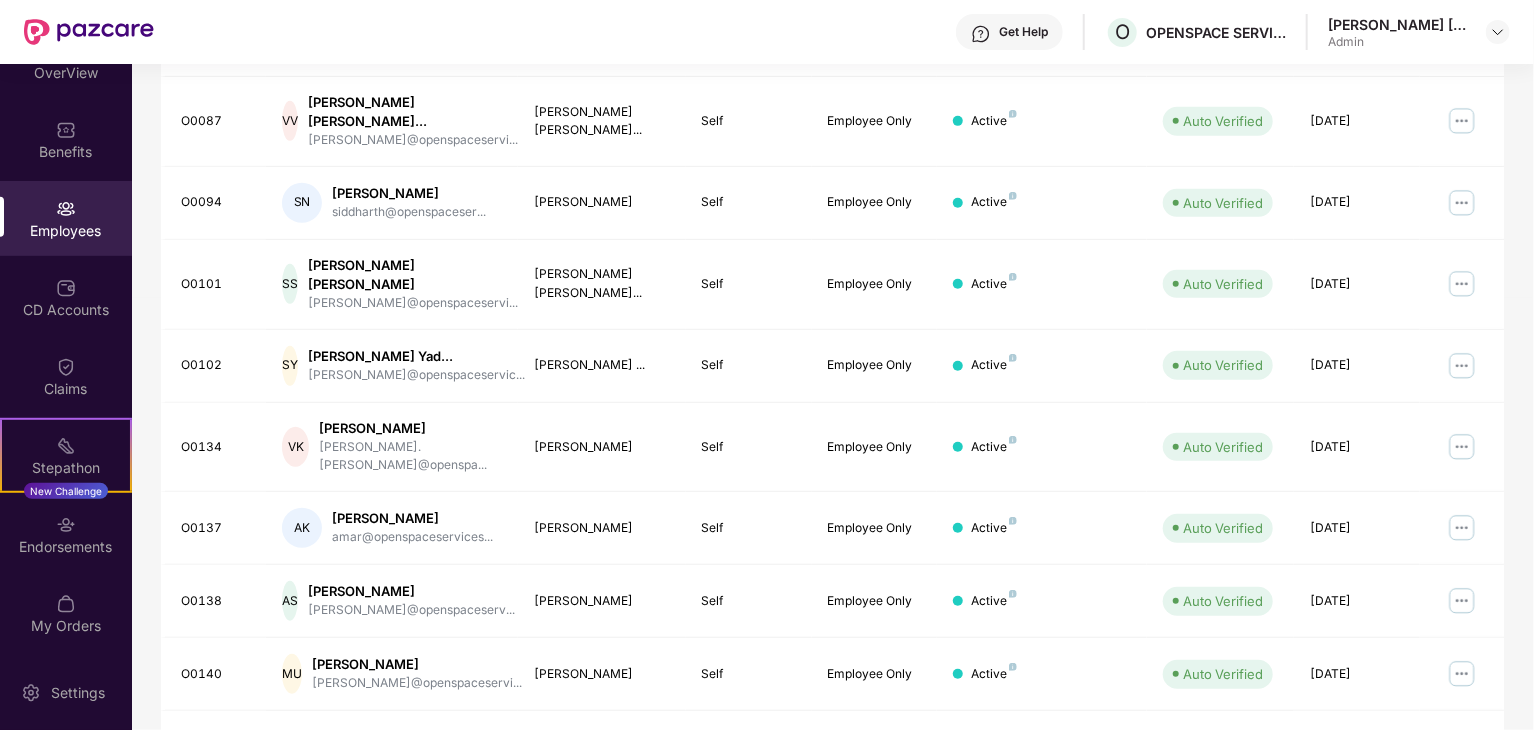 click on "3" at bounding box center [1320, 746] 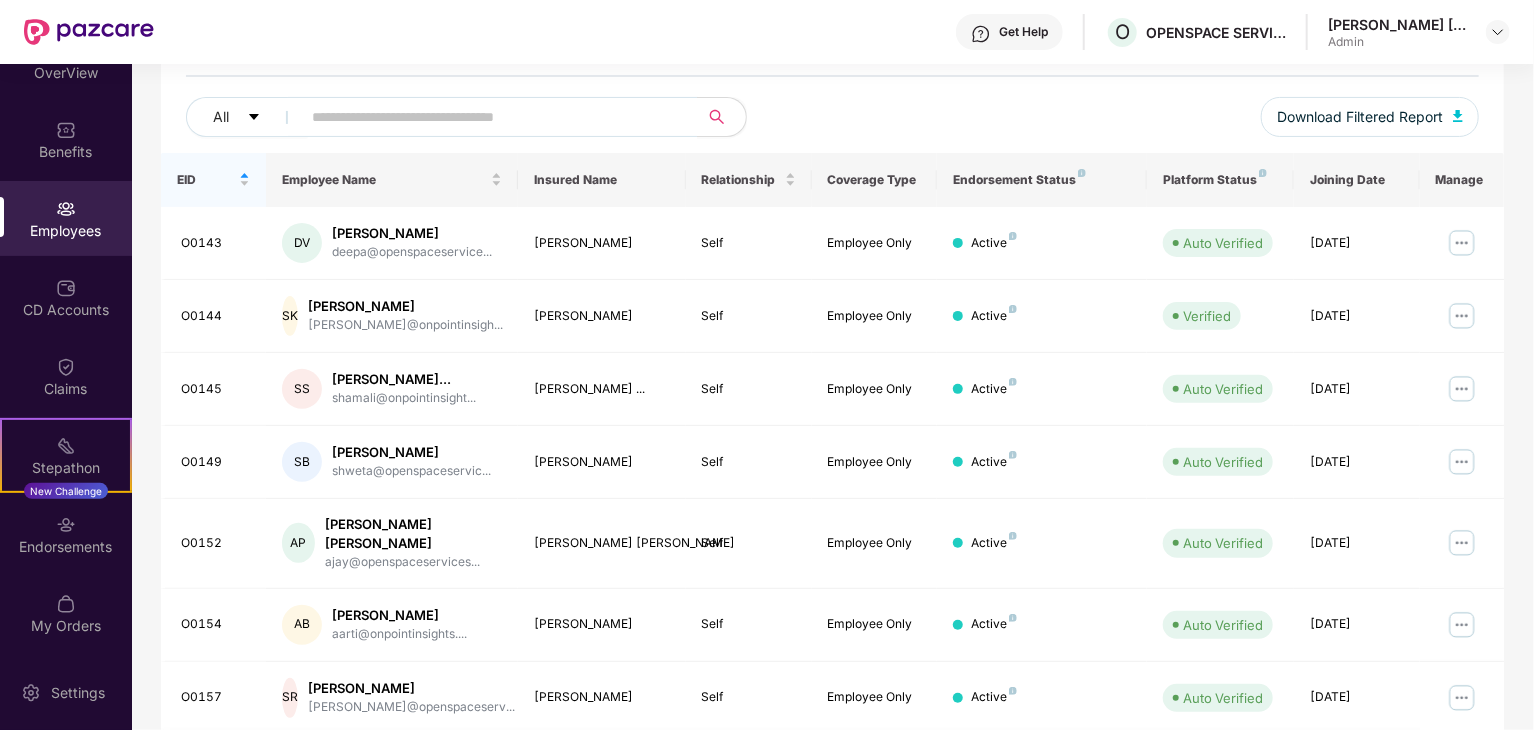 scroll, scrollTop: 196, scrollLeft: 0, axis: vertical 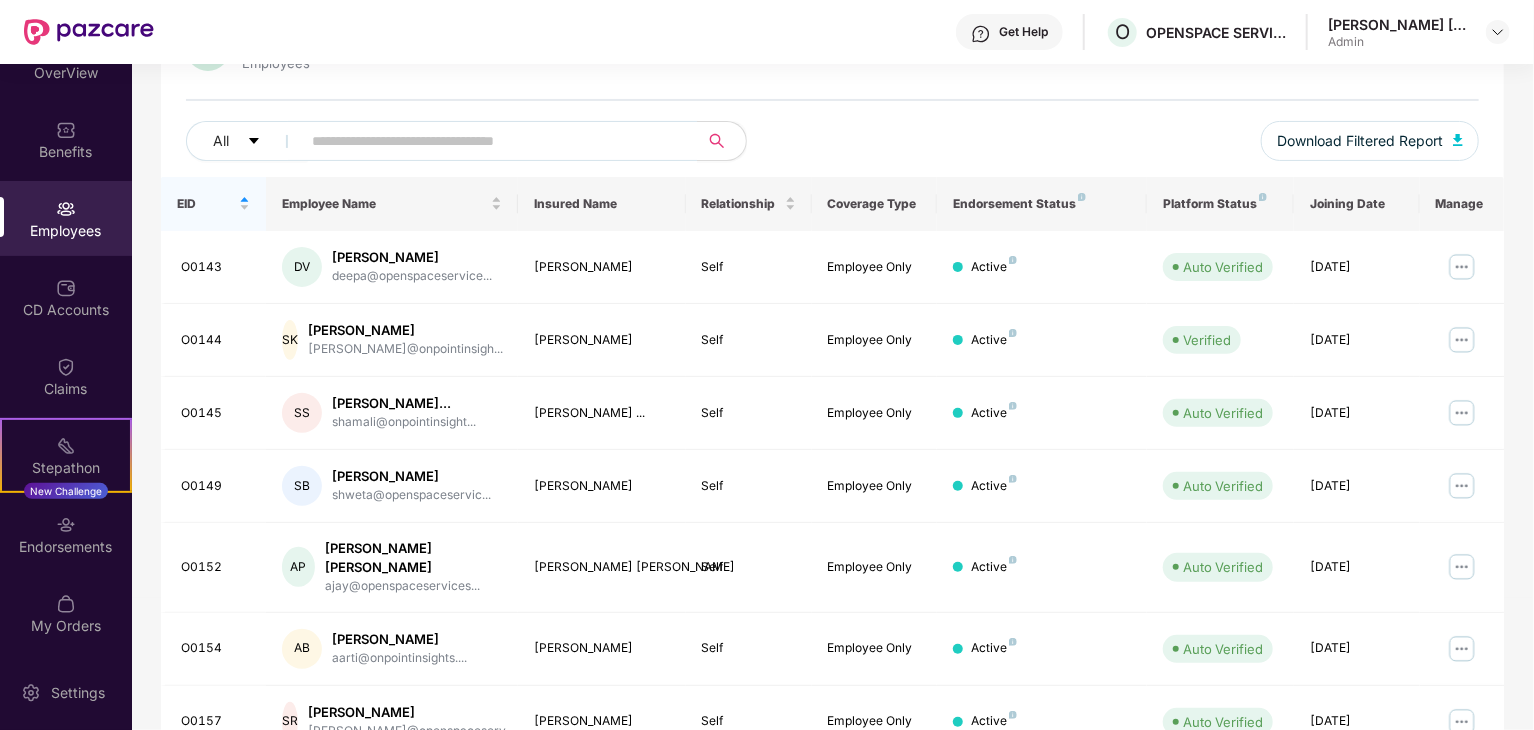 type 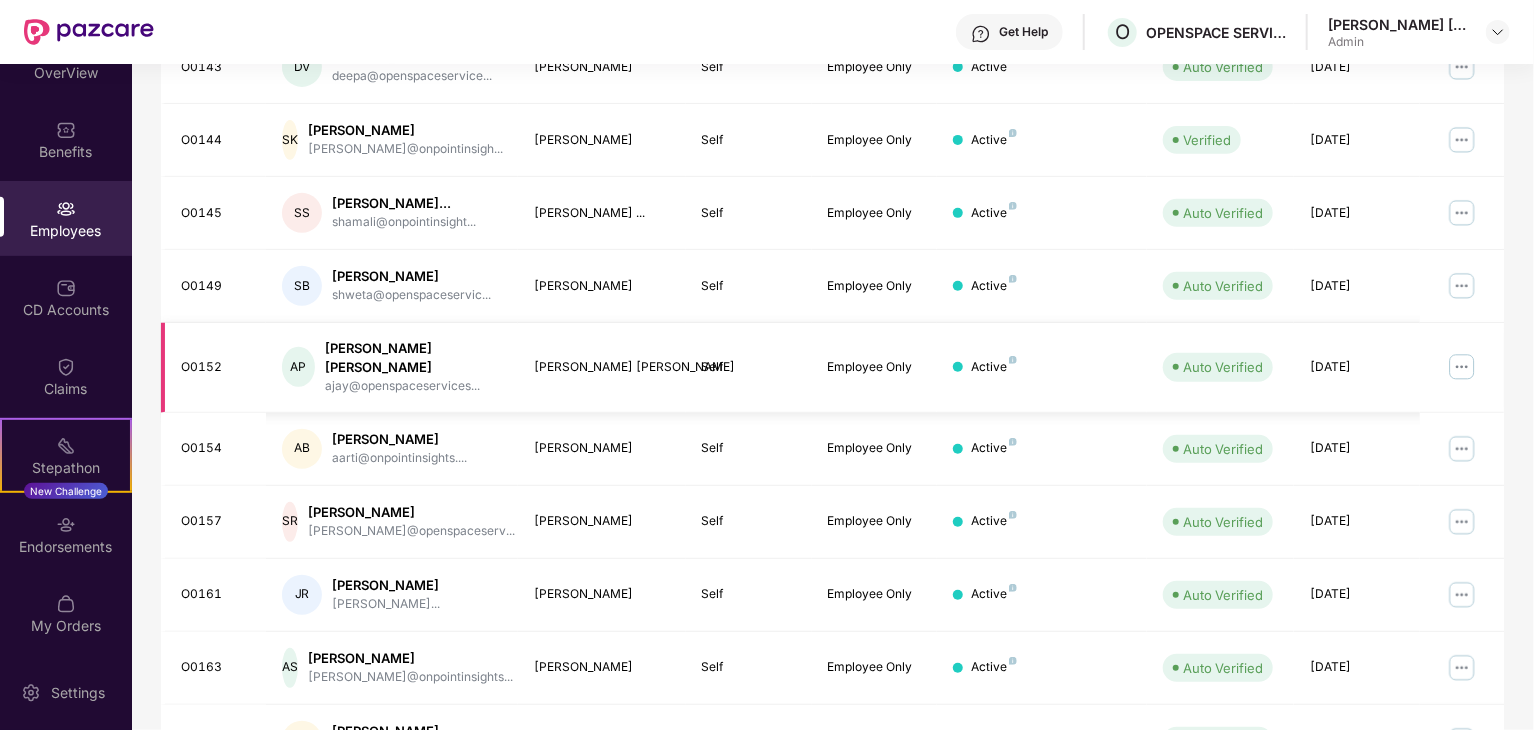 scroll, scrollTop: 496, scrollLeft: 0, axis: vertical 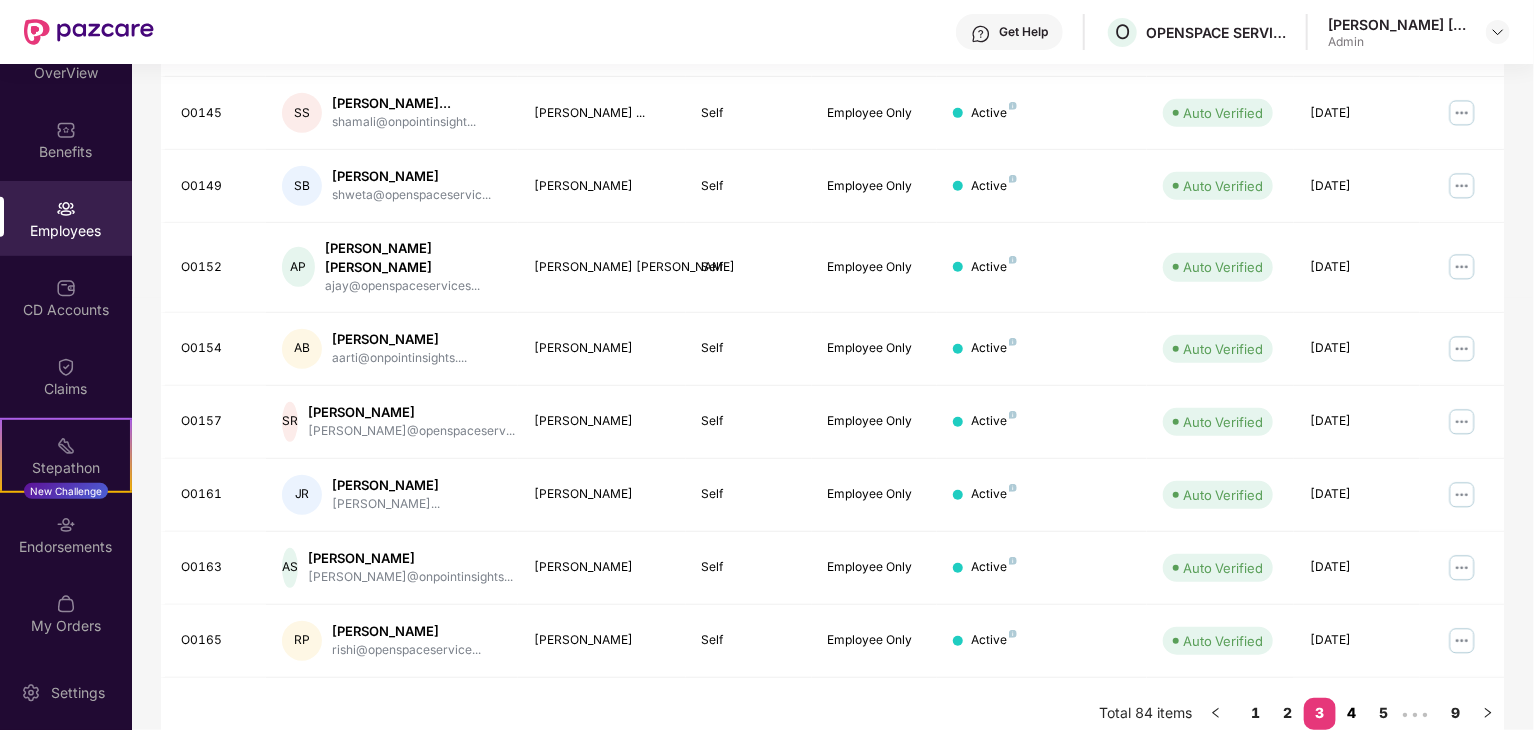 click on "4" at bounding box center [1352, 713] 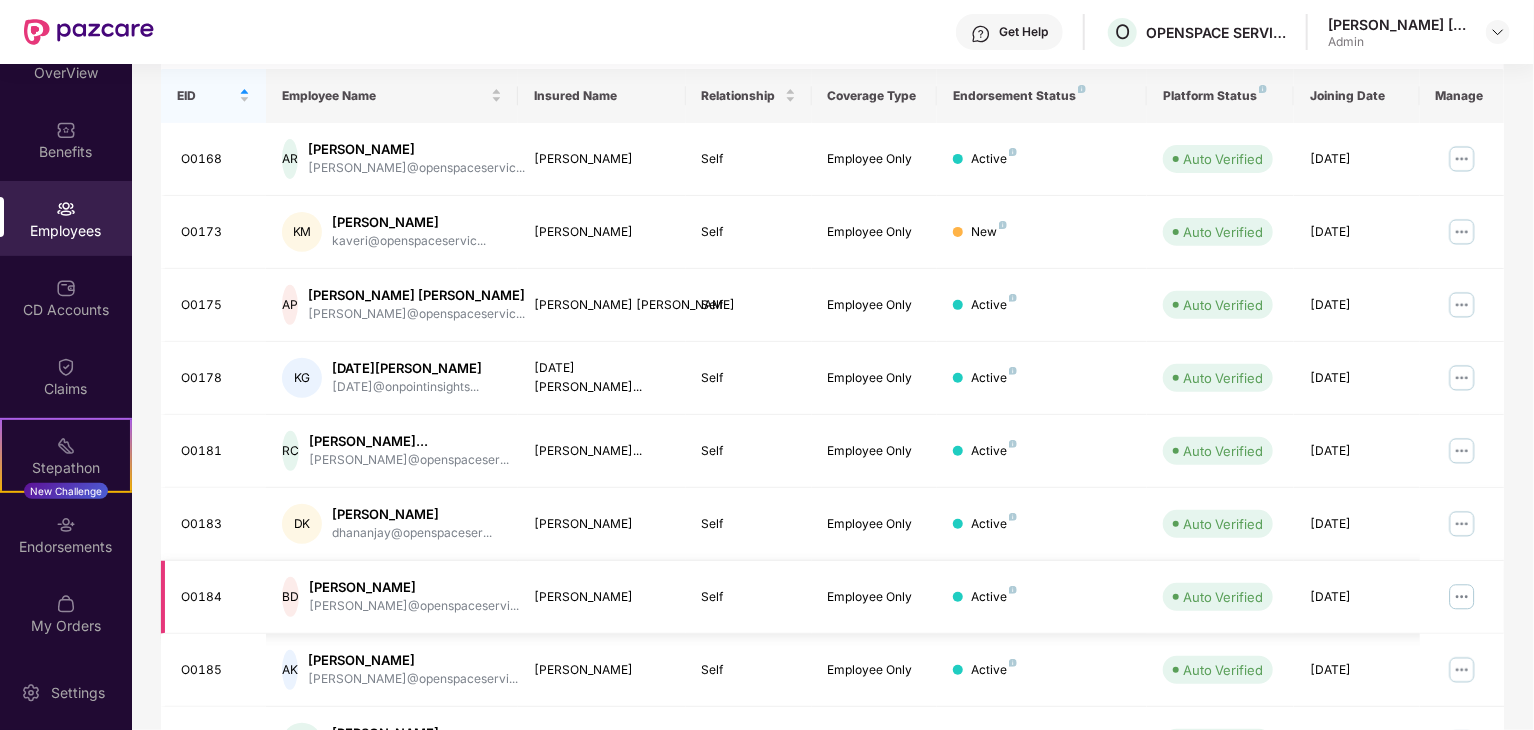 scroll, scrollTop: 196, scrollLeft: 0, axis: vertical 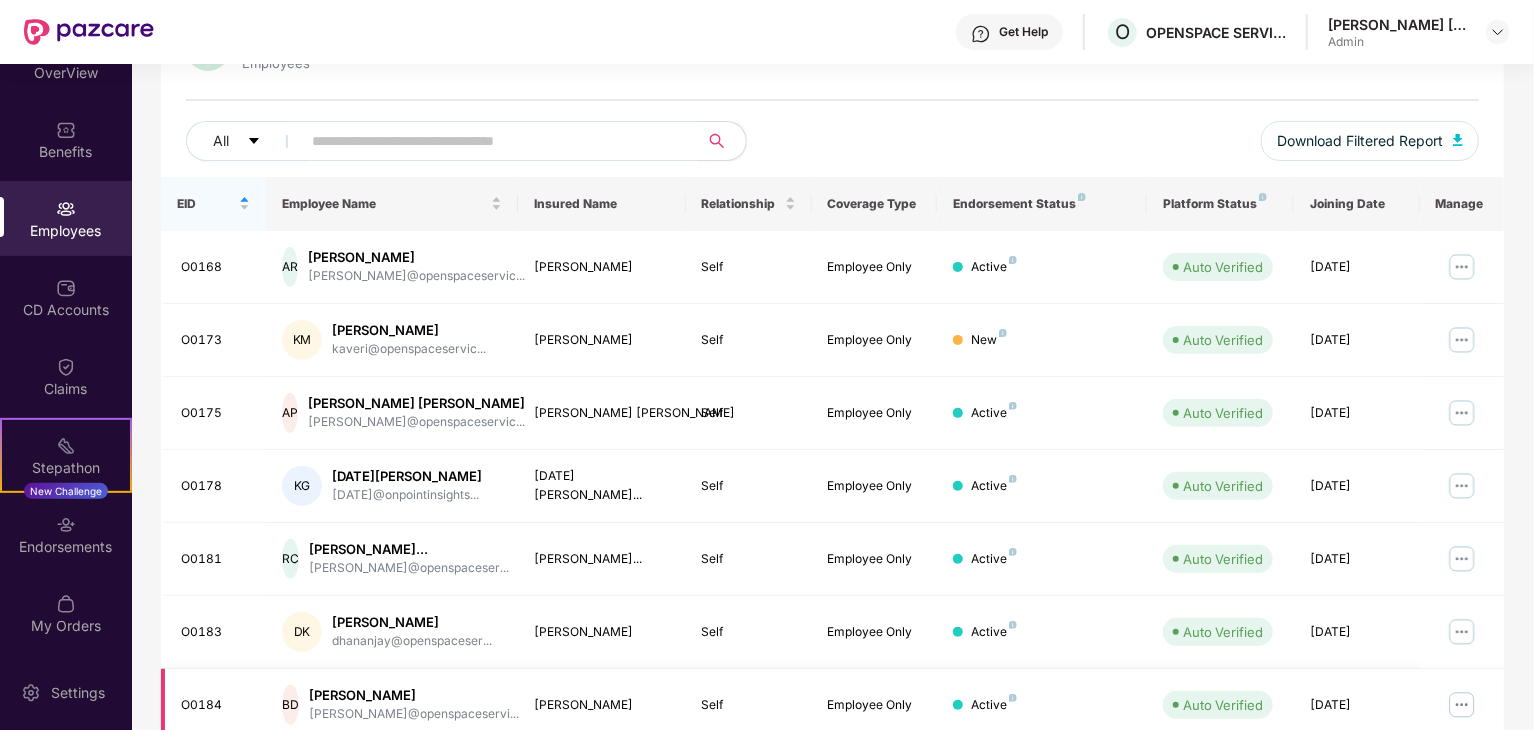 type 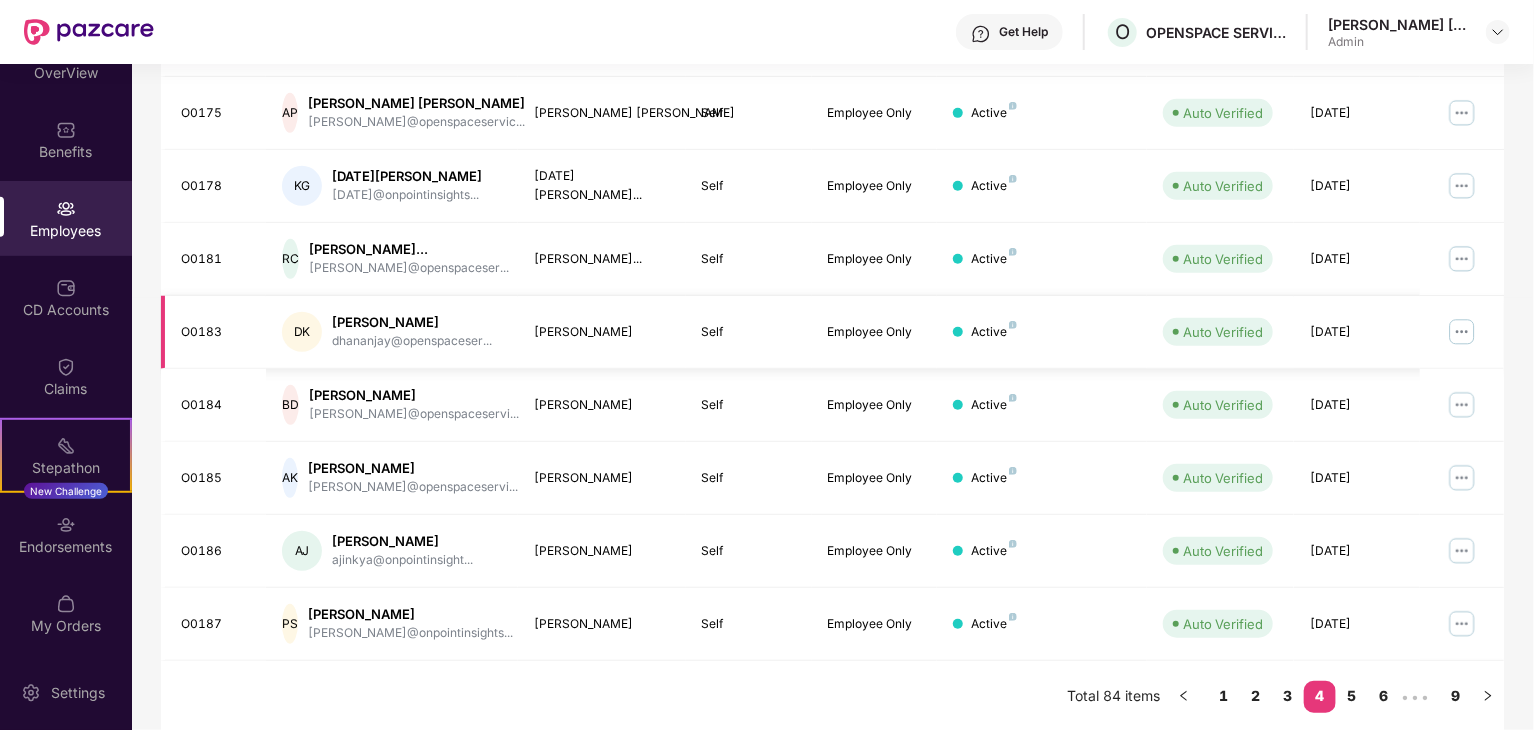 scroll, scrollTop: 513, scrollLeft: 0, axis: vertical 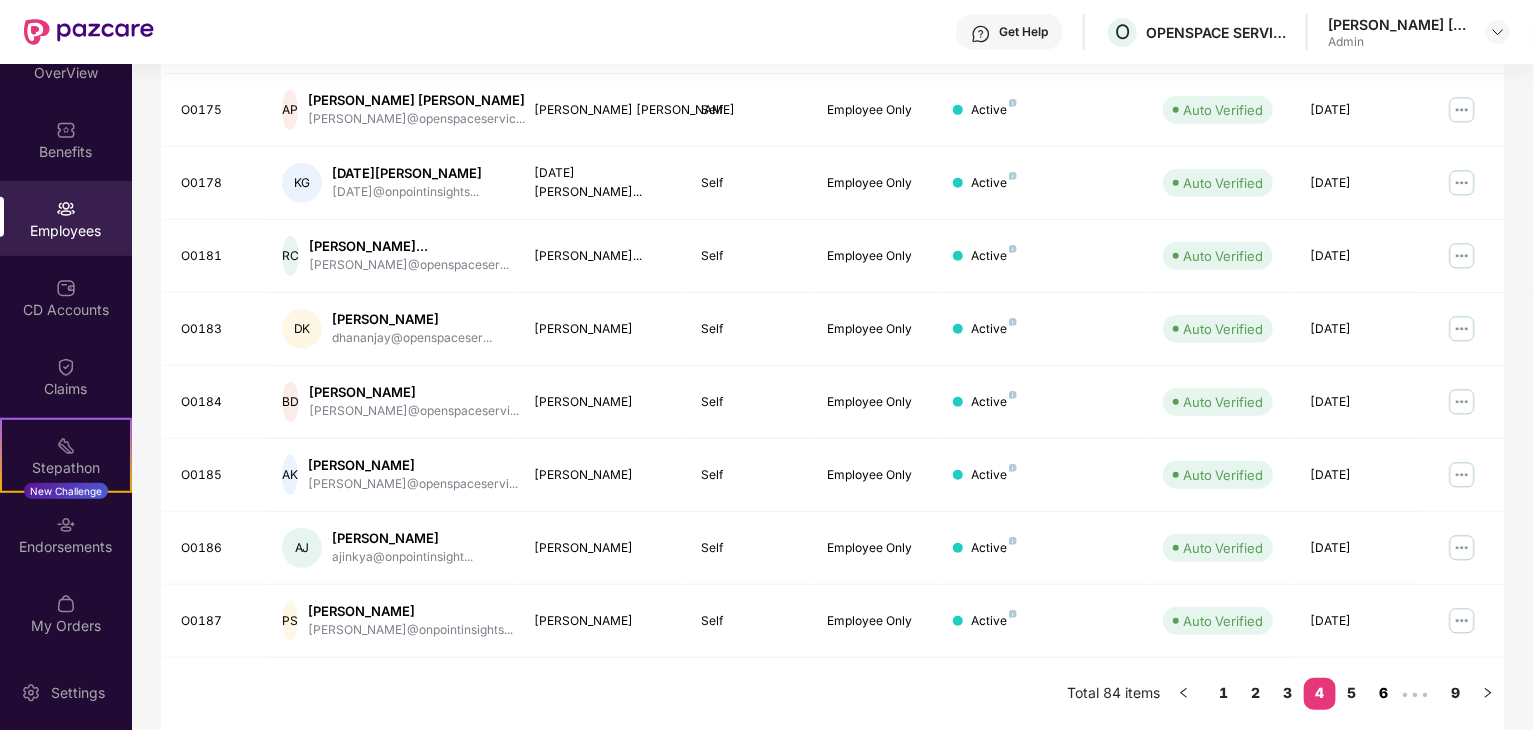 click on "5" at bounding box center [1352, 693] 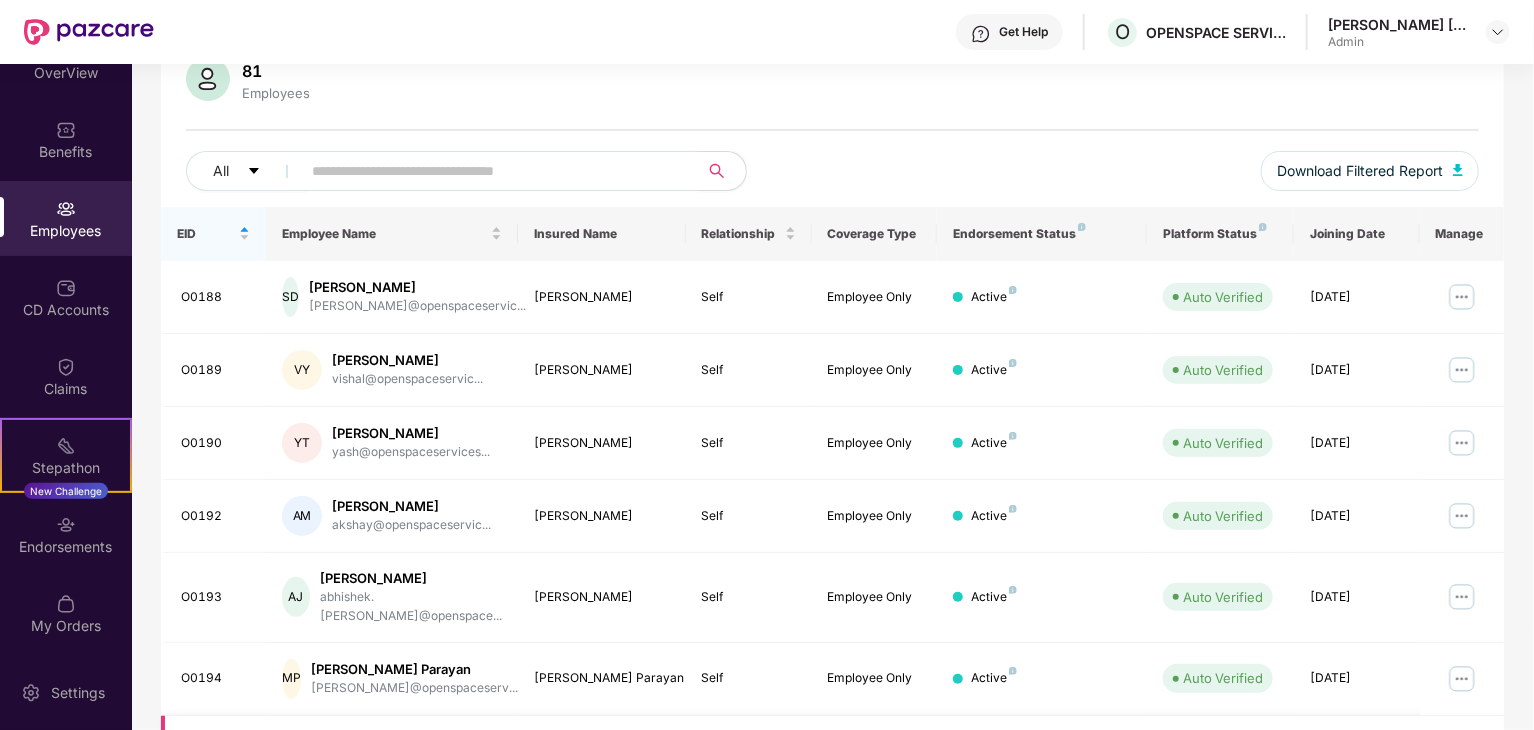 scroll, scrollTop: 196, scrollLeft: 0, axis: vertical 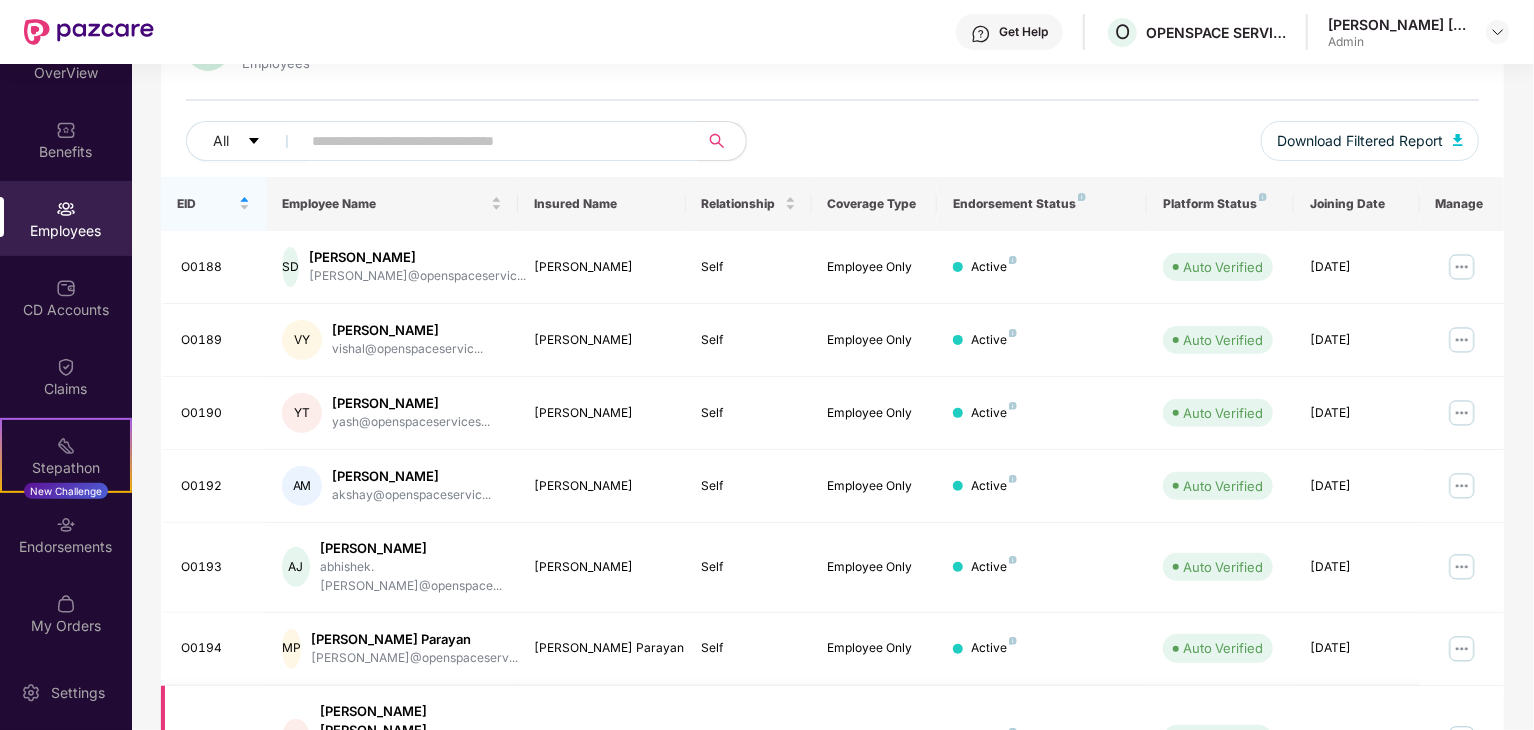type 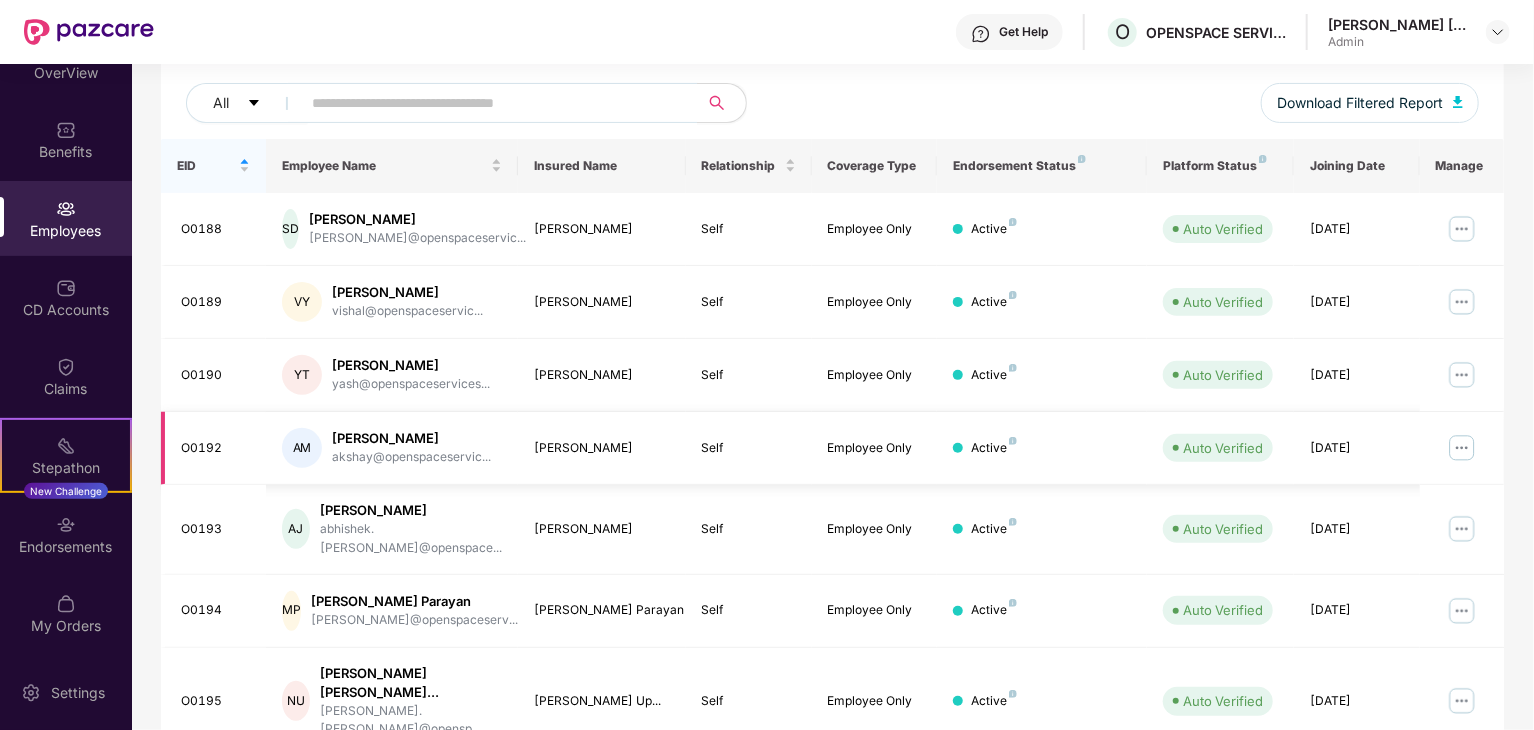 scroll, scrollTop: 196, scrollLeft: 0, axis: vertical 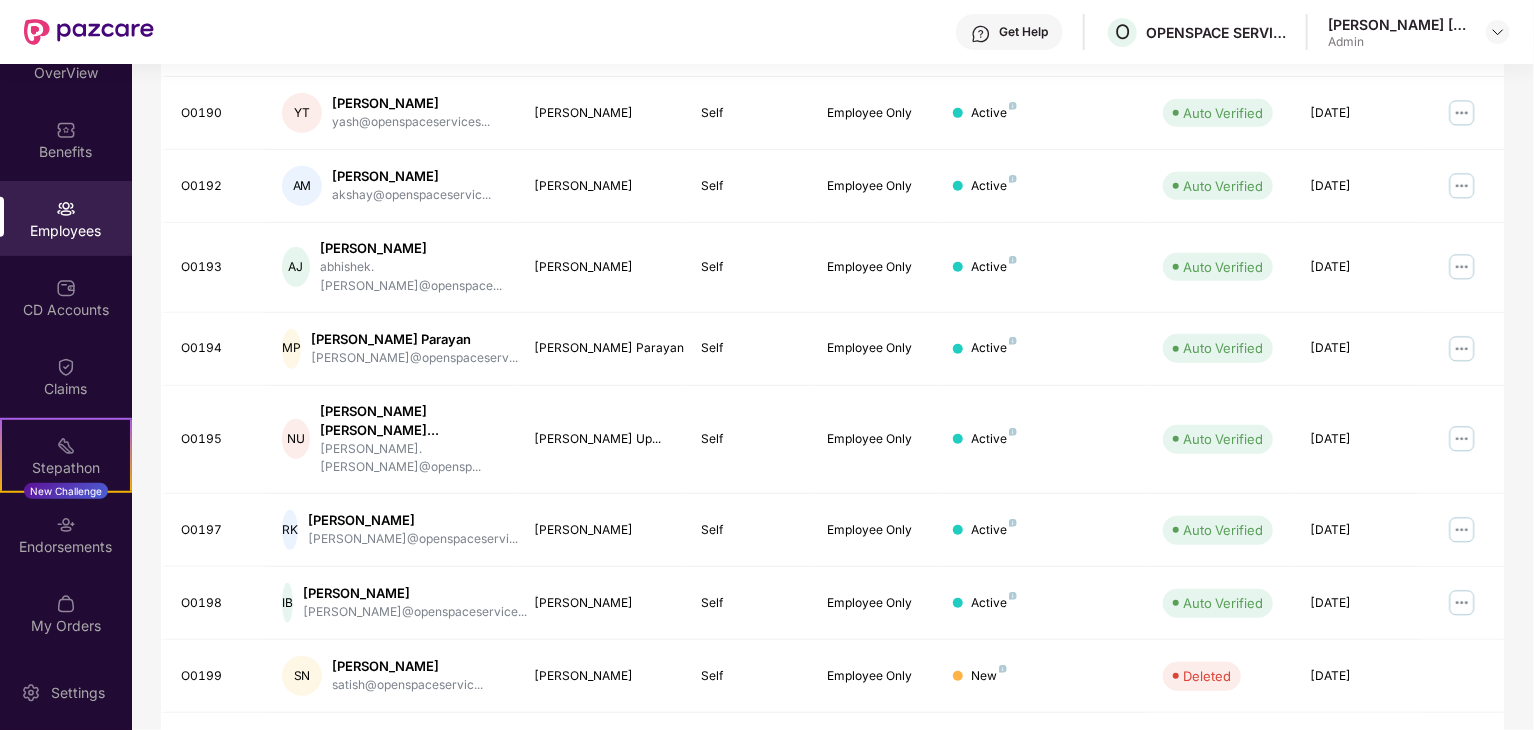 click on "6" at bounding box center [1352, 748] 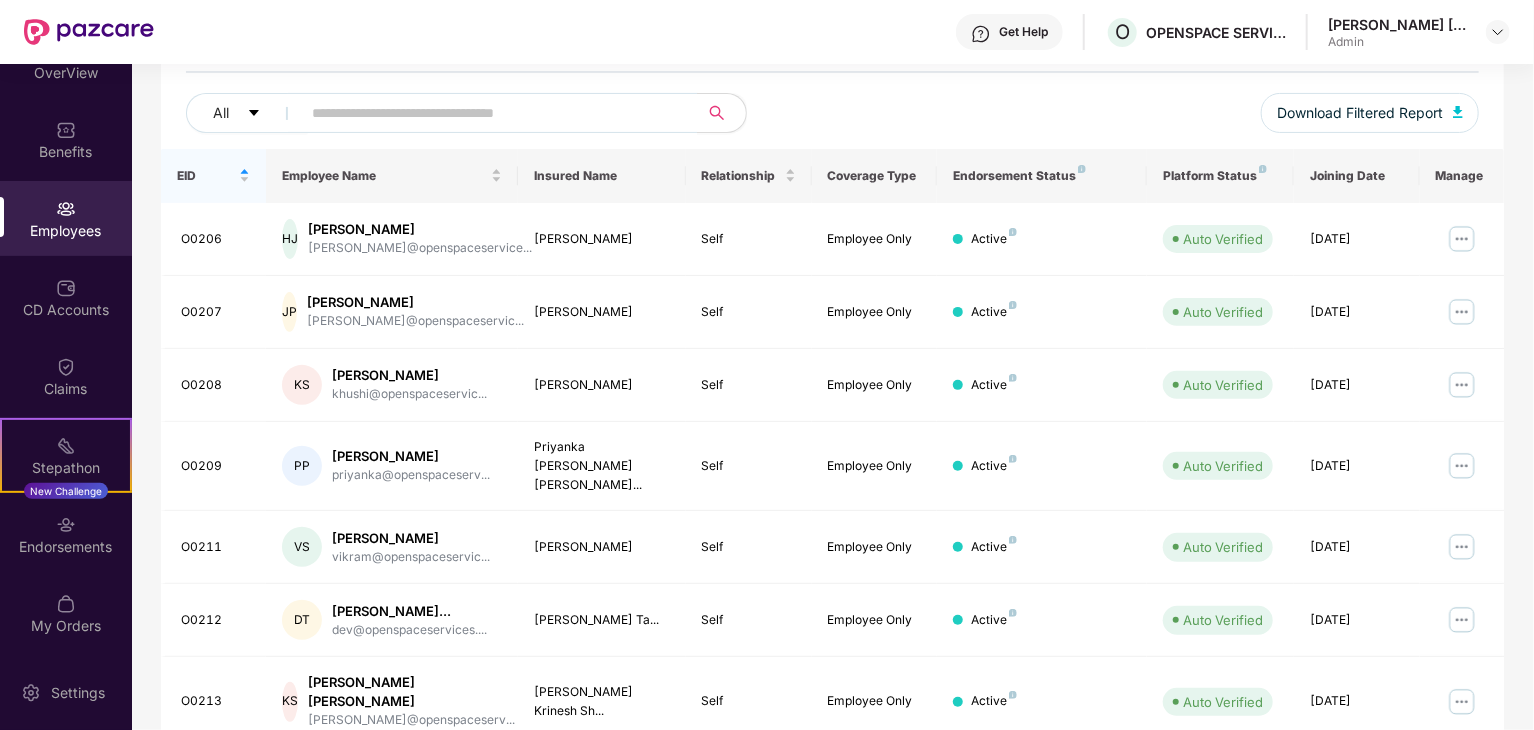 scroll, scrollTop: 196, scrollLeft: 0, axis: vertical 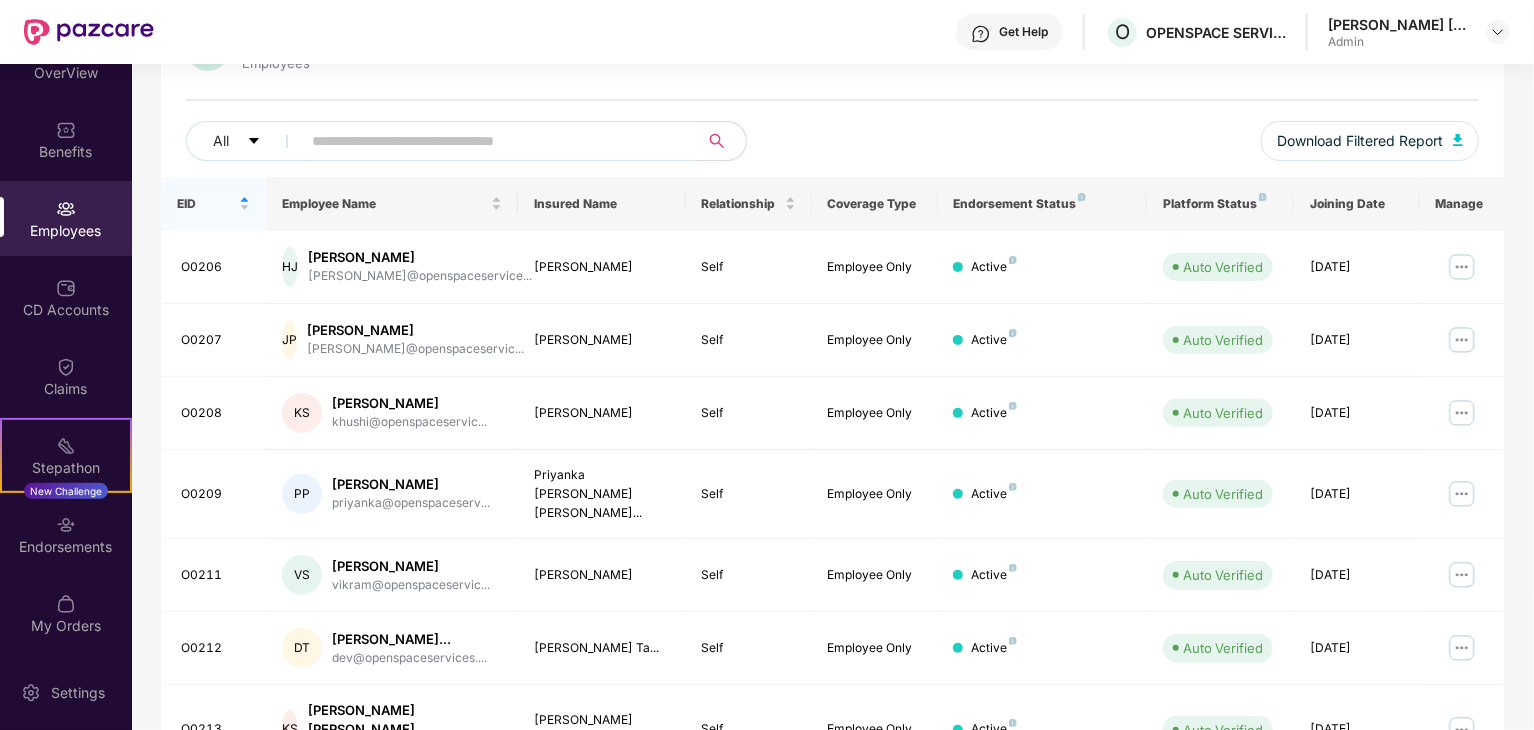 type 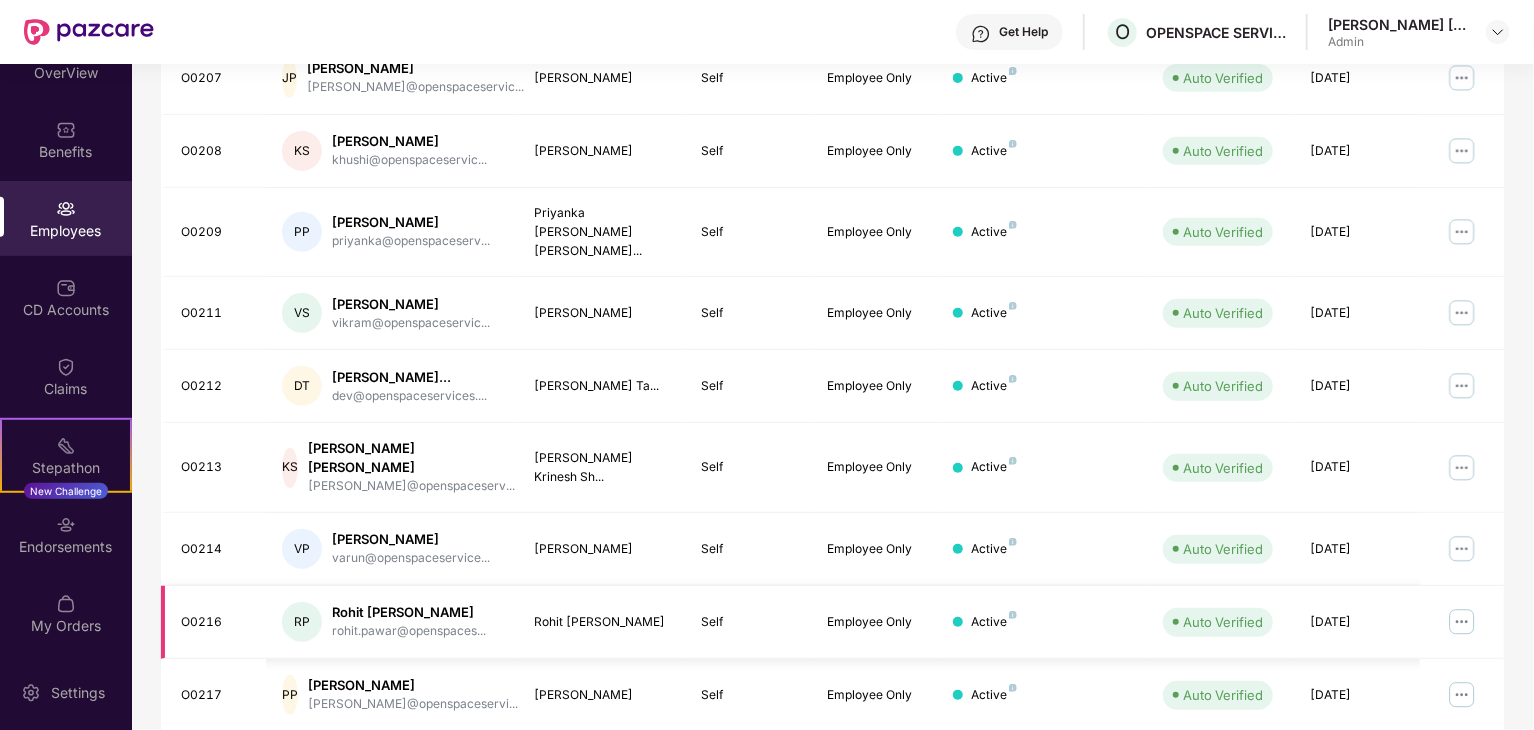 scroll, scrollTop: 496, scrollLeft: 0, axis: vertical 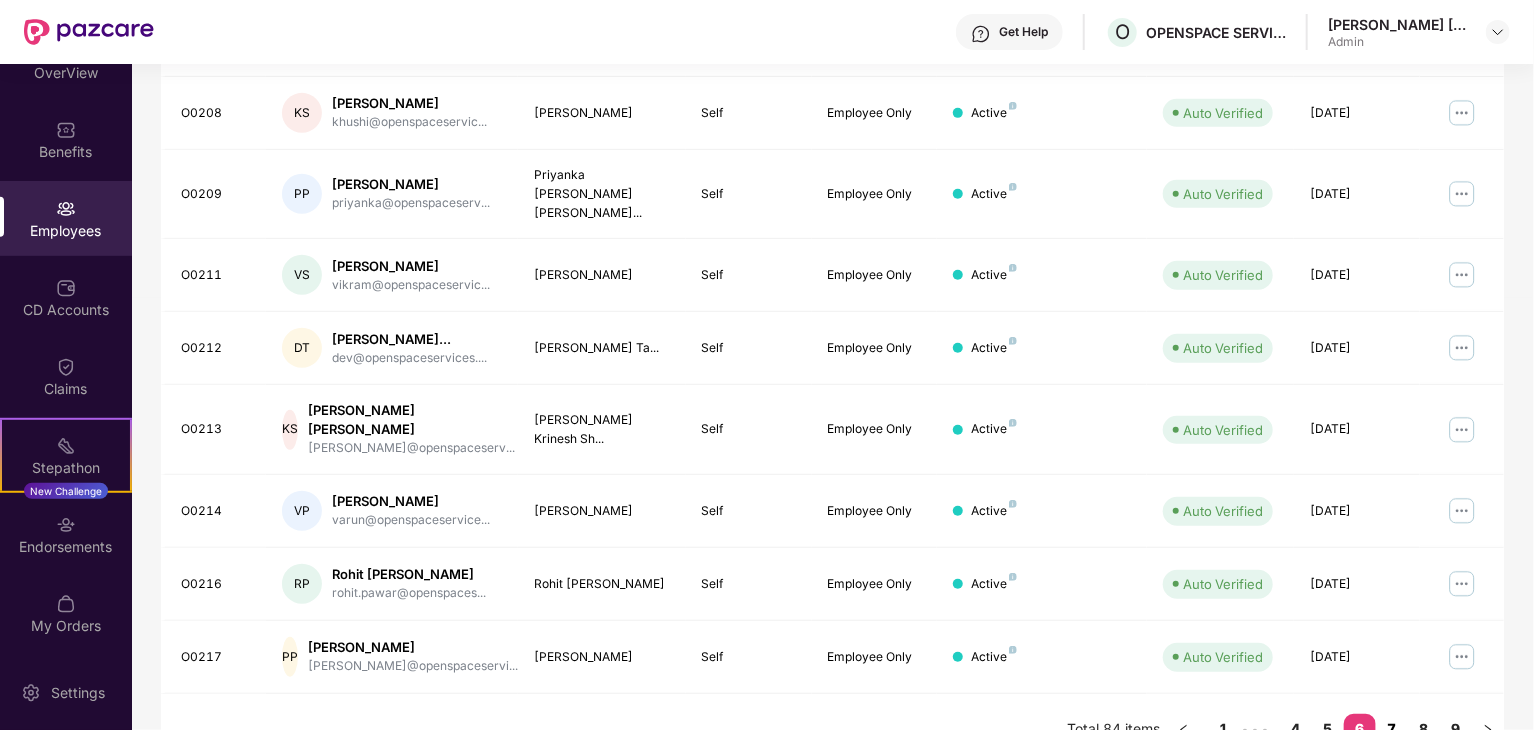 click on "7" at bounding box center (1392, 729) 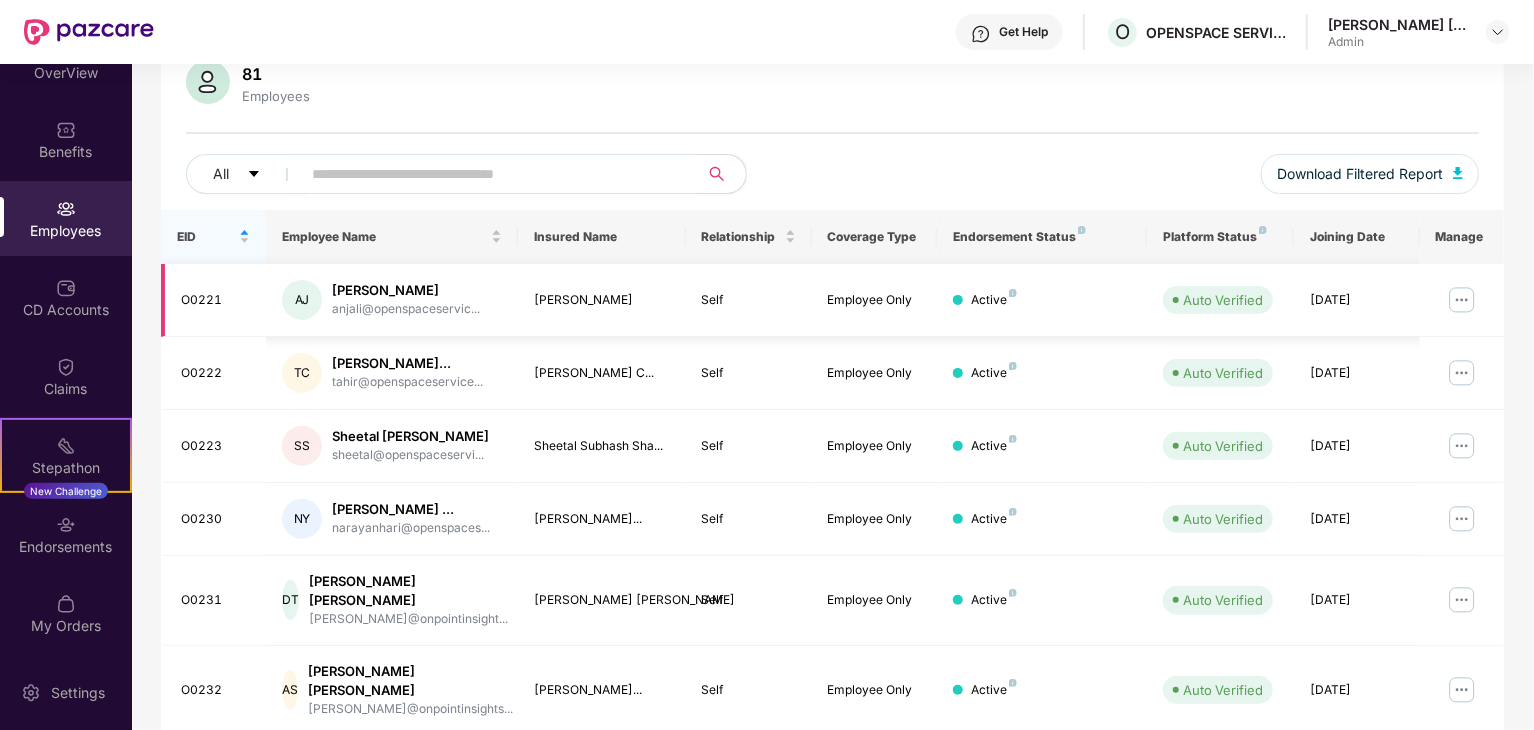 scroll, scrollTop: 196, scrollLeft: 0, axis: vertical 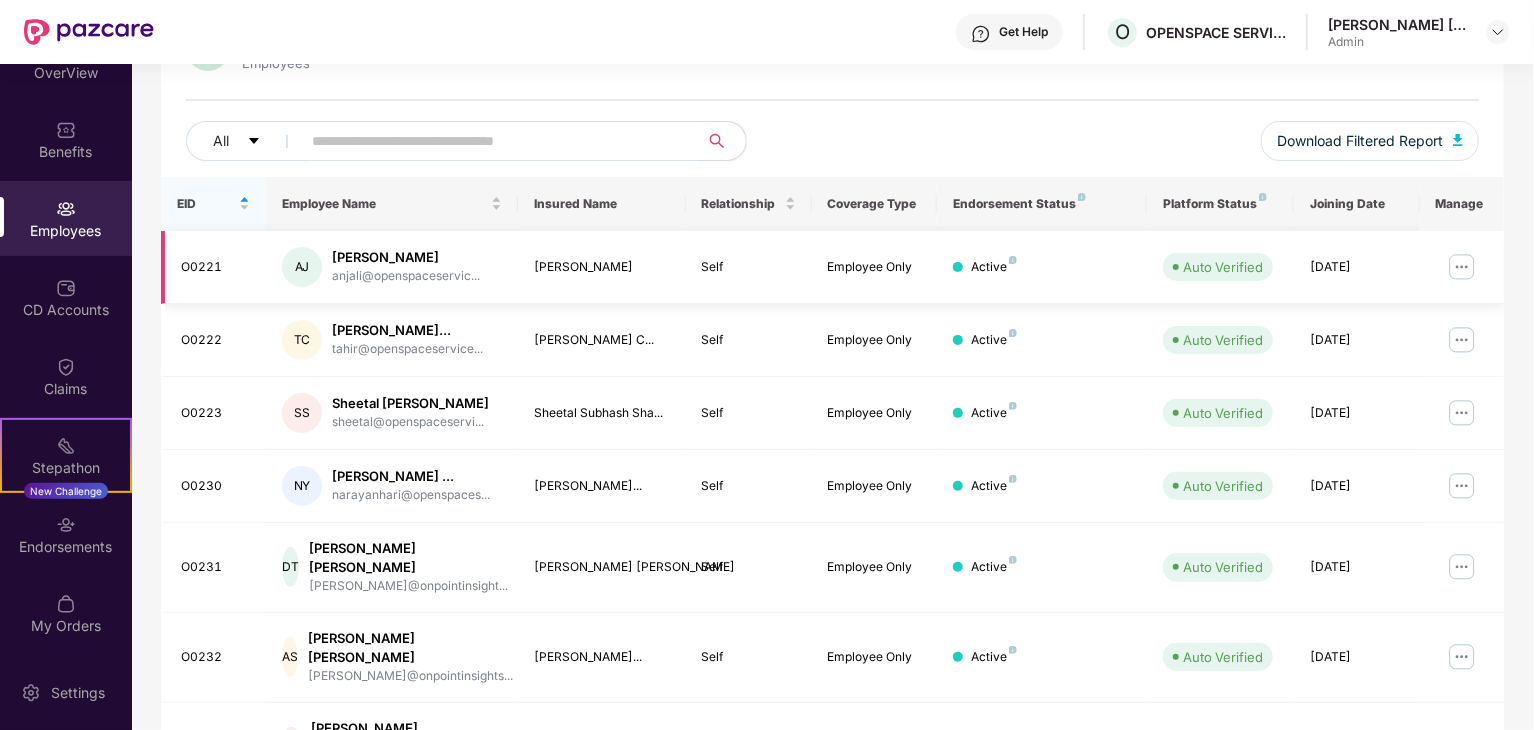 type 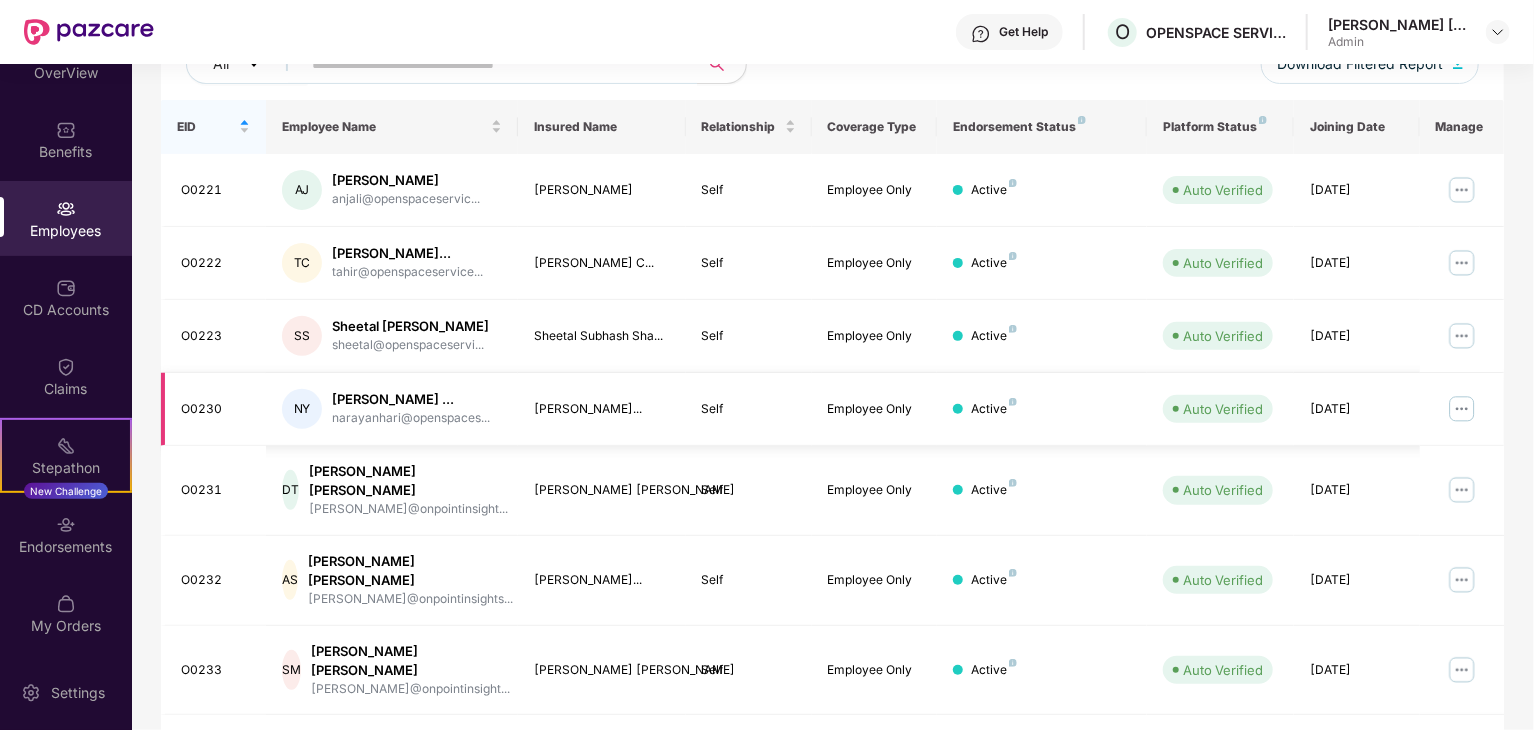 scroll, scrollTop: 396, scrollLeft: 0, axis: vertical 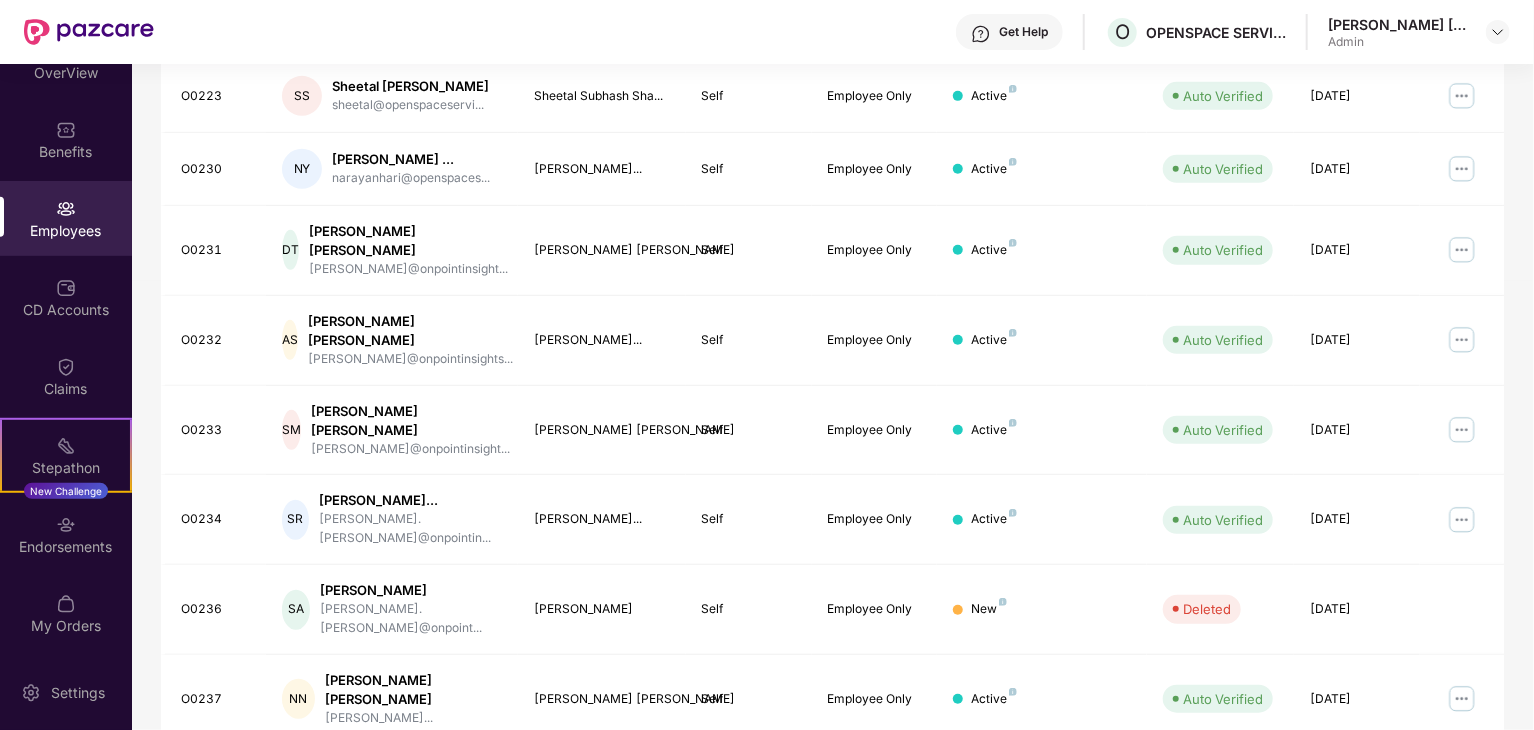 click on "Filters Group Health Insurance Employee  Reports 81 Employees All Download Filtered Report EID Employee Name Insured Name Relationship Coverage Type Endorsement Status Platform Status Joining Date Manage                   O0221 [PERSON_NAME] Anjali [PERSON_NAME]   anjali@openspaceservic... [PERSON_NAME] Self Employee Only Active Auto Verified [DATE] O0222 [PERSON_NAME] Tajmohammad [PERSON_NAME]...   tahir@openspaceservice... Tahir Tajmohammad C... Self Employee Only Active Auto Verified [DATE] O0223 SS [PERSON_NAME]   sheetal@openspaceservi... Sheetal Subhash Sha... Self Employee Only Active Auto Verified [DATE] O0230 NY [PERSON_NAME] ...   narayanhari@openspaces... [PERSON_NAME]... Self Employee Only Active Auto Verified [DATE] O0231 DT Dishant Prem [PERSON_NAME]@onpointinsight... [PERSON_NAME] [PERSON_NAME] Self Employee Only Active Auto Verified [DATE] O0232 AS [PERSON_NAME] [PERSON_NAME]@onpointinsights... [PERSON_NAME]... Self Employee Only Active Auto Verified O0233" at bounding box center [832, 219] 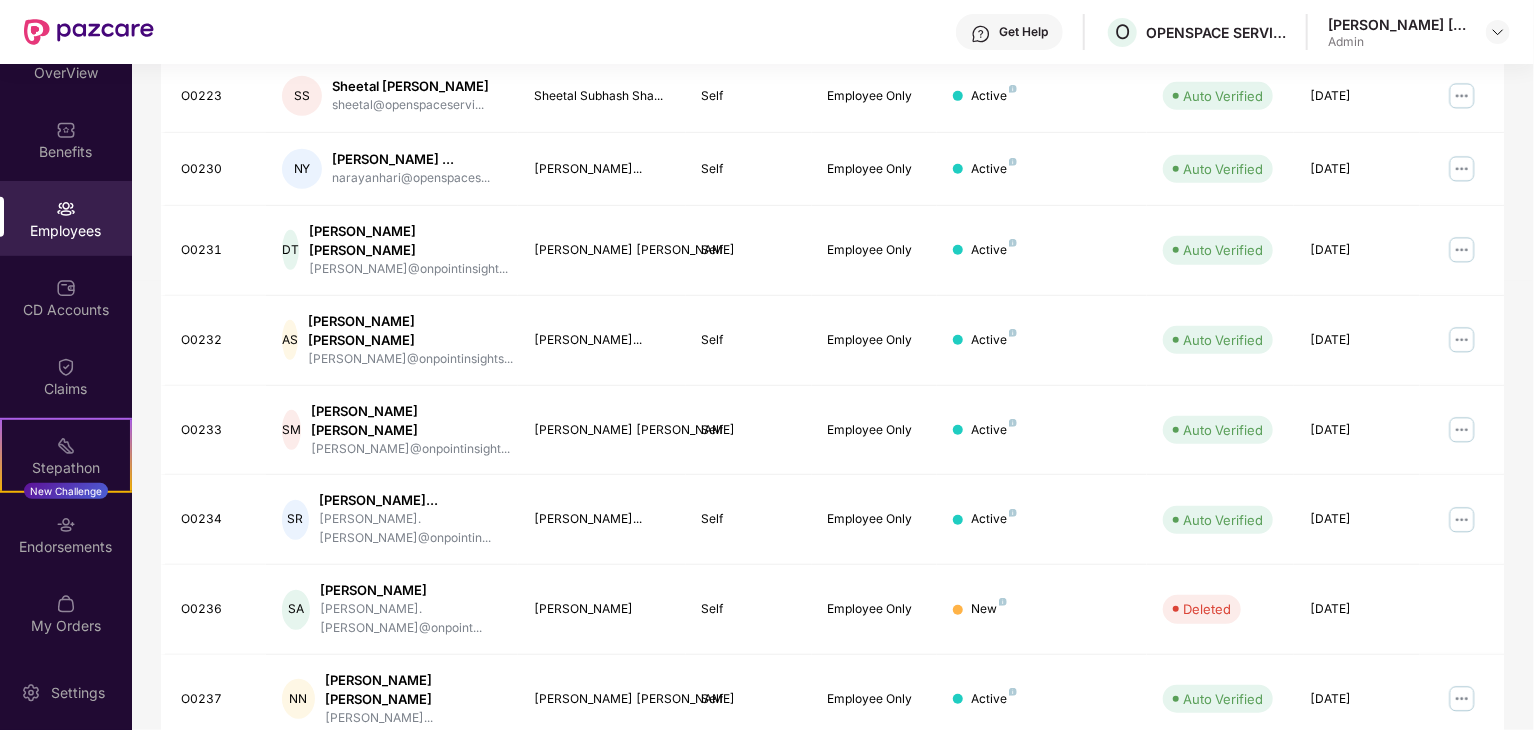 click on "8" at bounding box center [1424, 780] 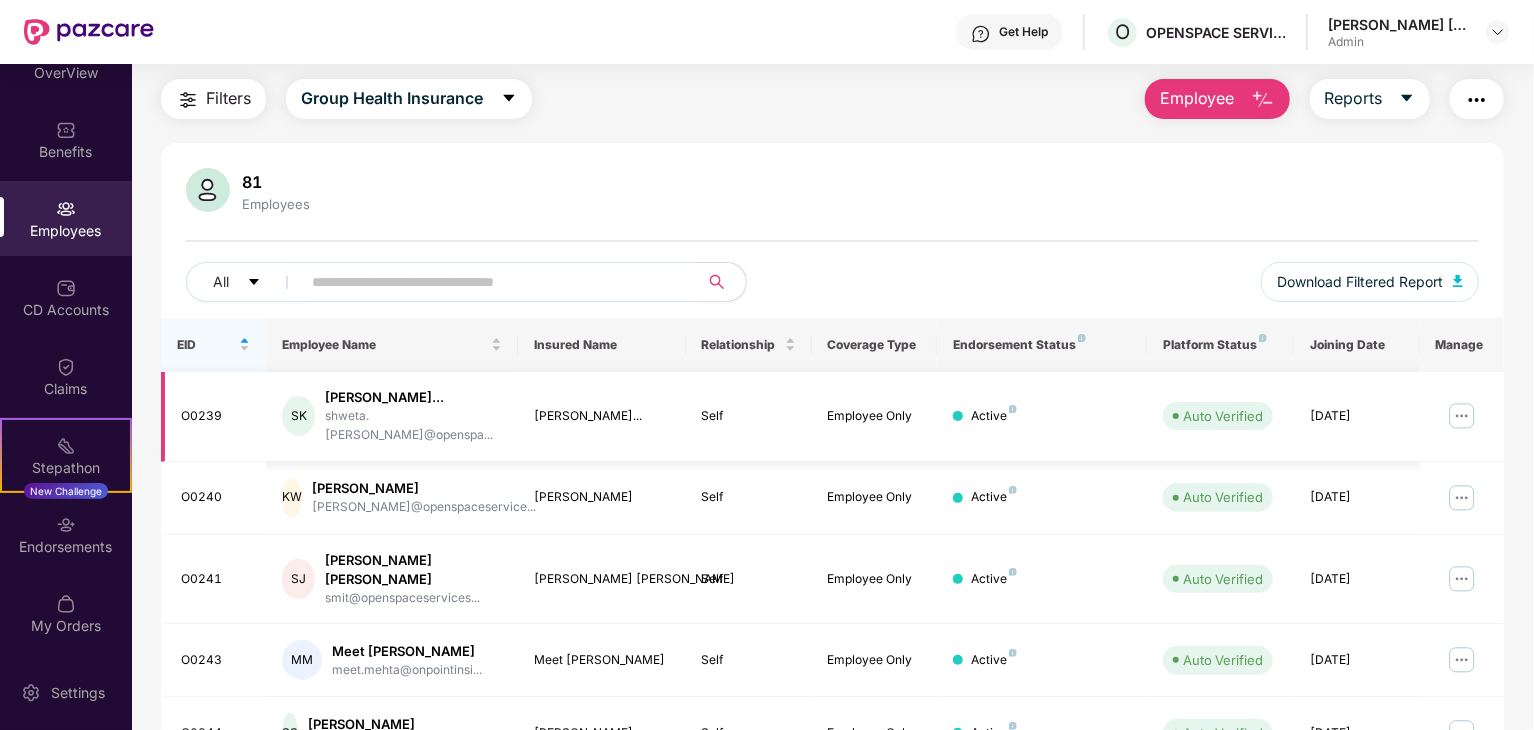 scroll, scrollTop: 100, scrollLeft: 0, axis: vertical 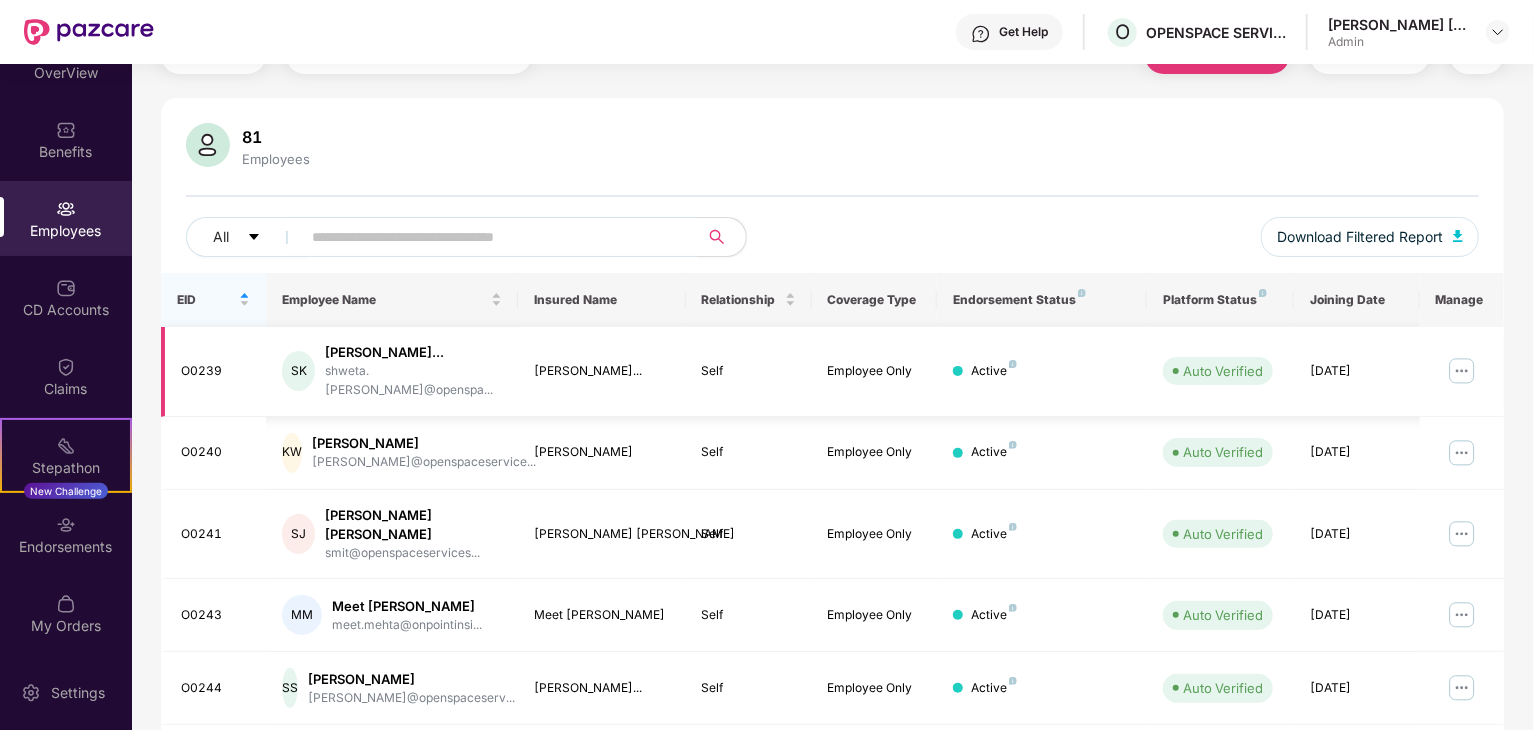 type 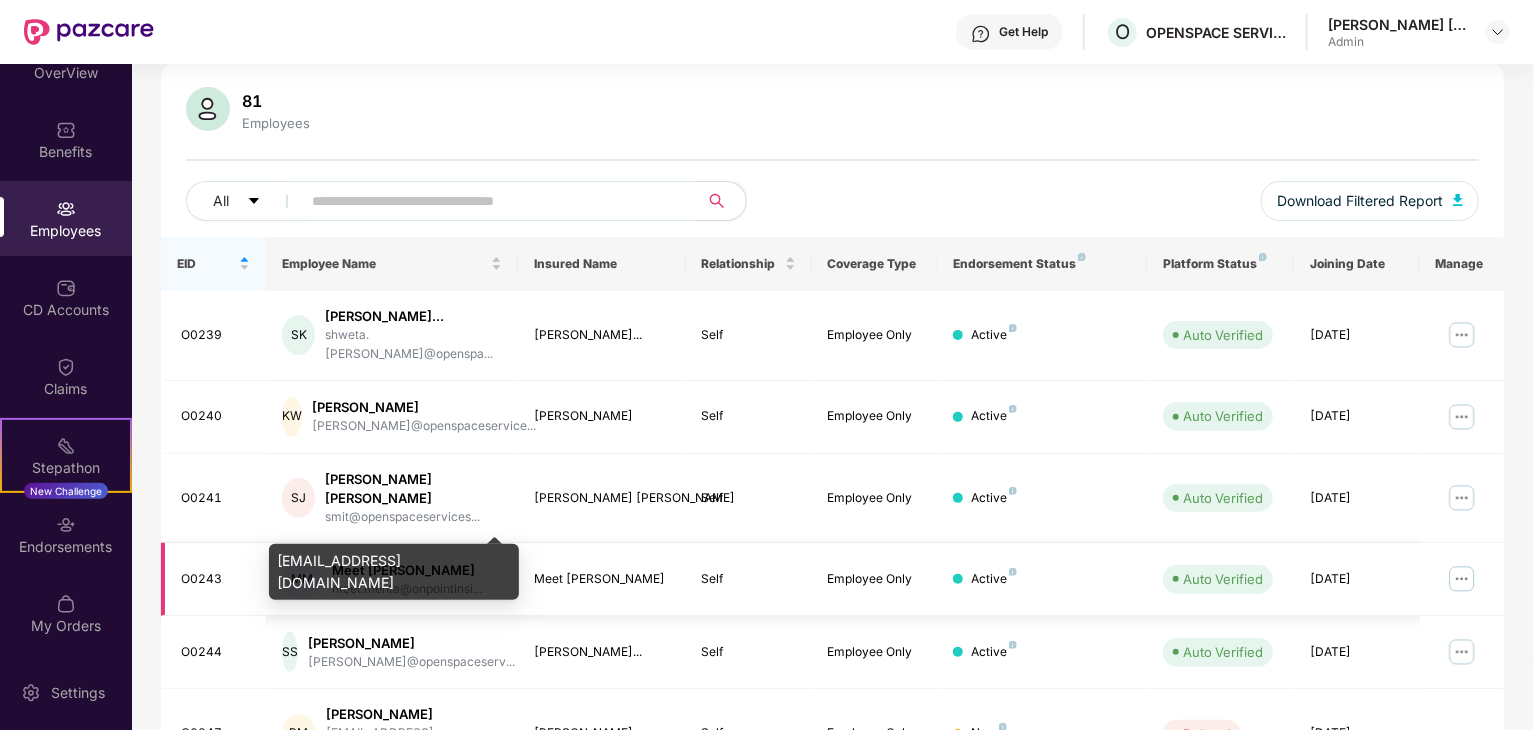 scroll, scrollTop: 300, scrollLeft: 0, axis: vertical 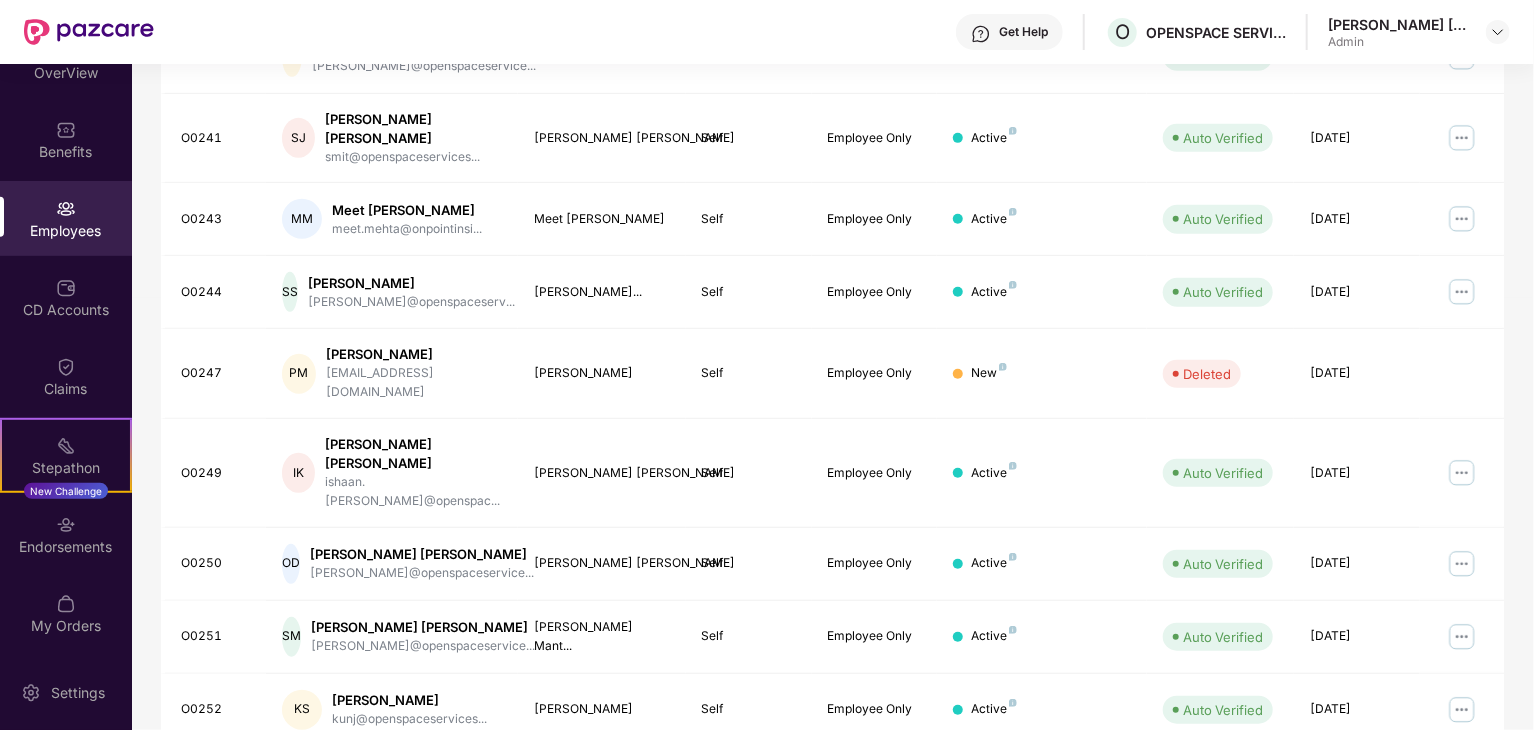 click on "9" at bounding box center [1456, 782] 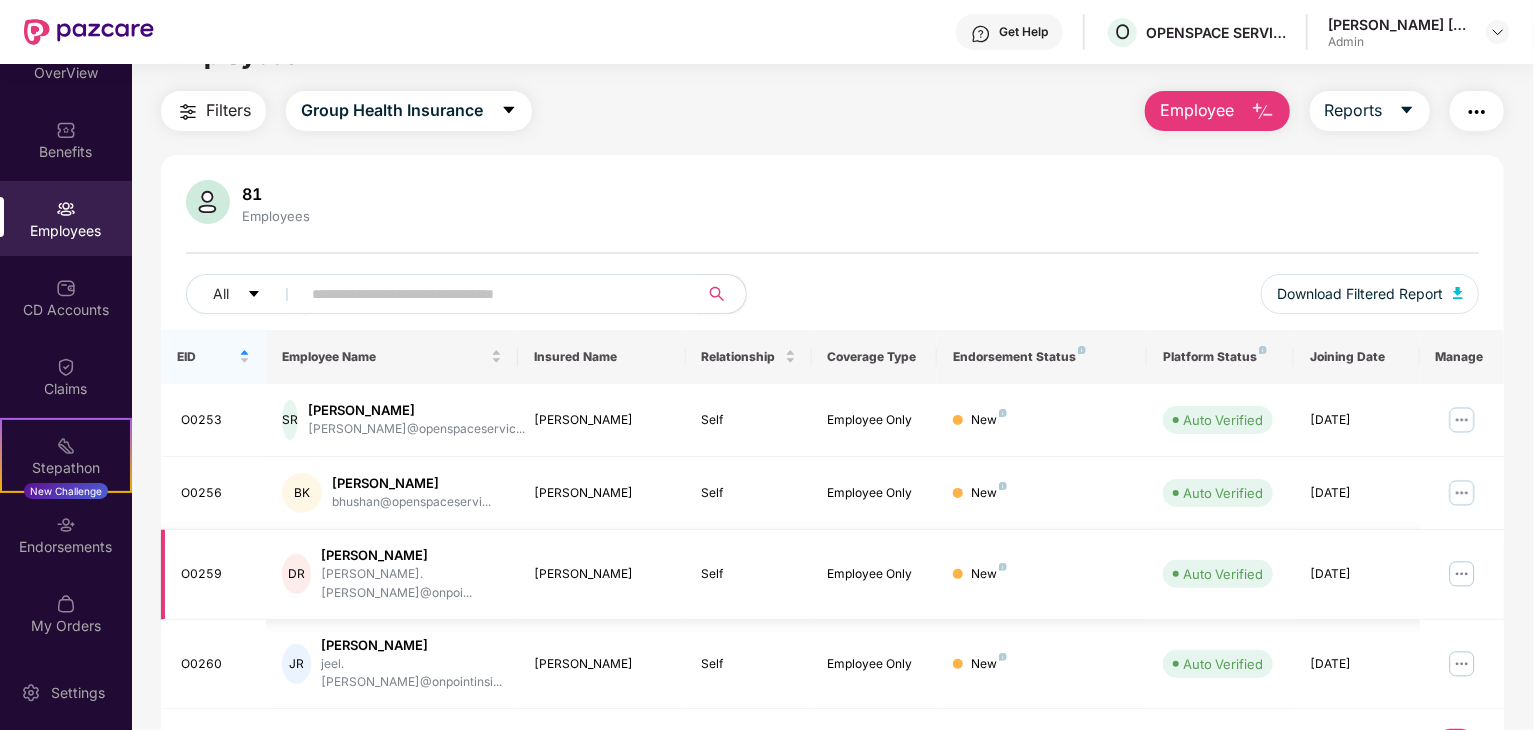 scroll, scrollTop: 64, scrollLeft: 0, axis: vertical 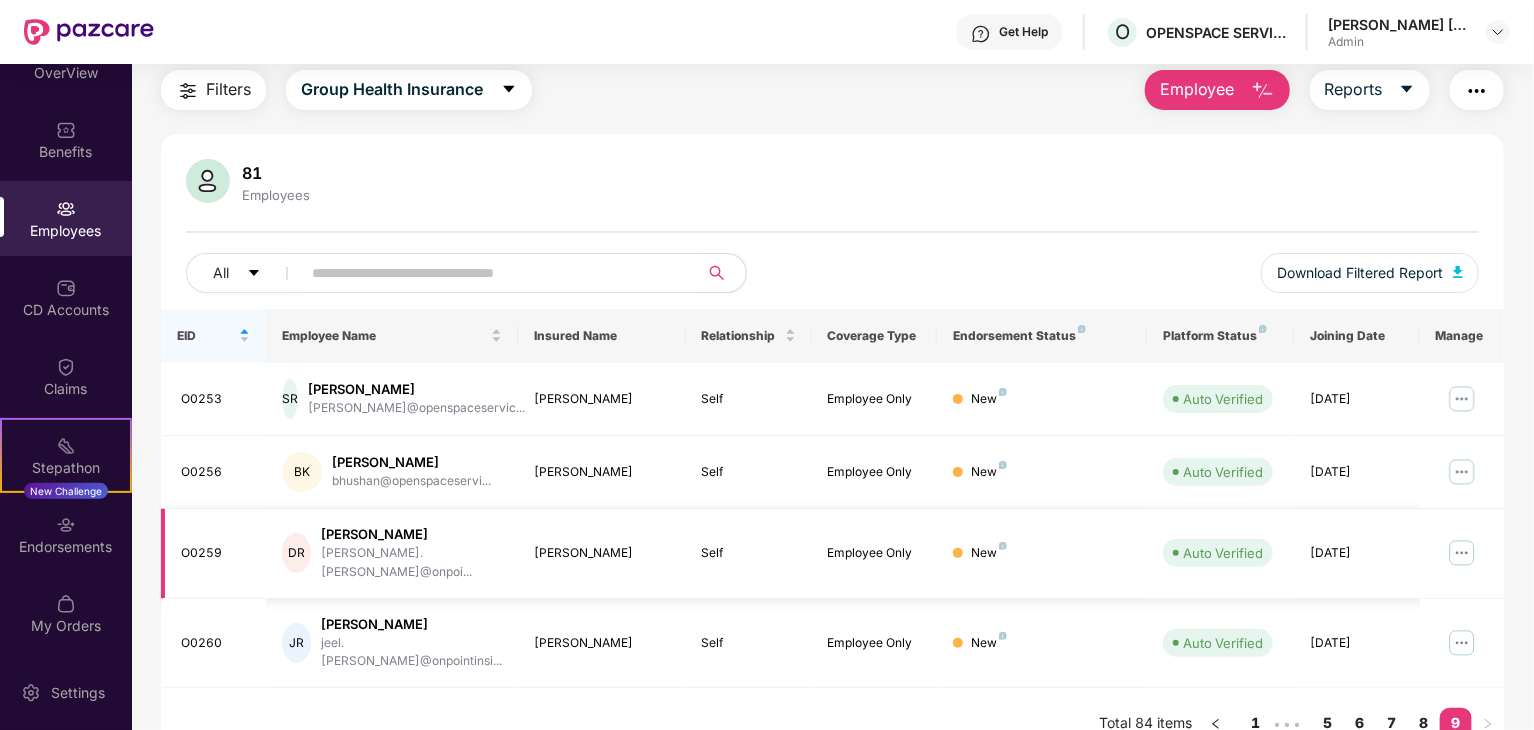 type 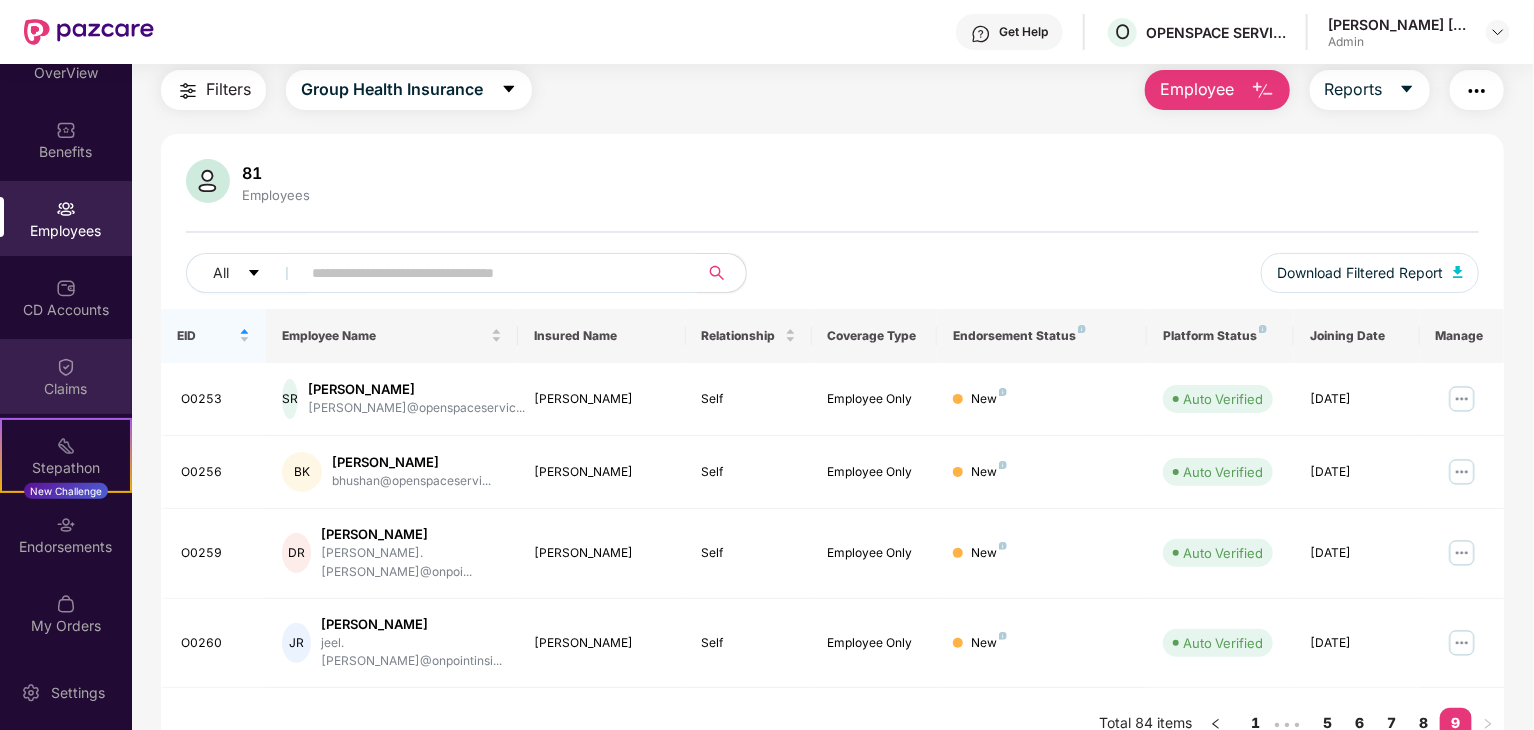 click on "Claims" at bounding box center [66, 389] 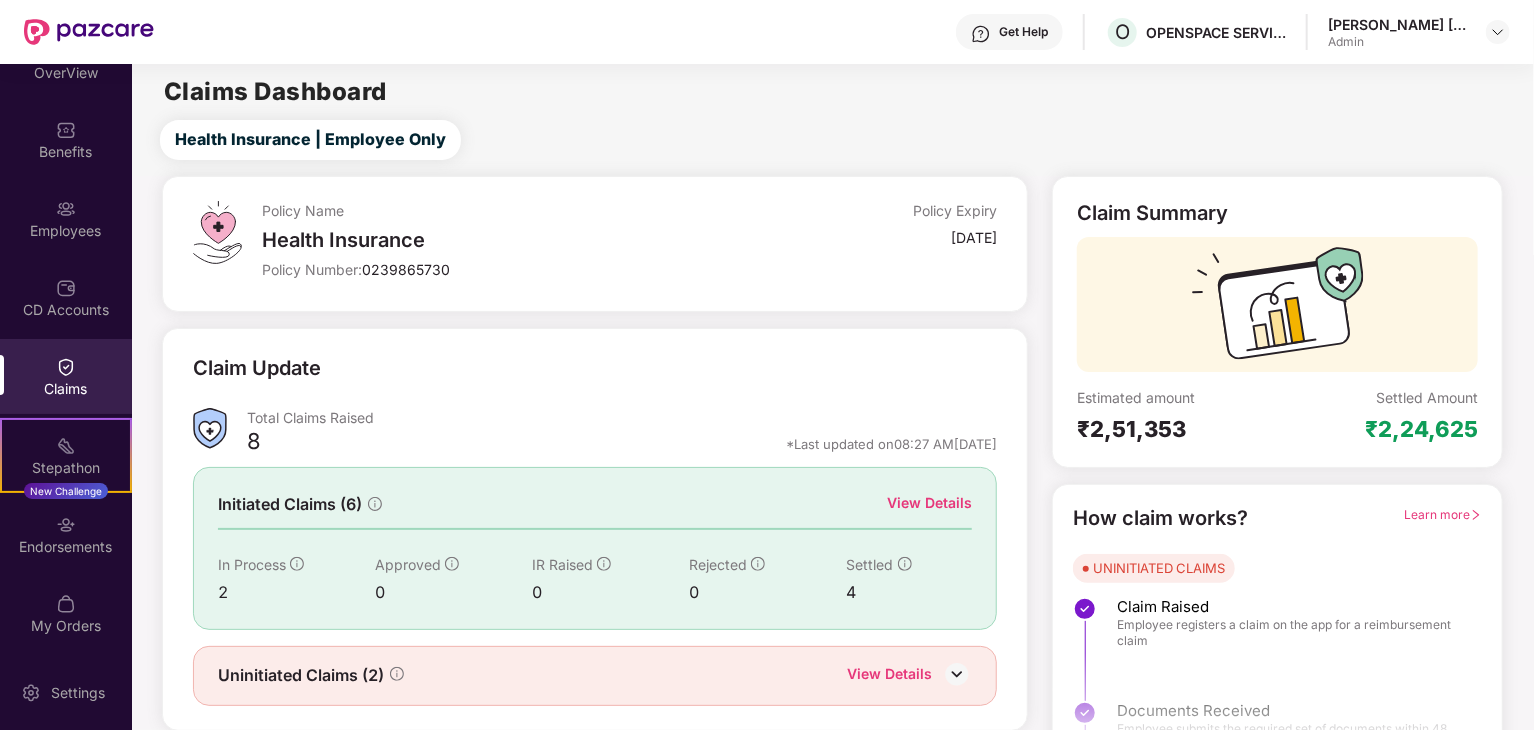 scroll, scrollTop: 52, scrollLeft: 0, axis: vertical 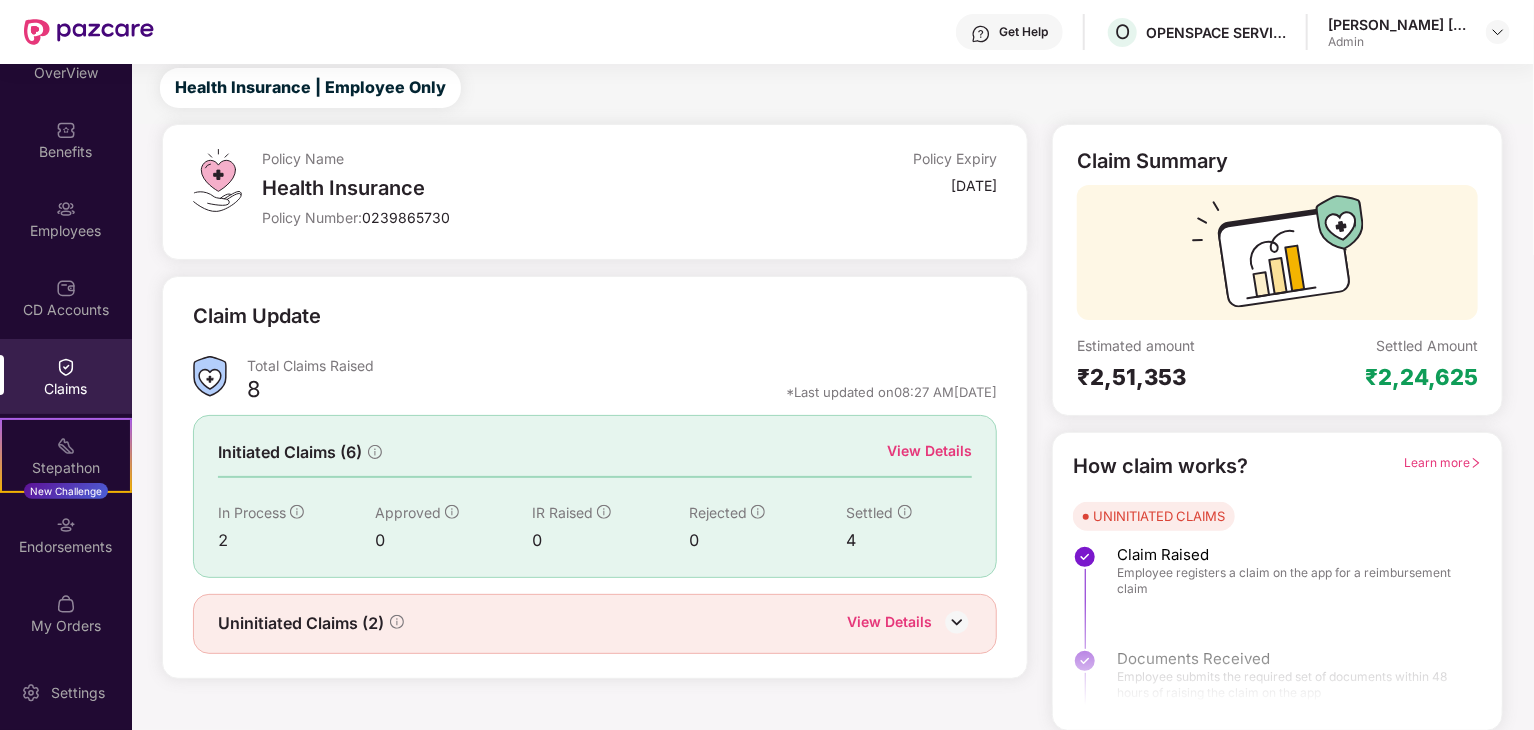 click at bounding box center [957, 622] 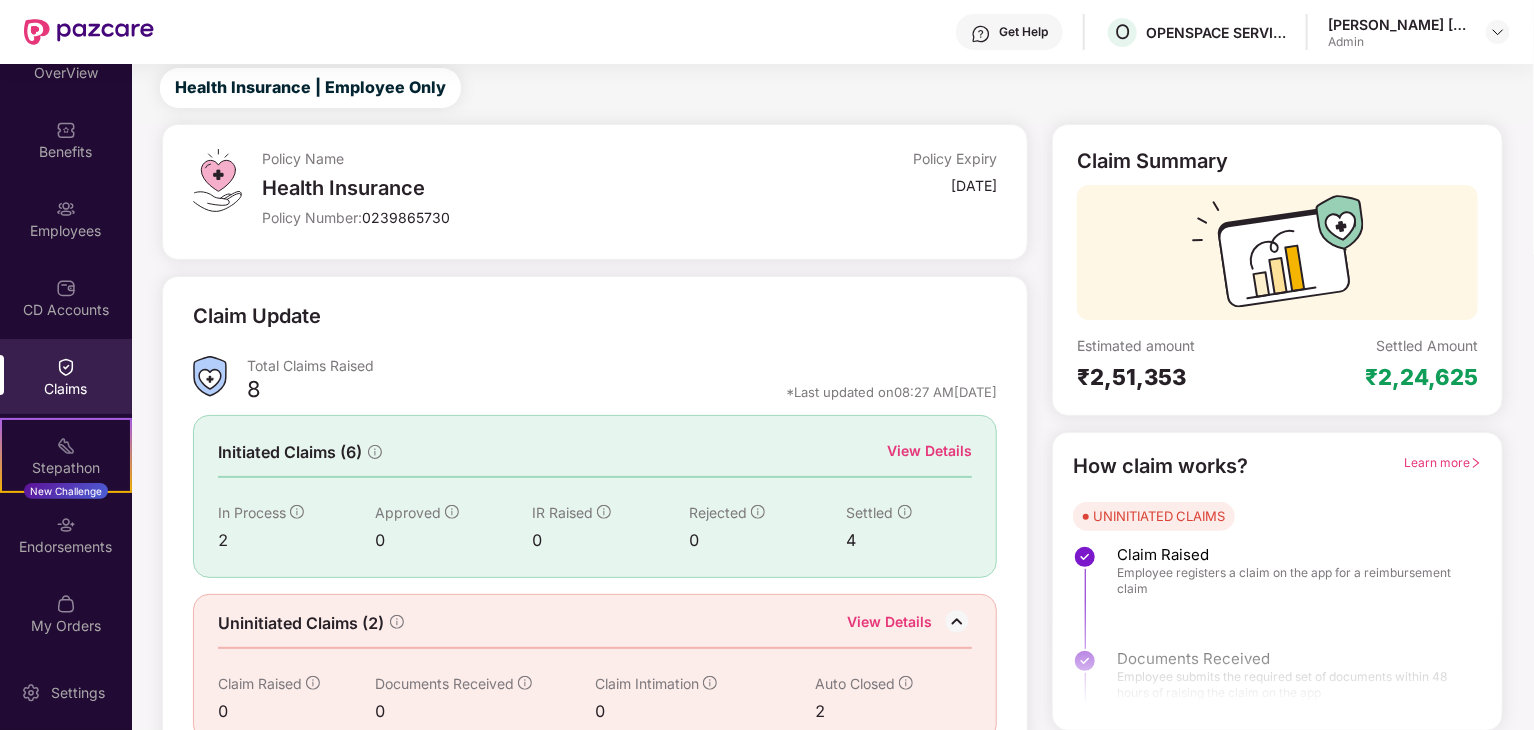 scroll, scrollTop: 85, scrollLeft: 0, axis: vertical 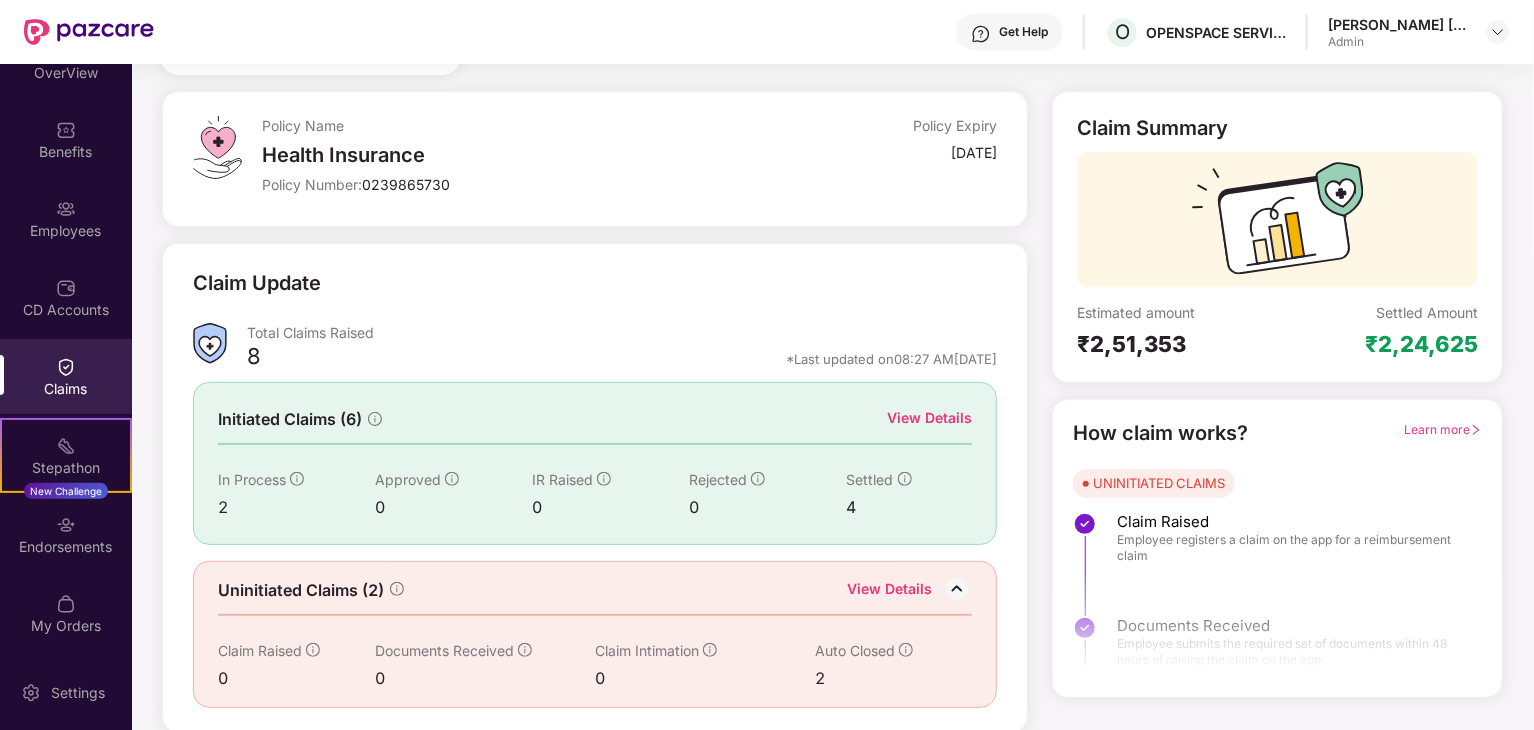 click on "Uninitiated Claims (2) View Details Claim Raised 0 Documents Received 0 Claim Intimation 0 Auto Closed 2" at bounding box center (595, 634) 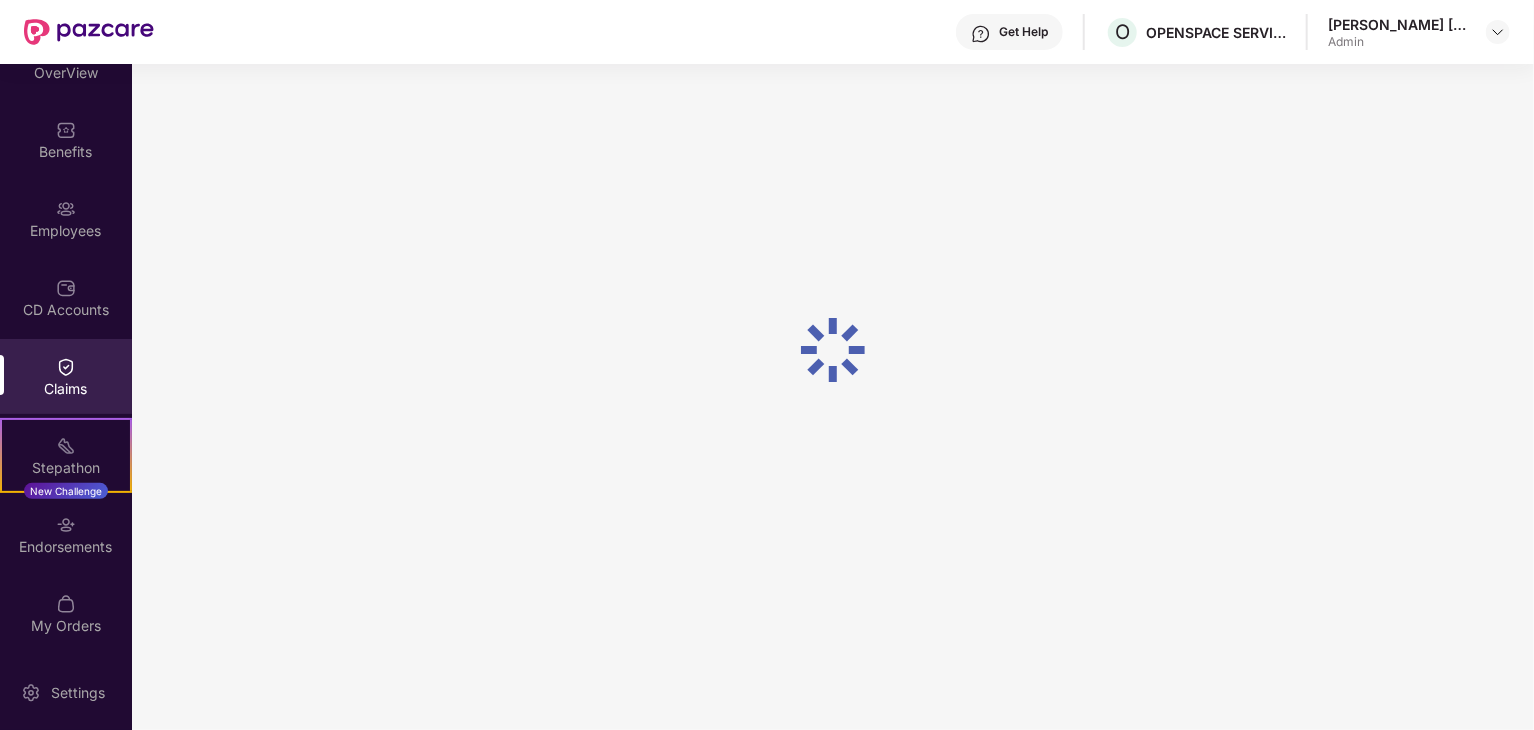 scroll, scrollTop: 64, scrollLeft: 0, axis: vertical 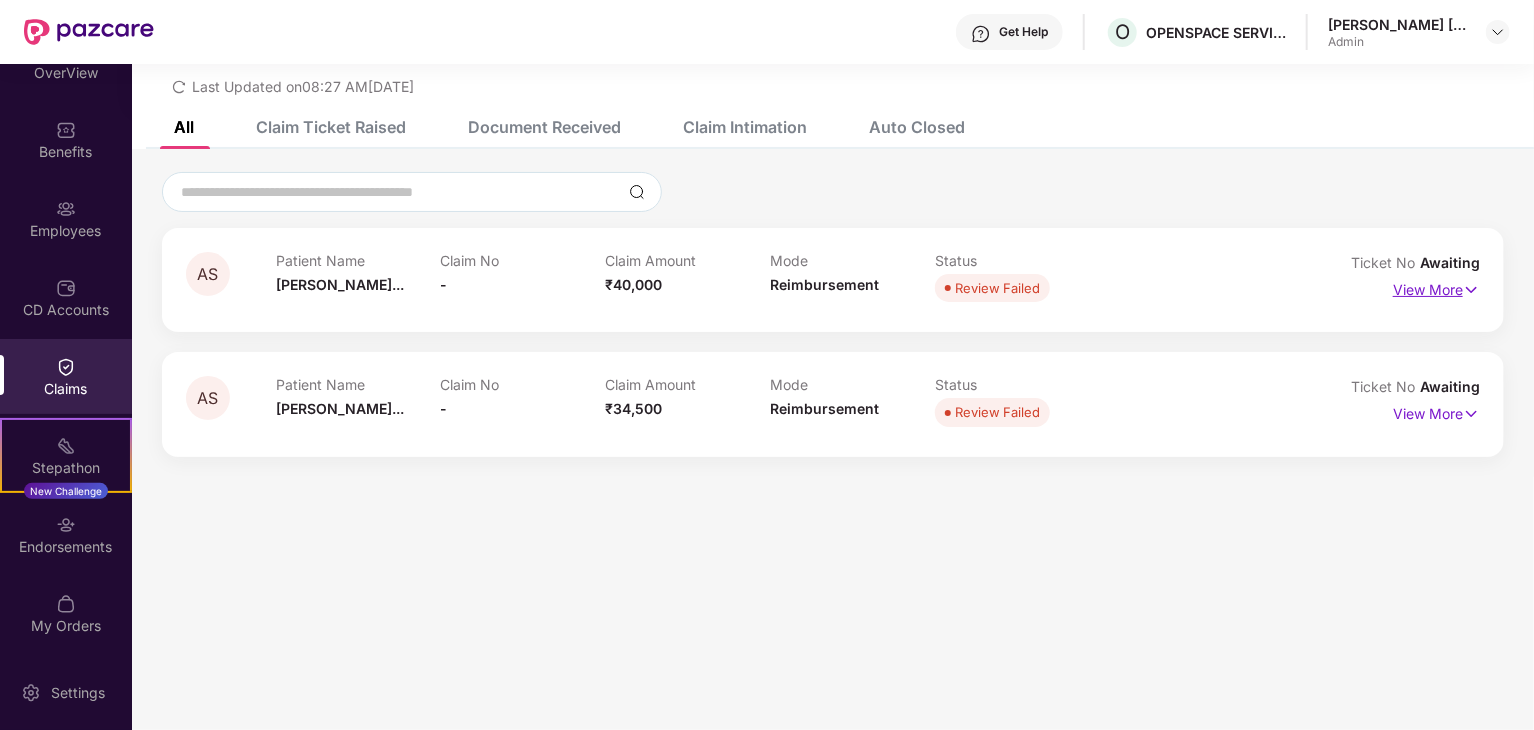 click on "View More" at bounding box center [1436, 287] 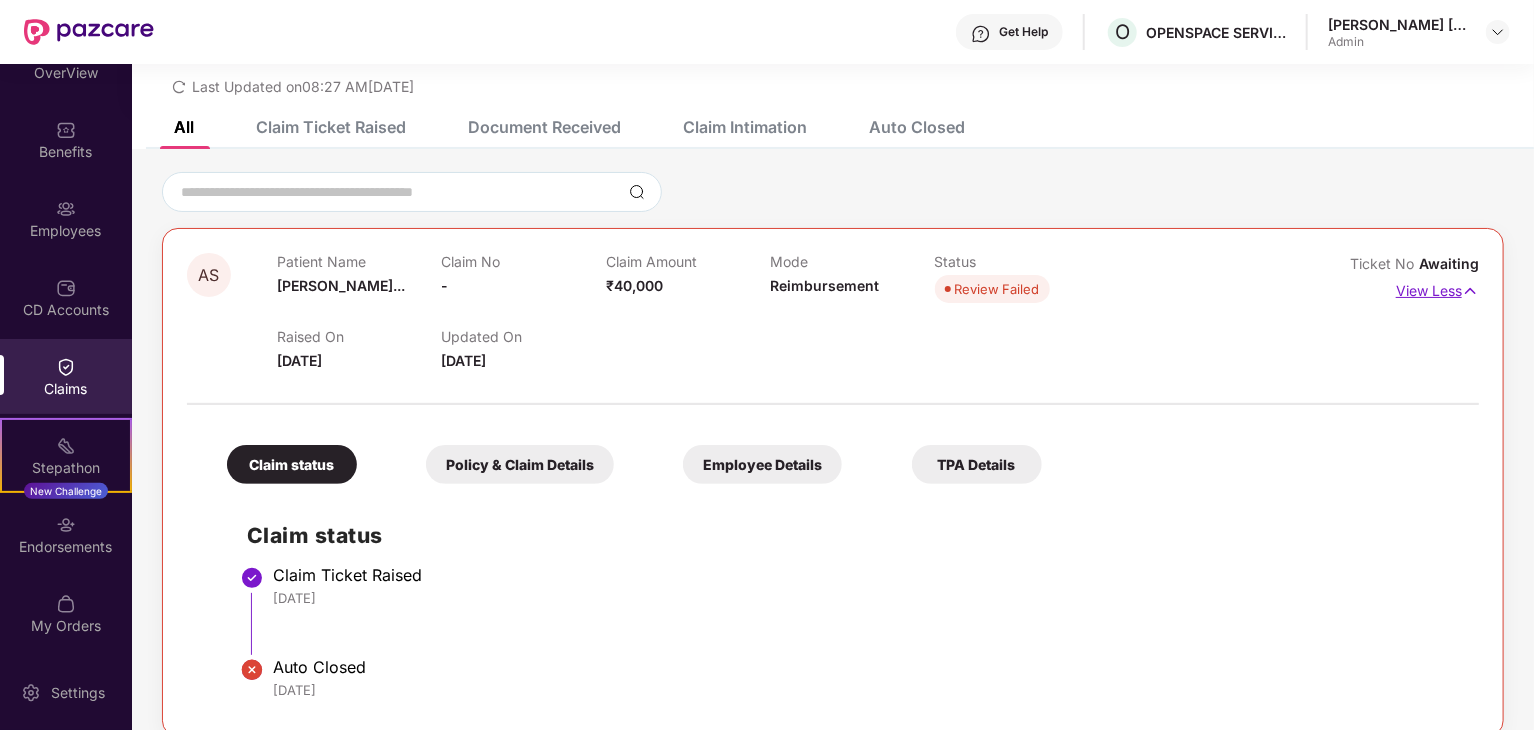 click on "View Less" at bounding box center (1437, 288) 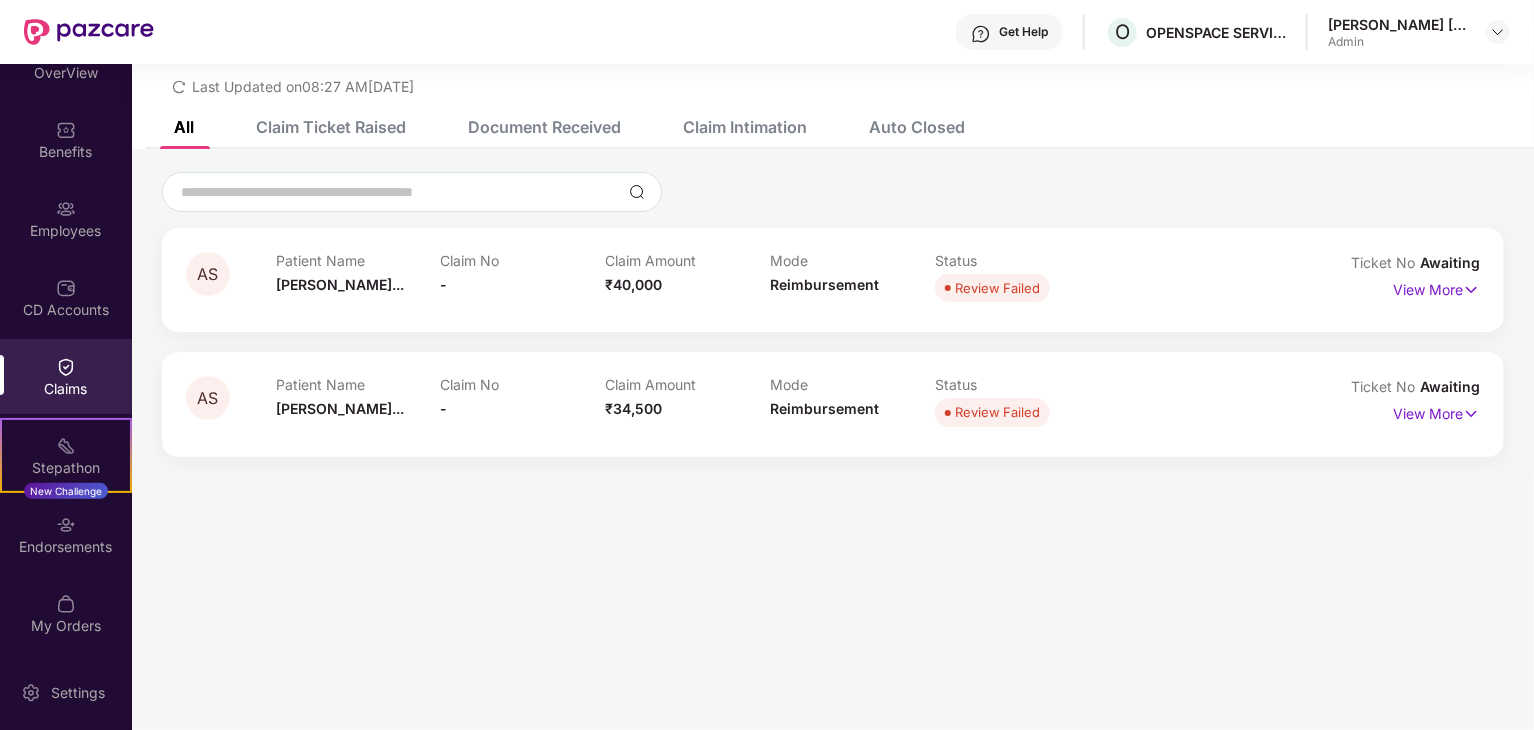 click on "Claim Ticket Raised" at bounding box center [331, 127] 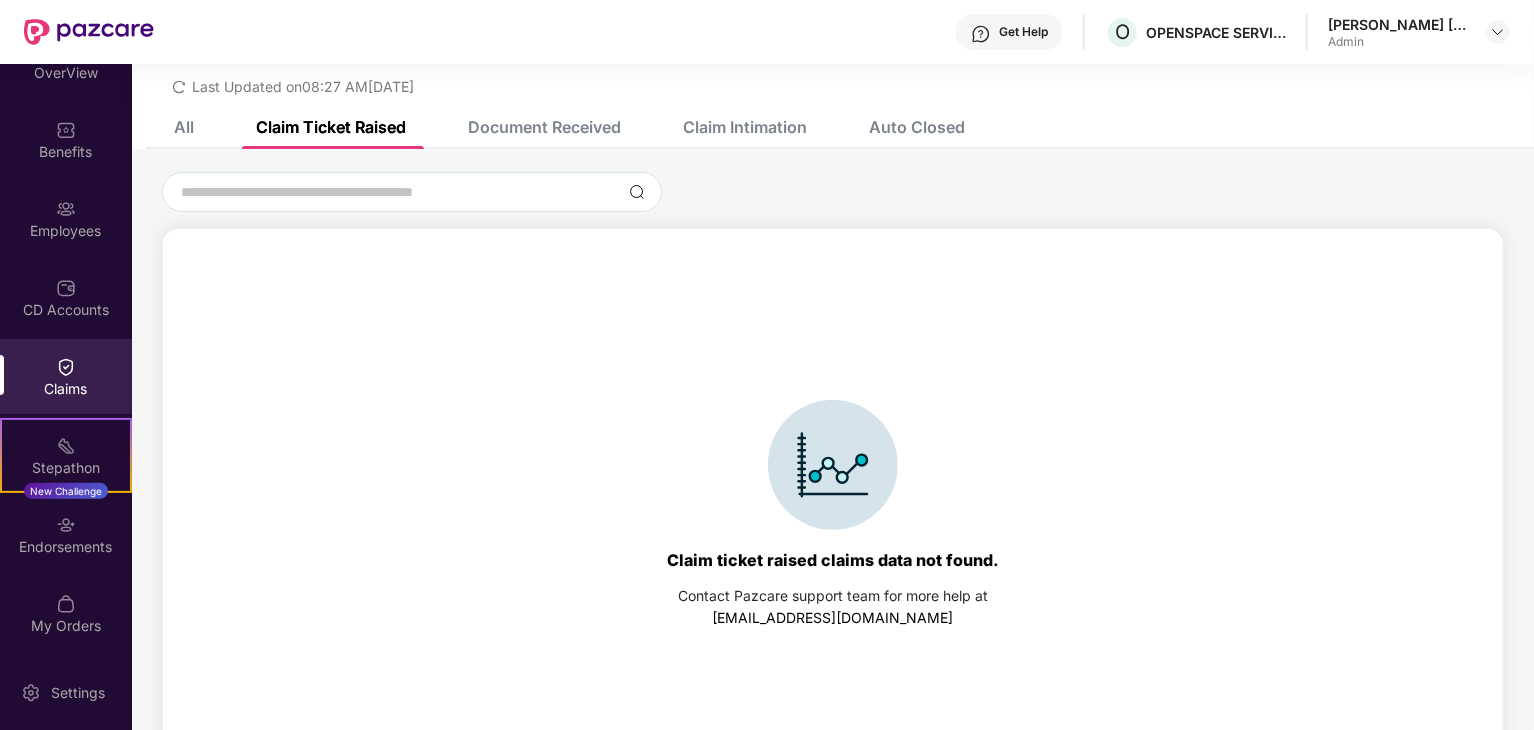 click on "Document Received" at bounding box center (529, 127) 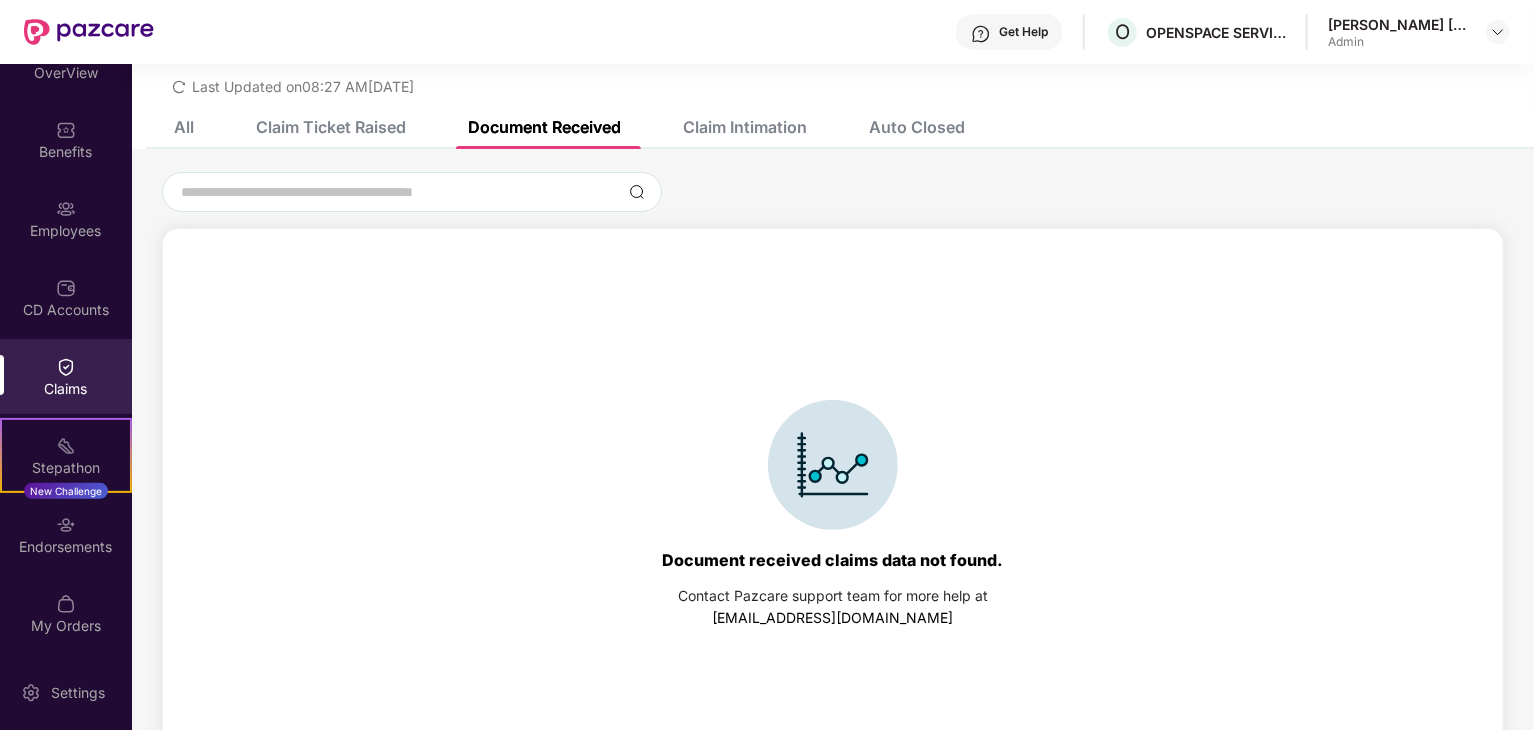 click on "Claim Intimation" at bounding box center [745, 127] 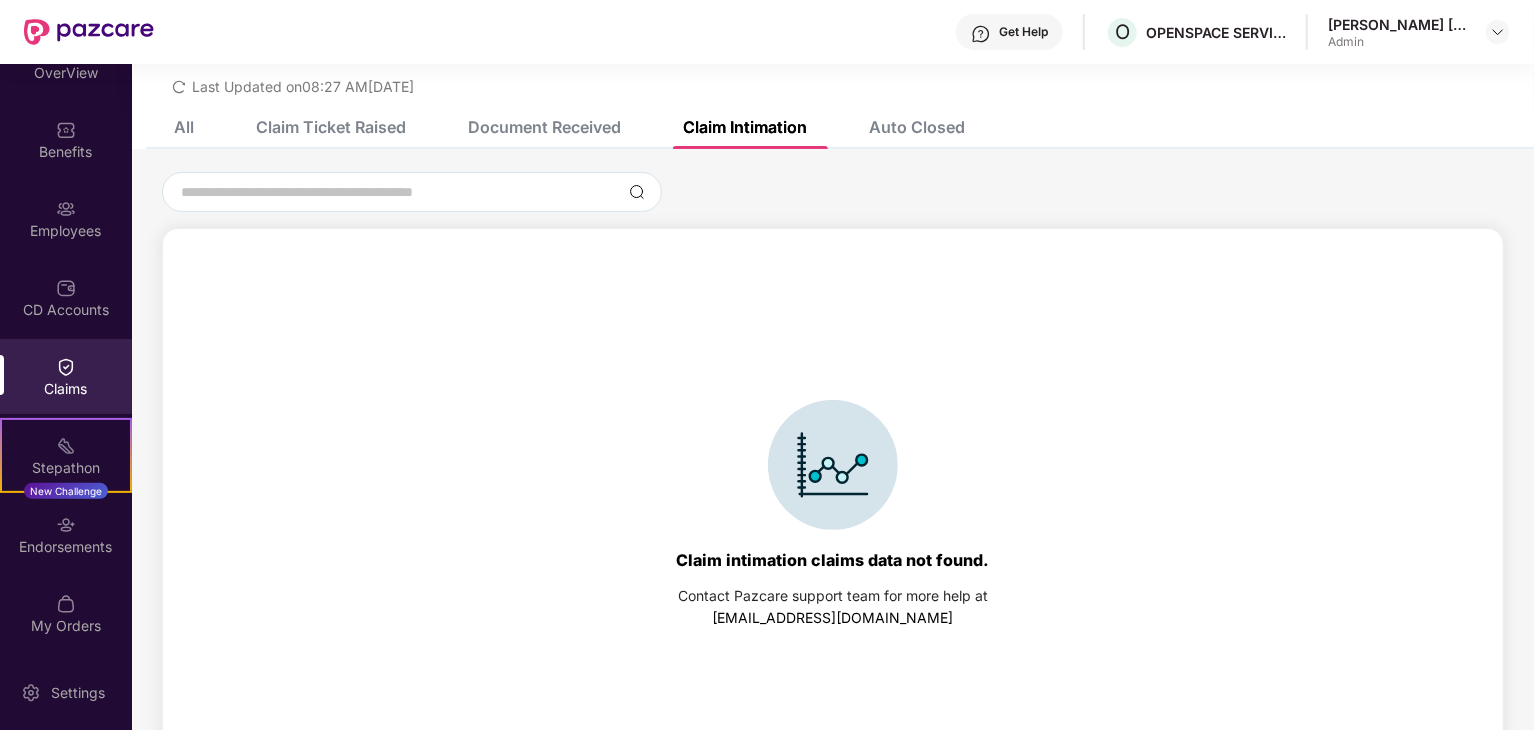 click on "Auto Closed" at bounding box center (917, 127) 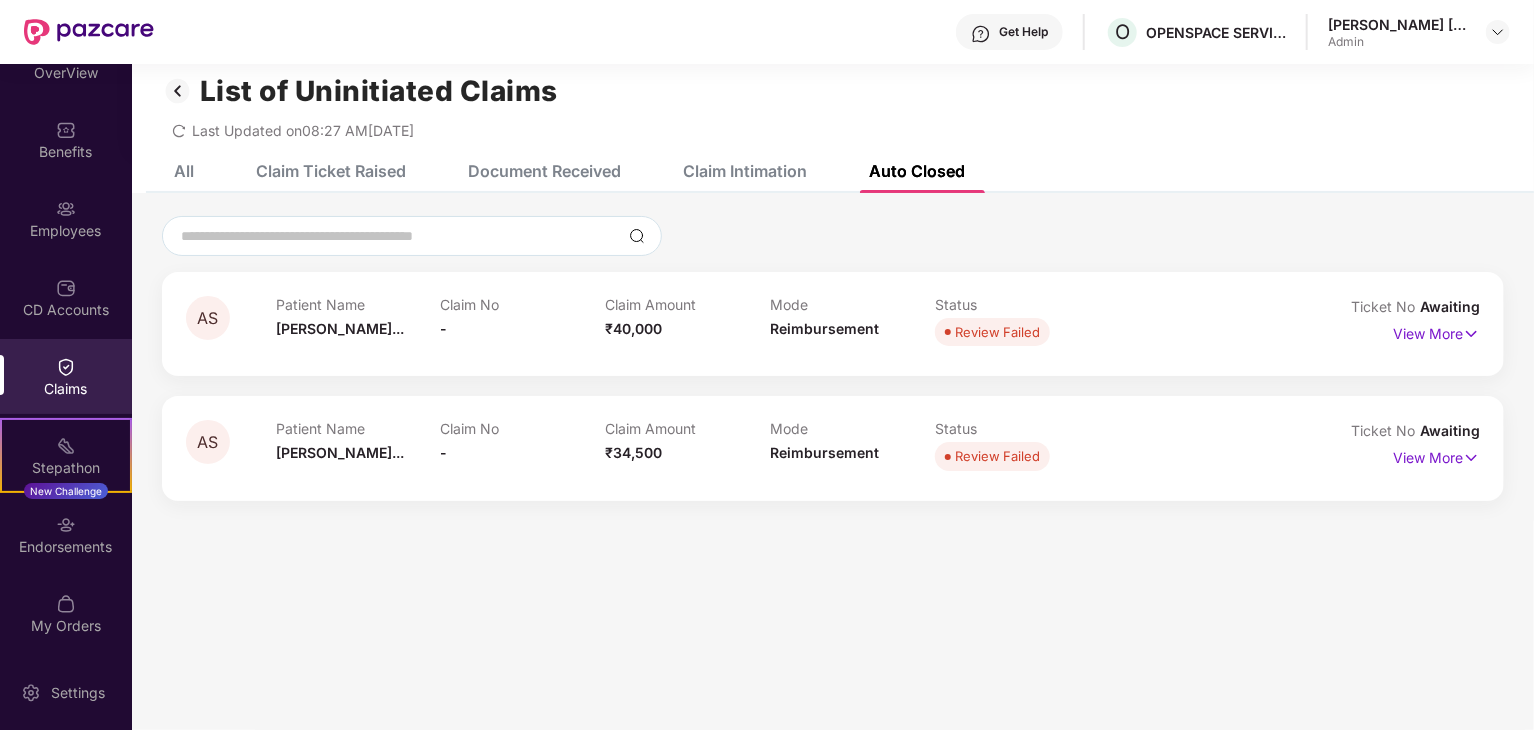 scroll, scrollTop: 0, scrollLeft: 0, axis: both 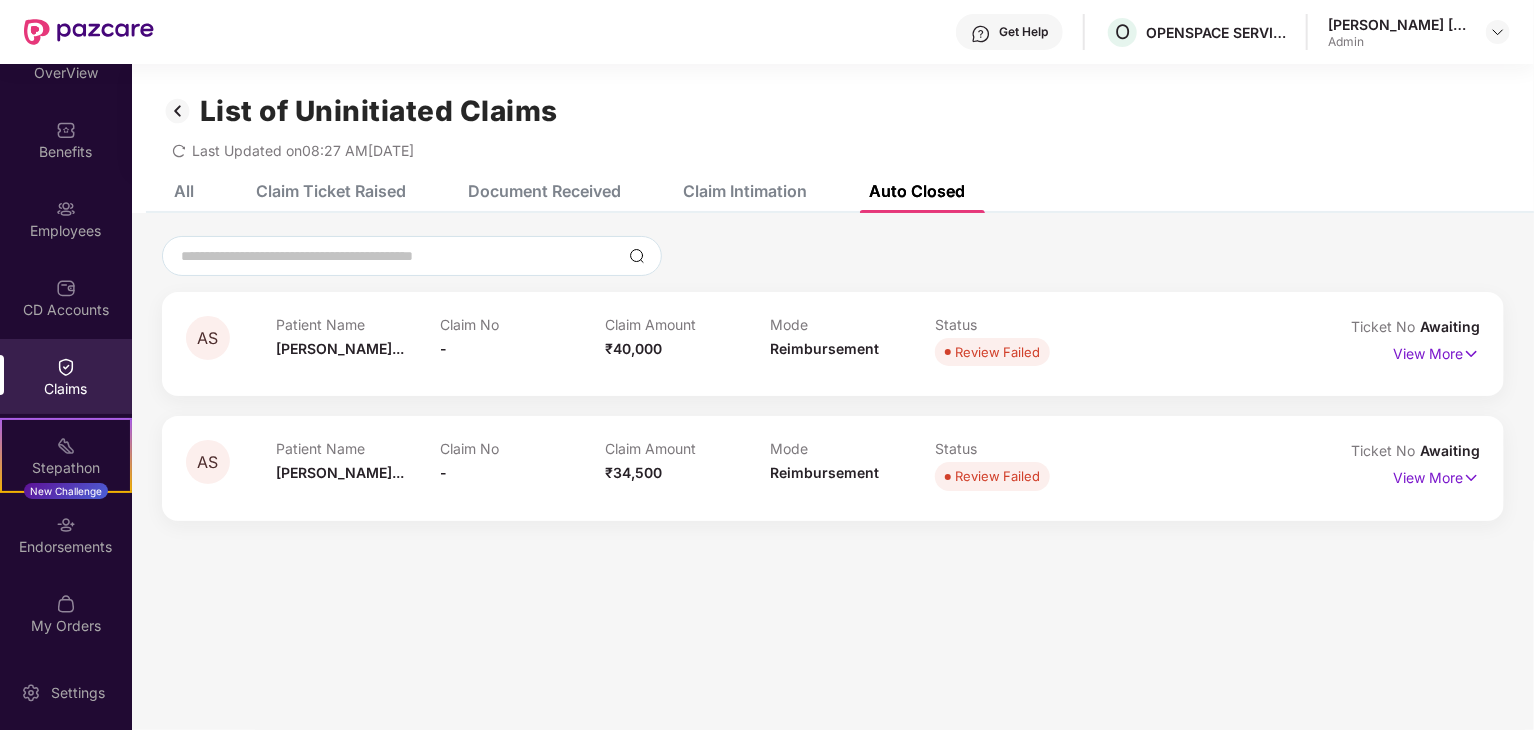 click at bounding box center [178, 111] 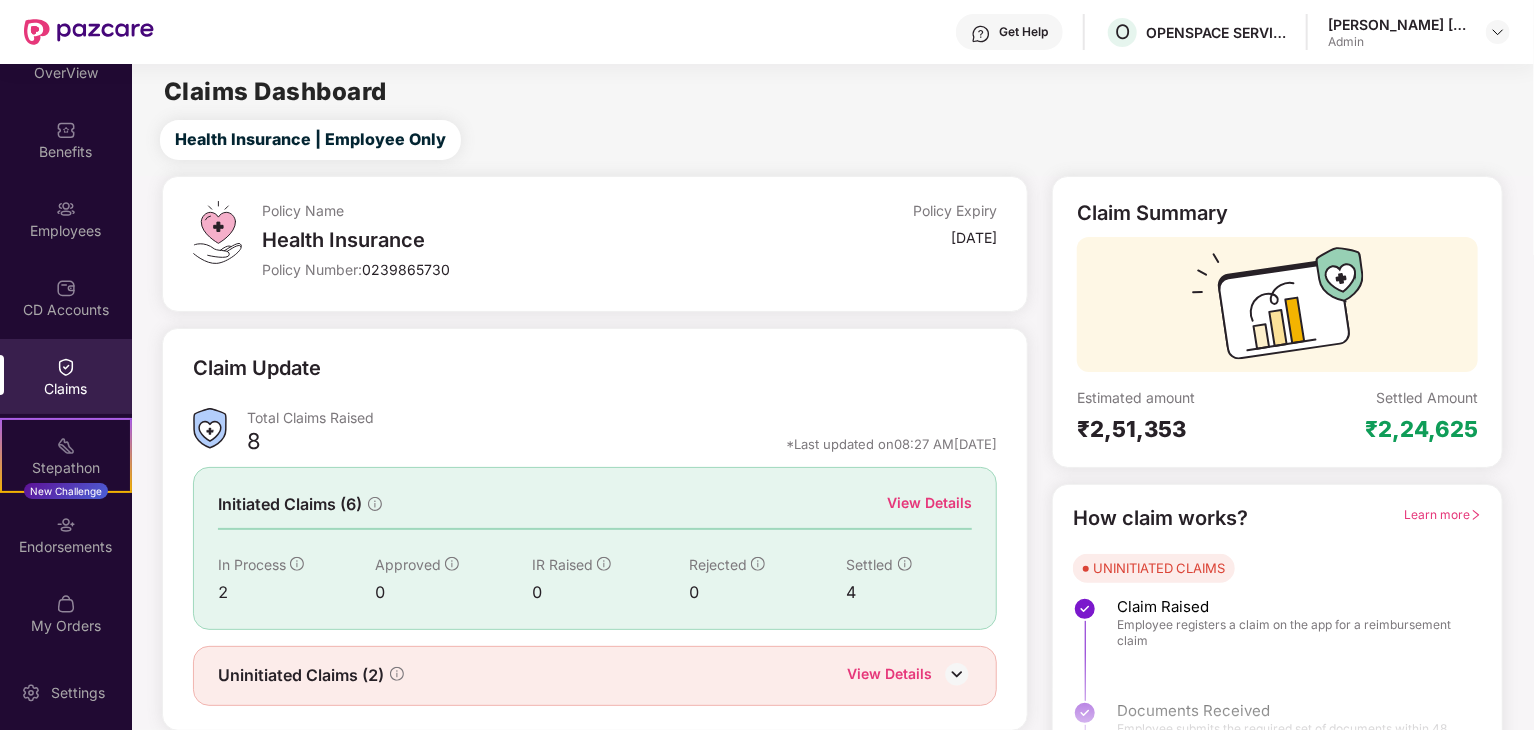 scroll, scrollTop: 52, scrollLeft: 0, axis: vertical 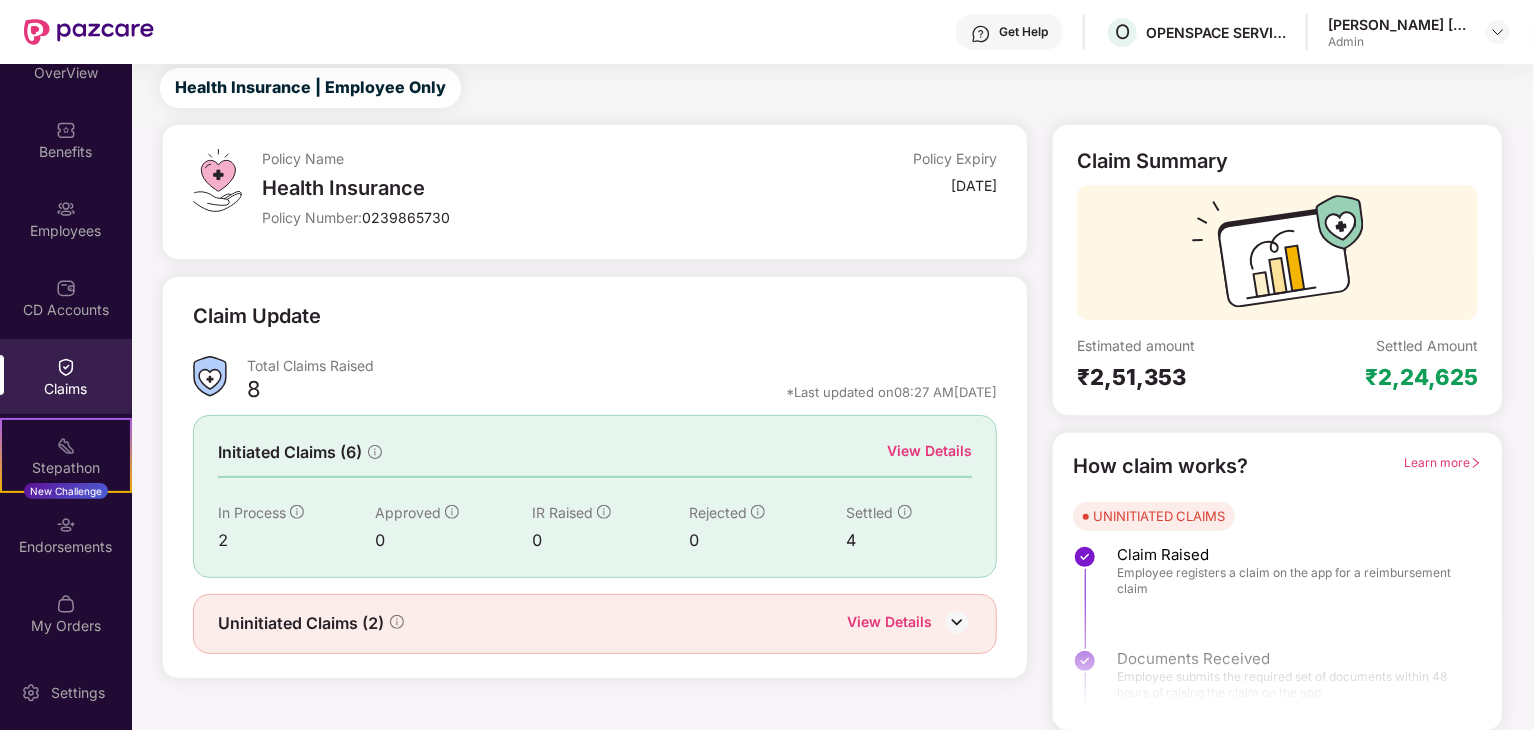 click on "View Details" at bounding box center (929, 451) 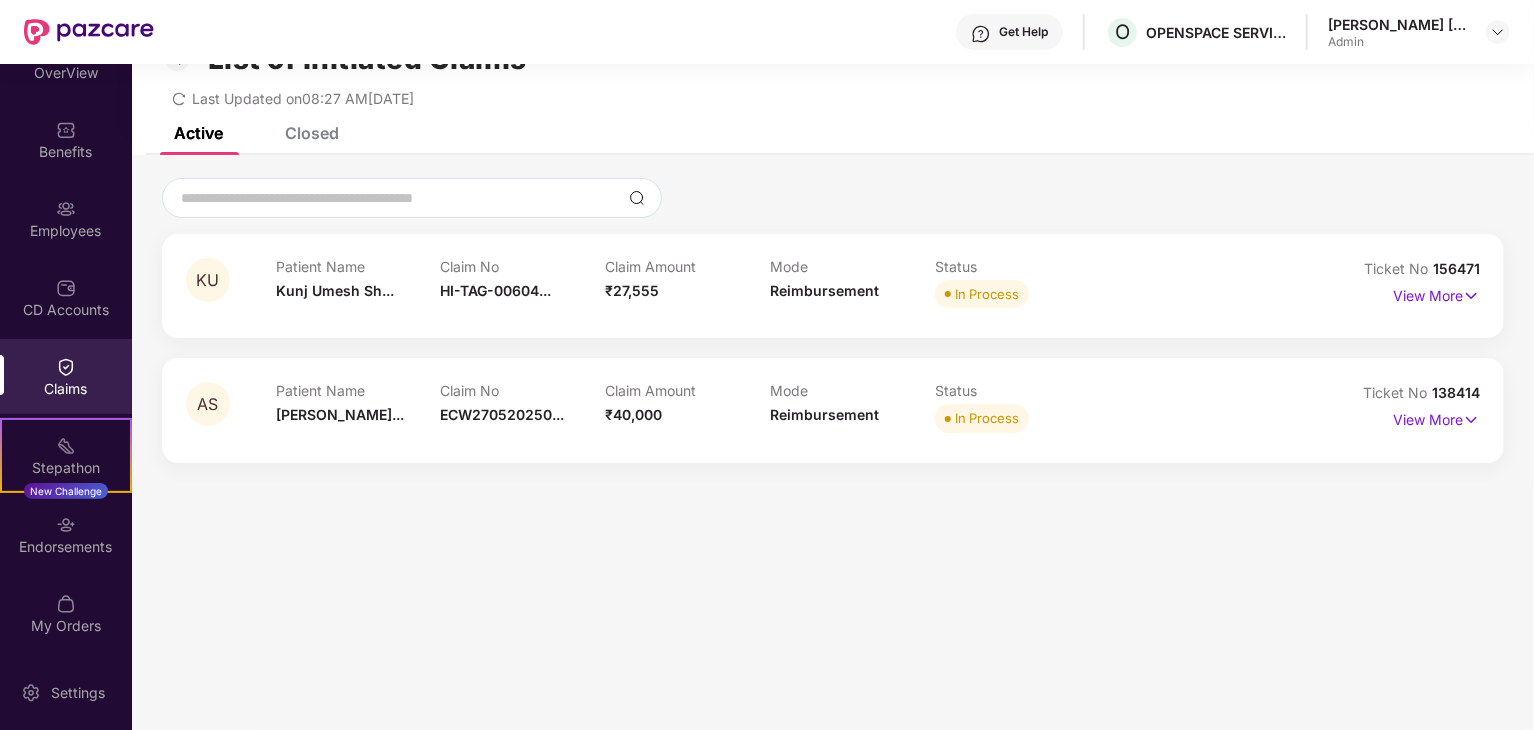 click on "List of Initiated Claims Last Updated on  08:27 AM[DATE]" at bounding box center (833, 69) 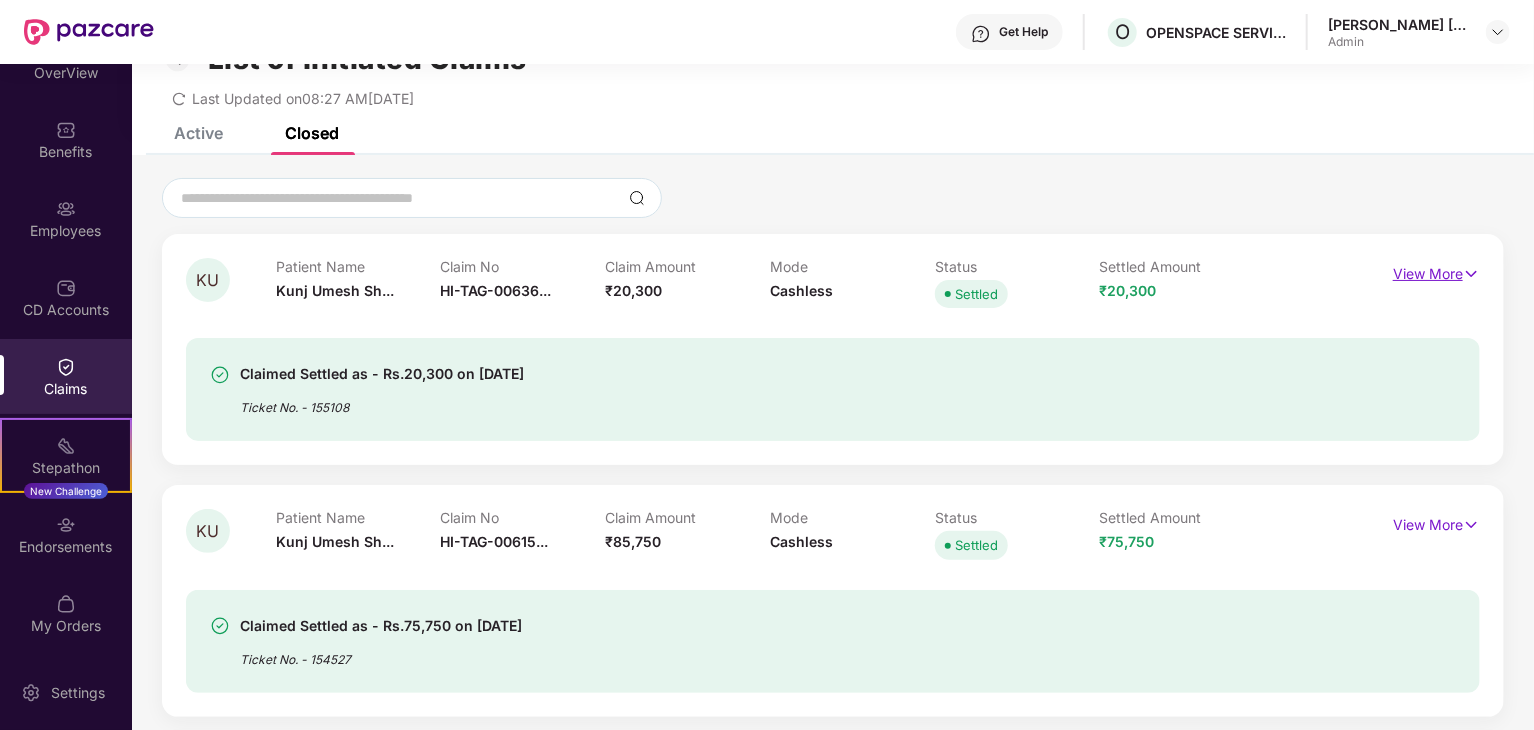 click on "View More" at bounding box center (1436, 271) 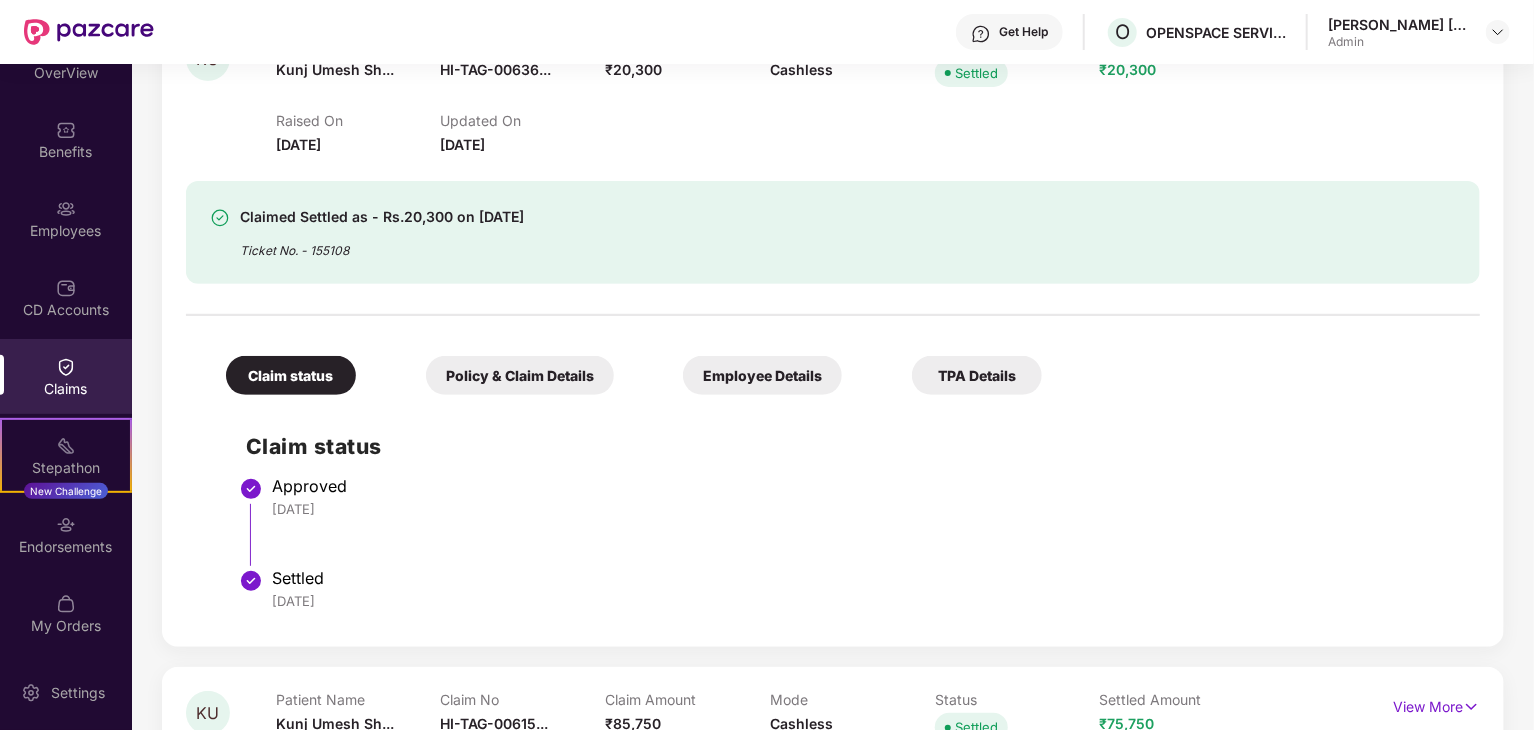scroll, scrollTop: 252, scrollLeft: 0, axis: vertical 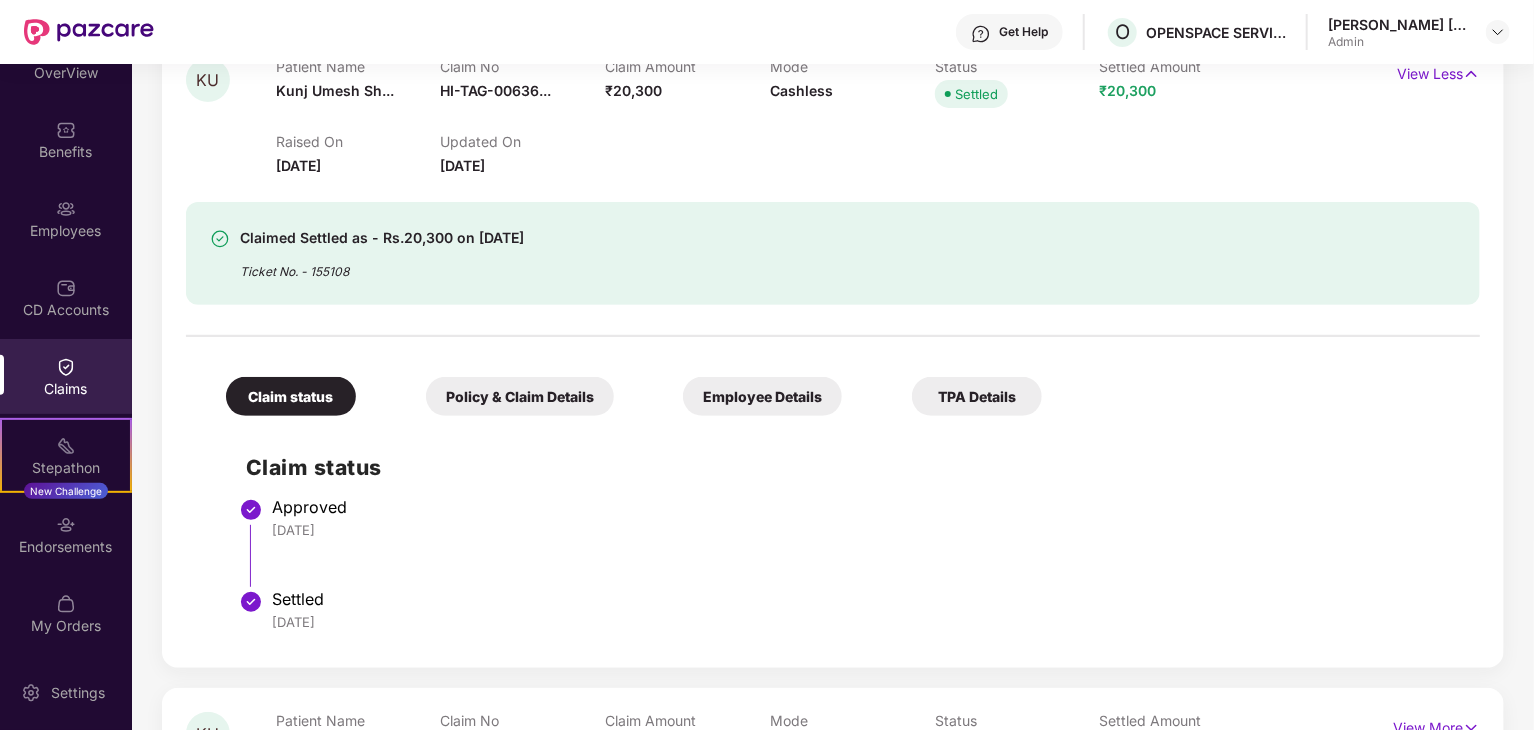 click on "Policy & Claim Details" at bounding box center (520, 396) 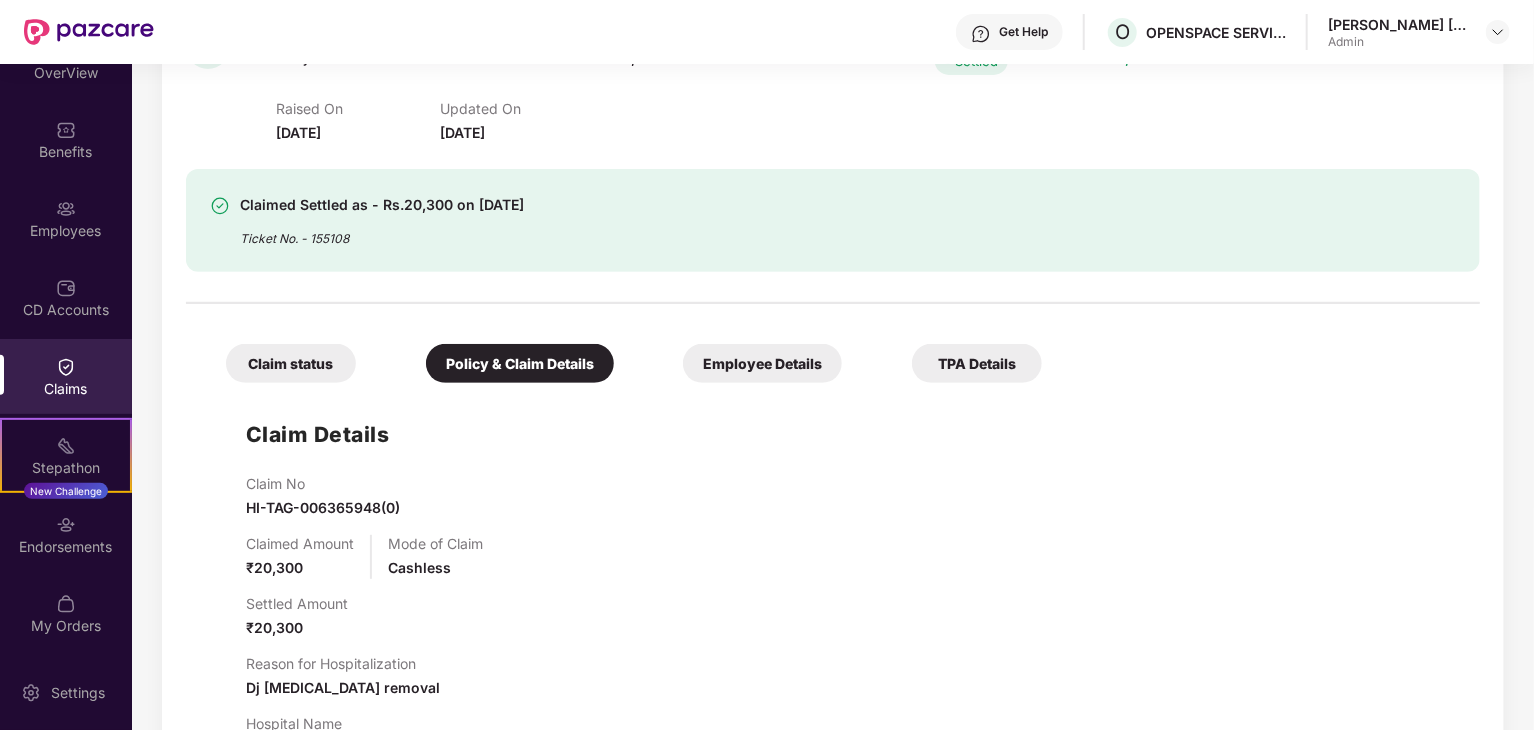 scroll, scrollTop: 252, scrollLeft: 0, axis: vertical 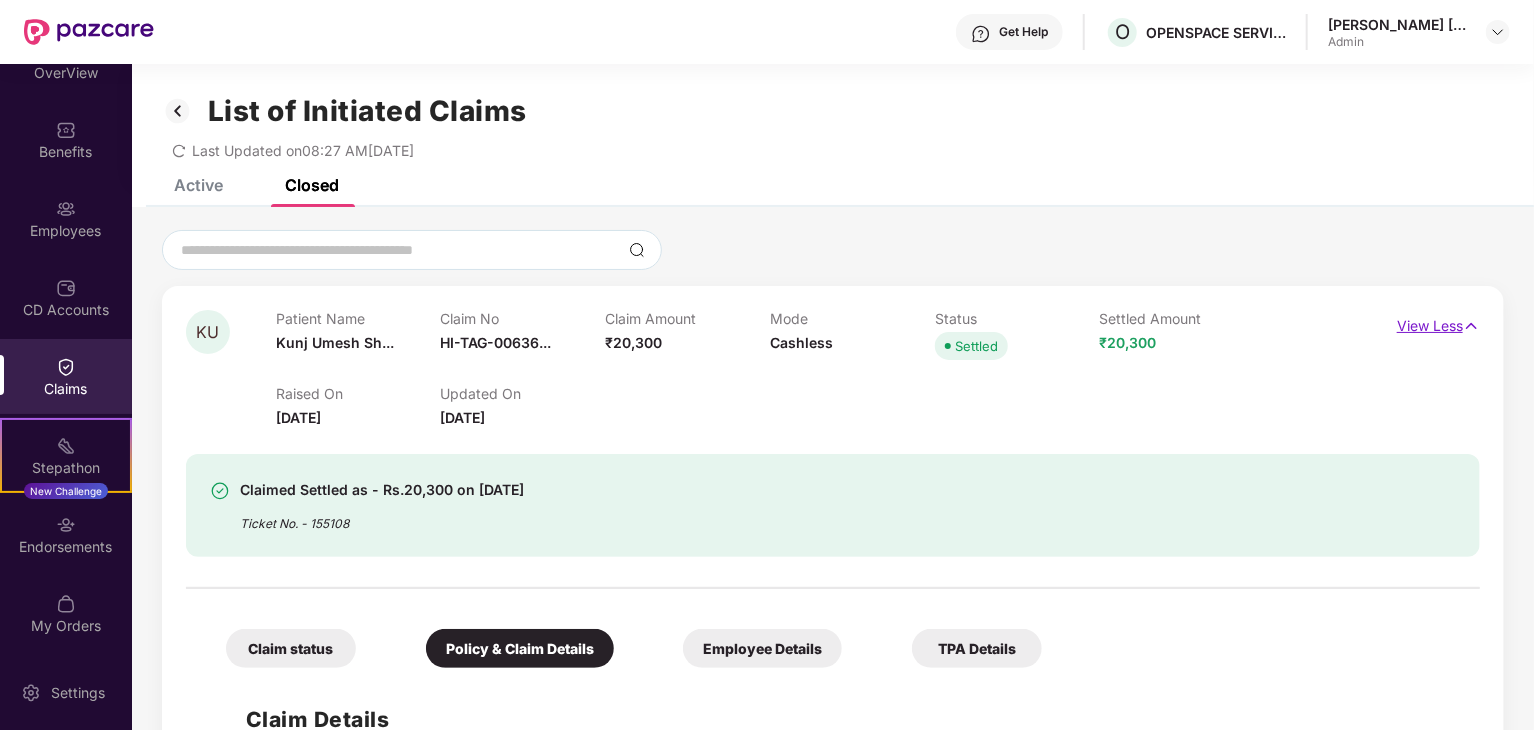 click on "View Less" at bounding box center (1438, 323) 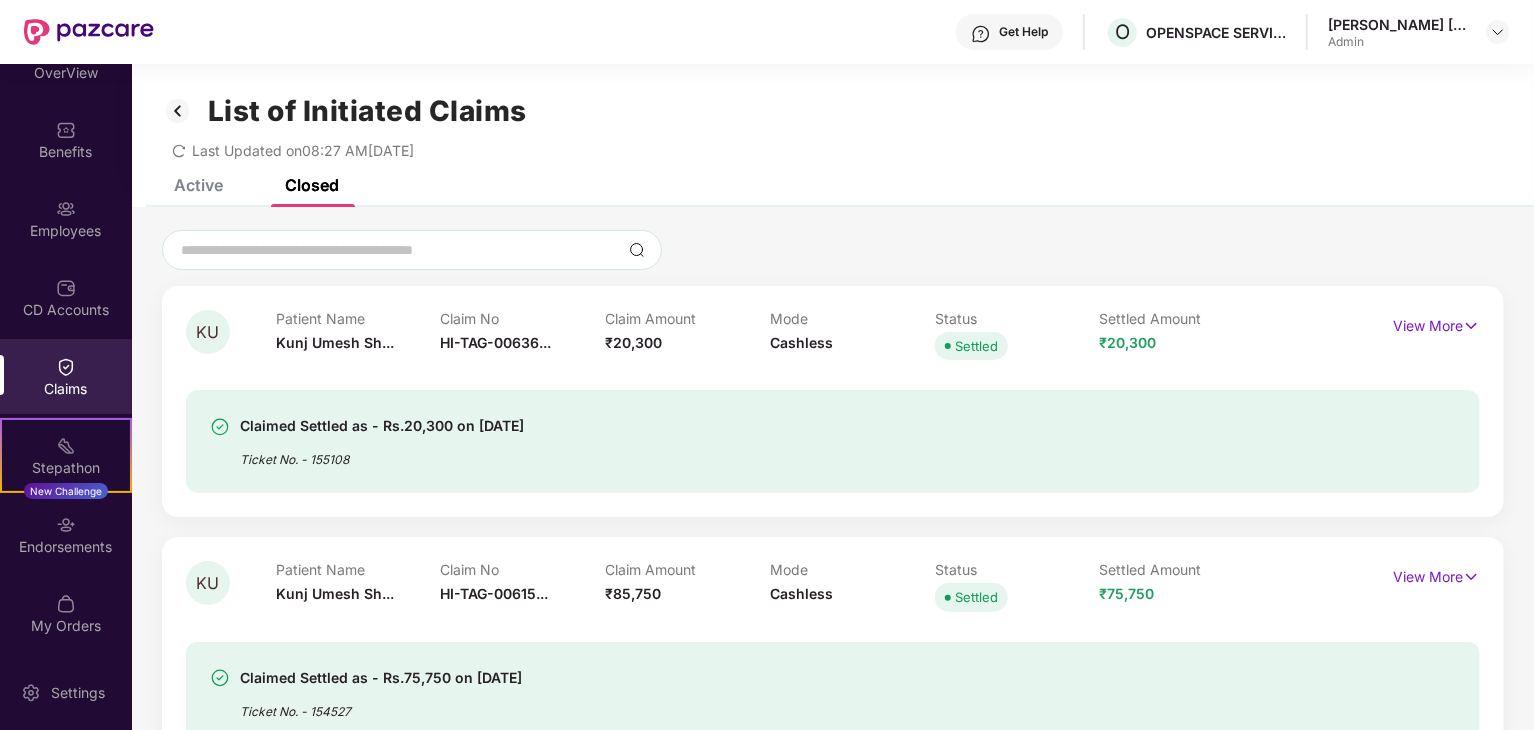 click on "Active" at bounding box center [198, 185] 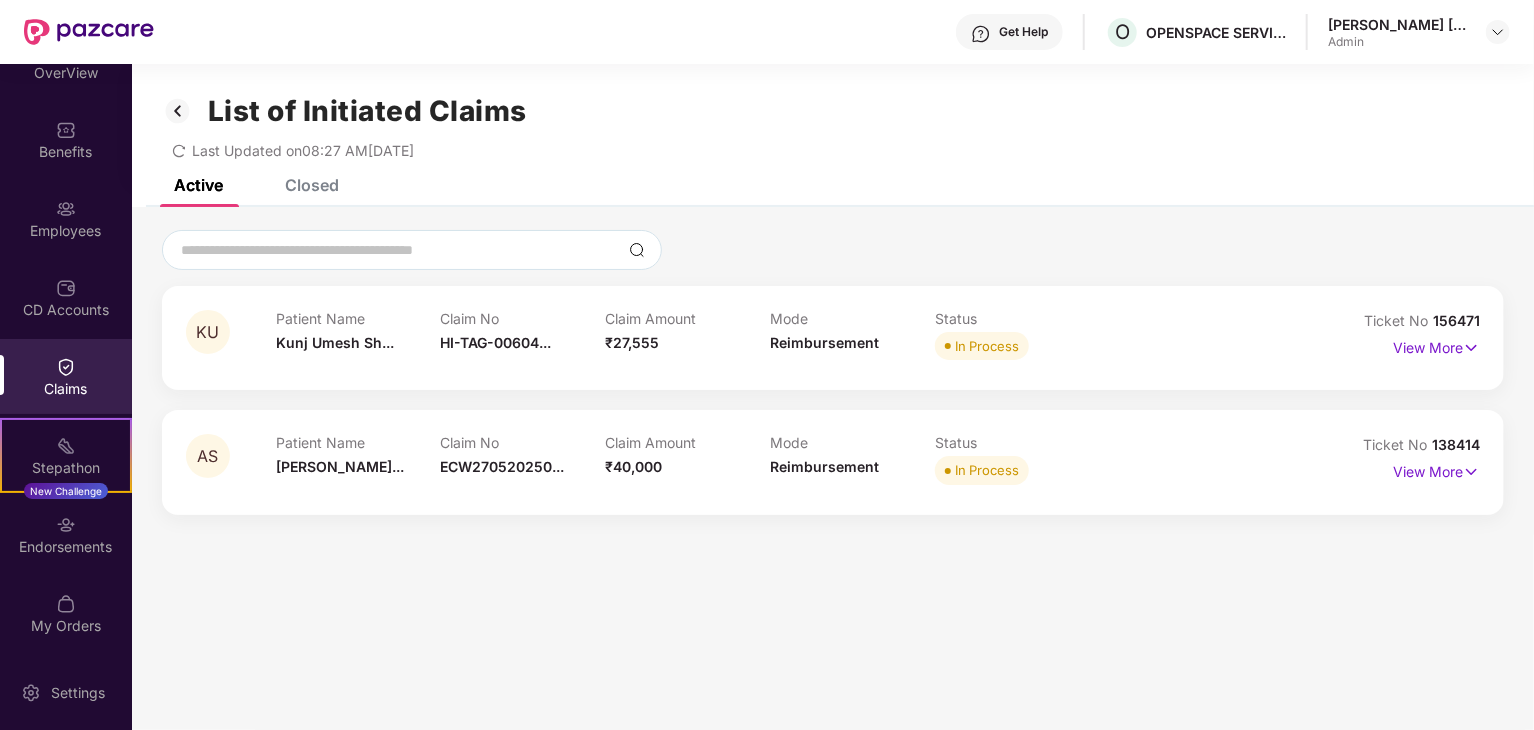 click on "Closed" at bounding box center (312, 185) 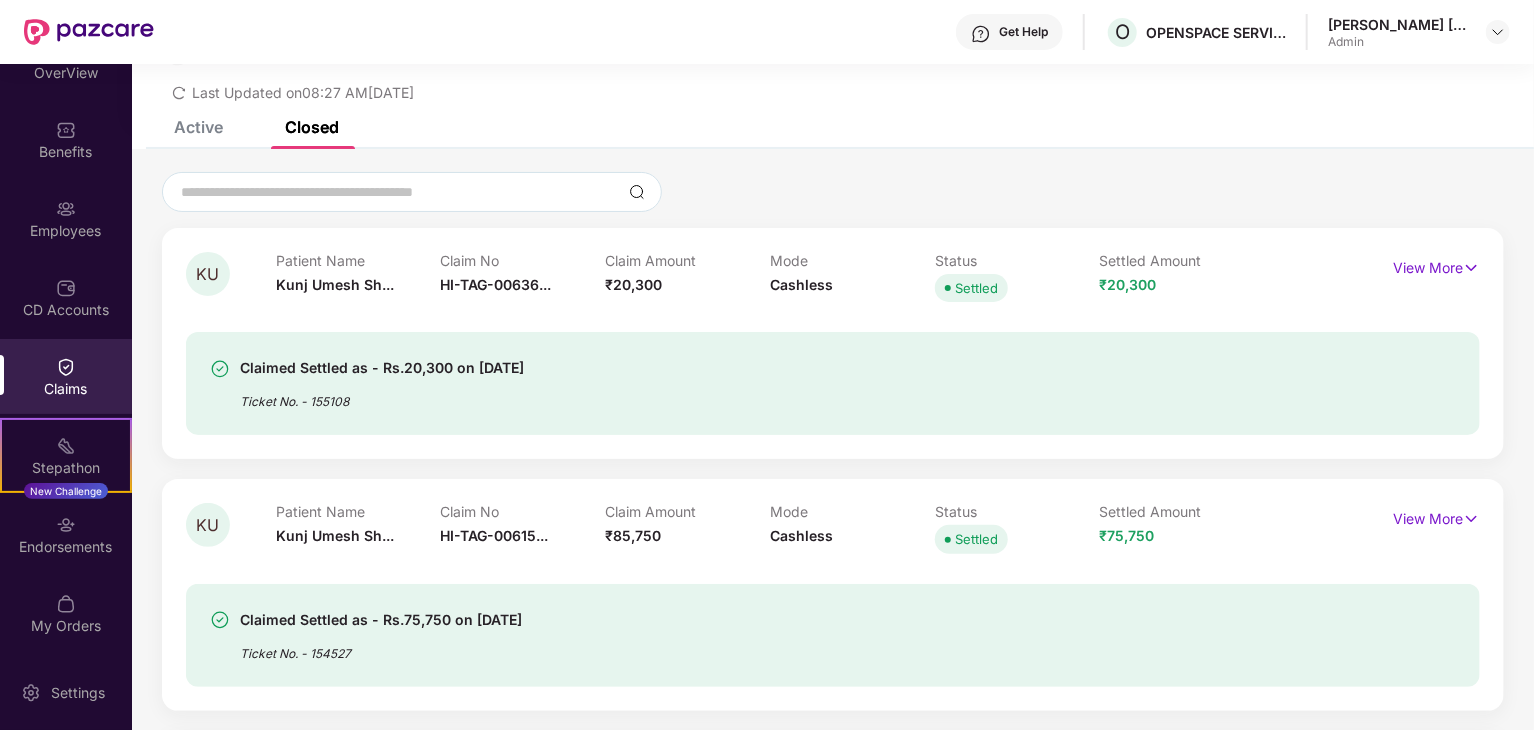 scroll, scrollTop: 0, scrollLeft: 0, axis: both 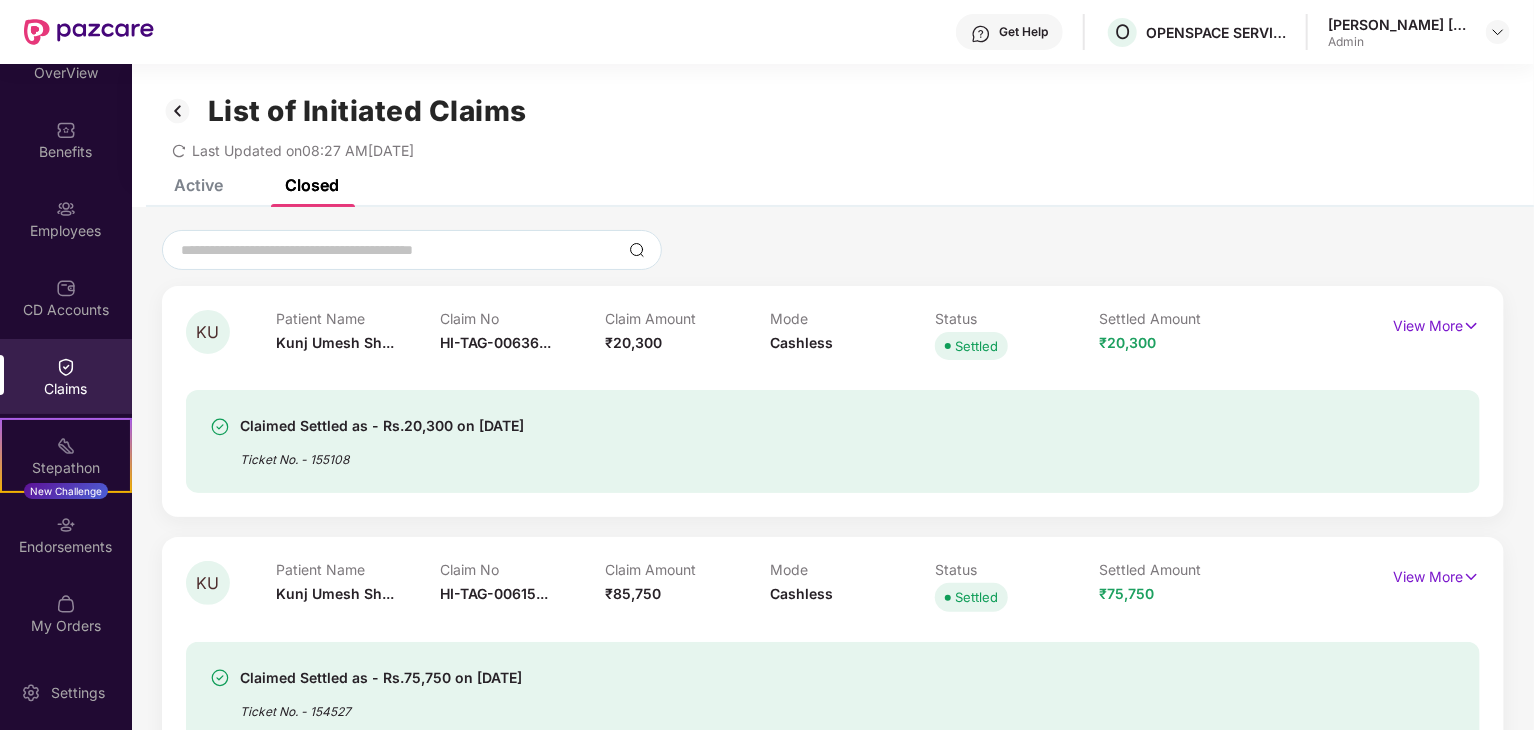 click on "Active" at bounding box center (198, 185) 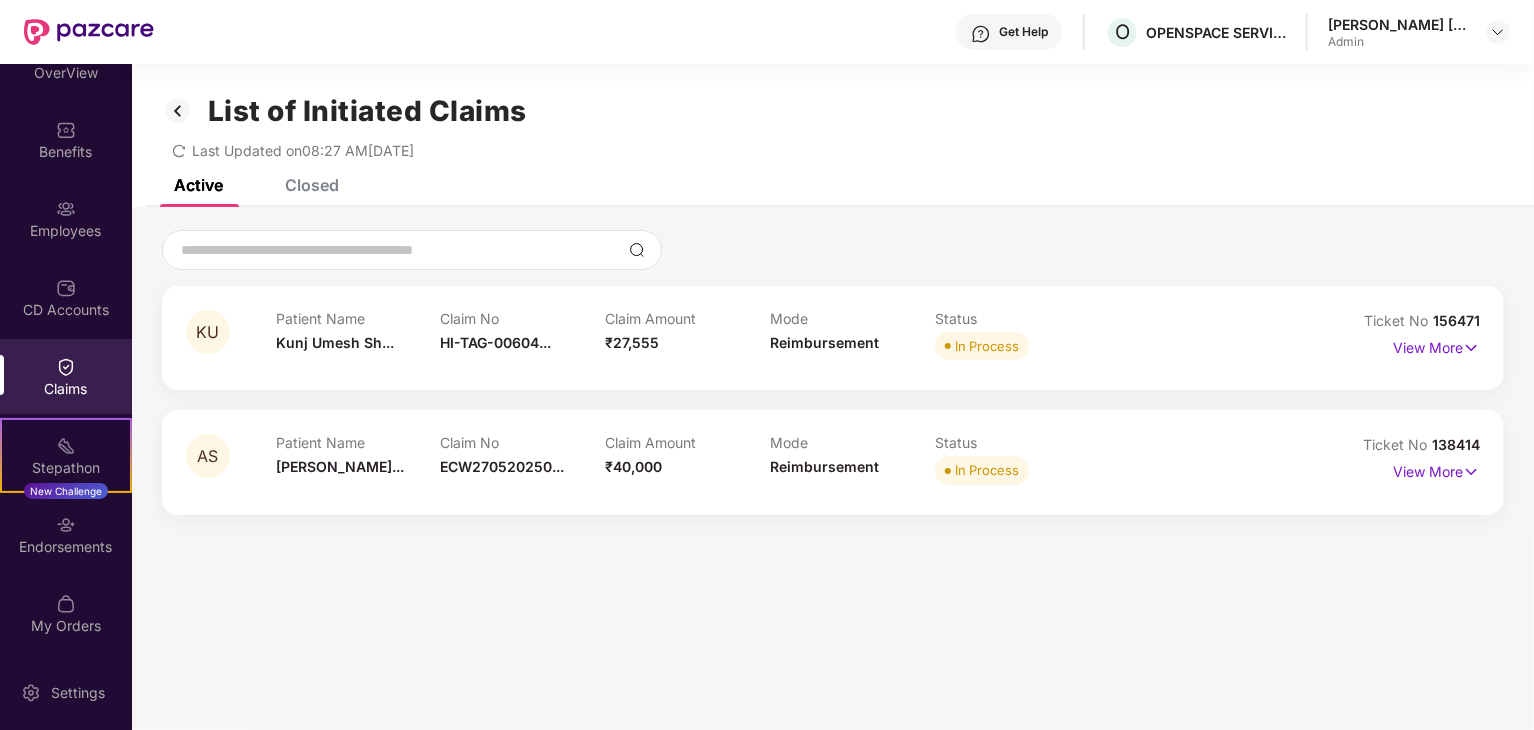 click at bounding box center [178, 111] 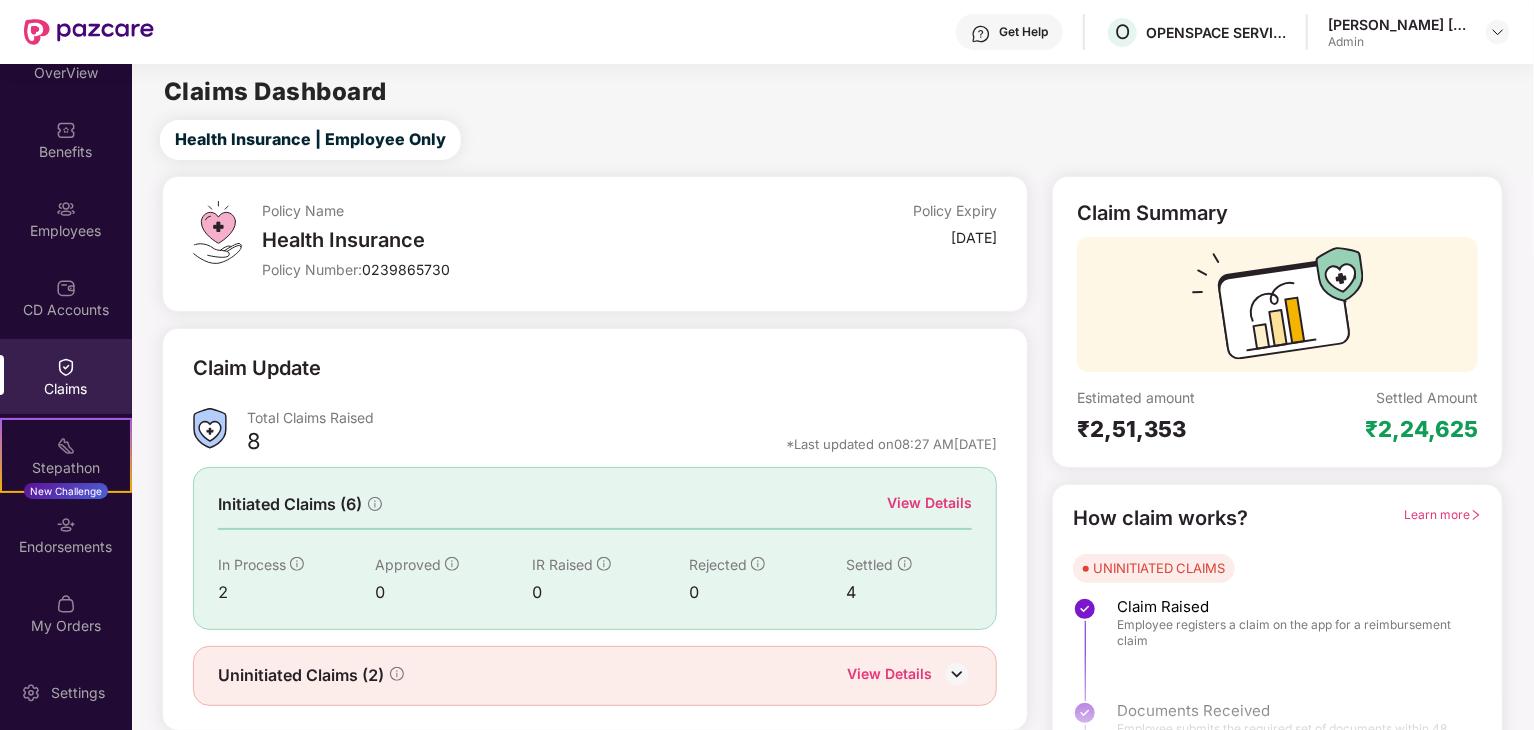 scroll, scrollTop: 52, scrollLeft: 0, axis: vertical 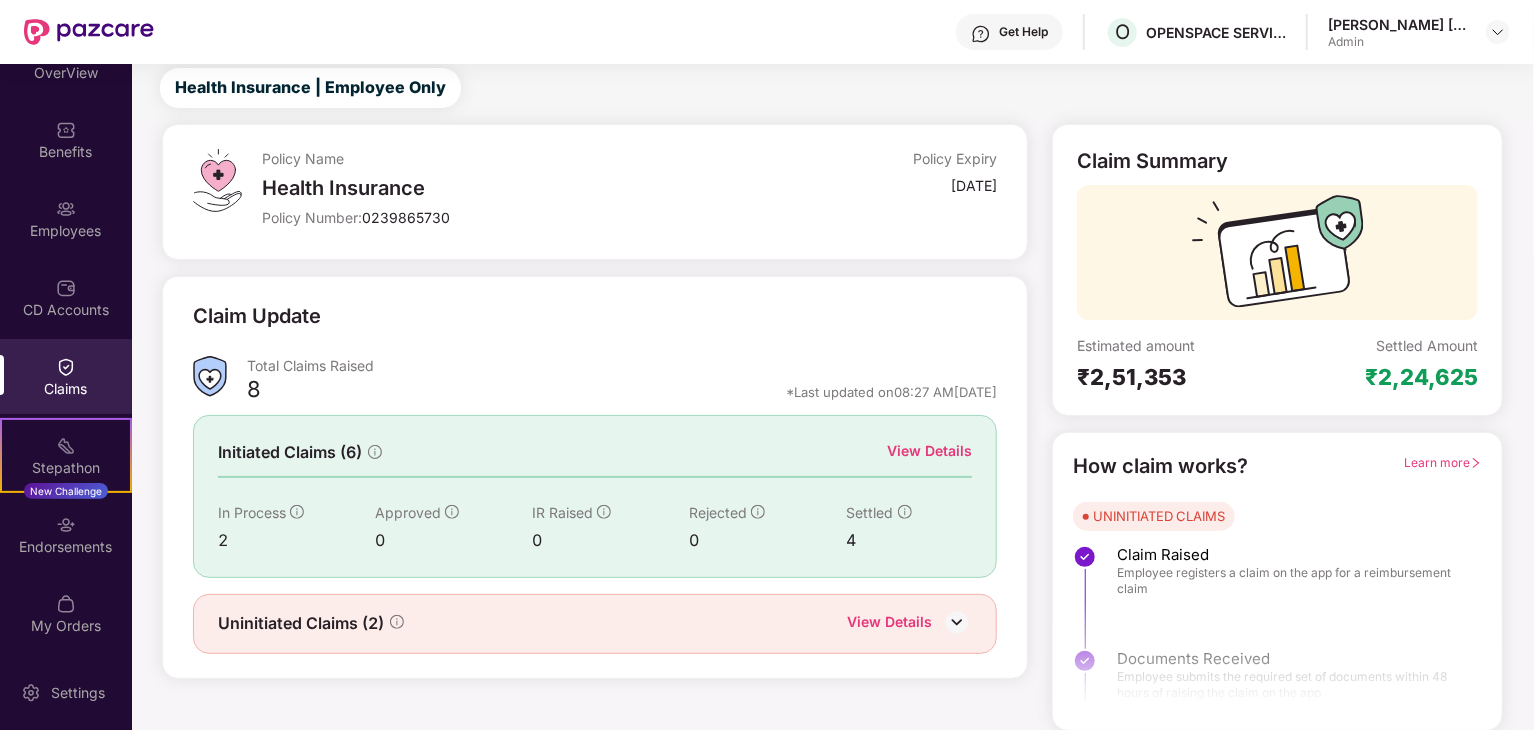 click on "View Details" at bounding box center (929, 451) 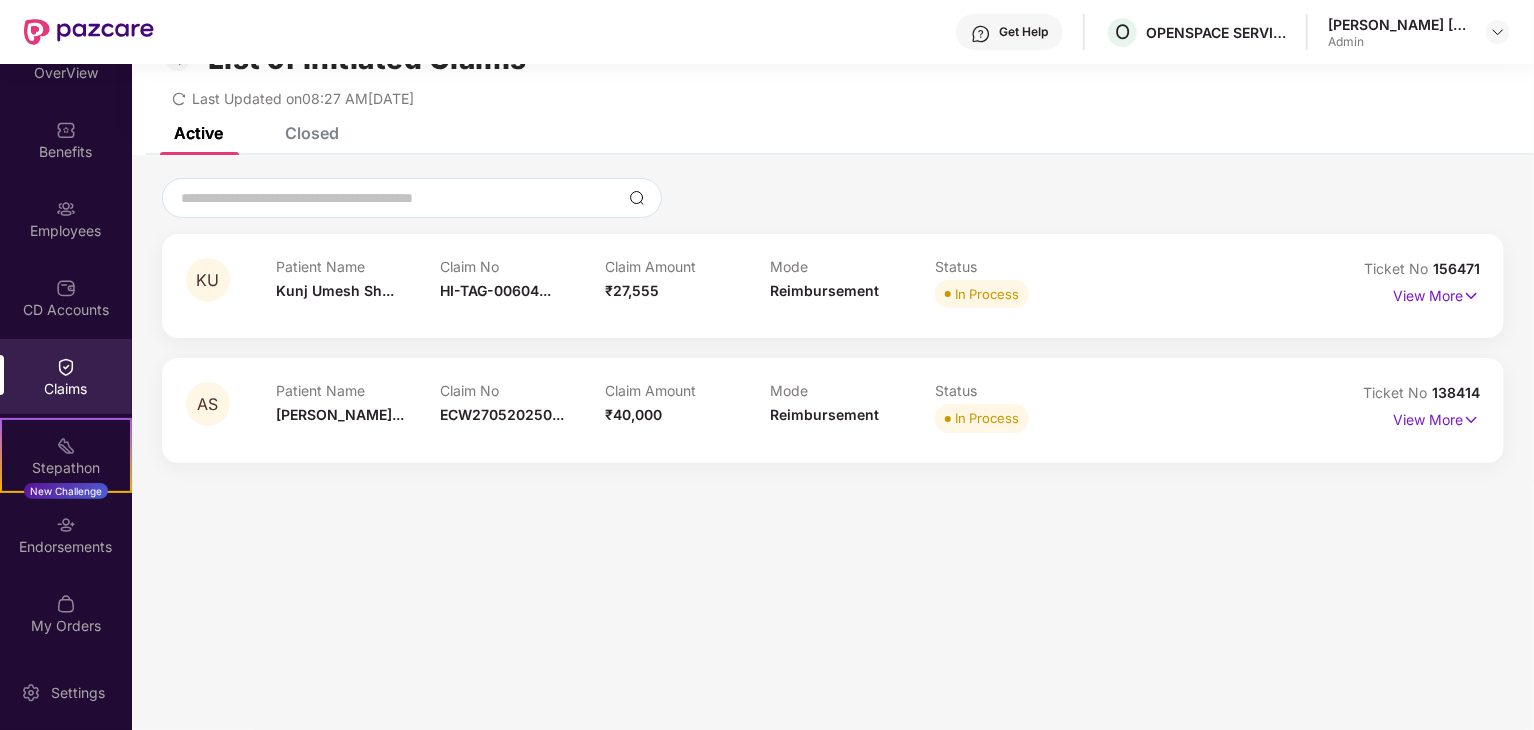 scroll, scrollTop: 0, scrollLeft: 0, axis: both 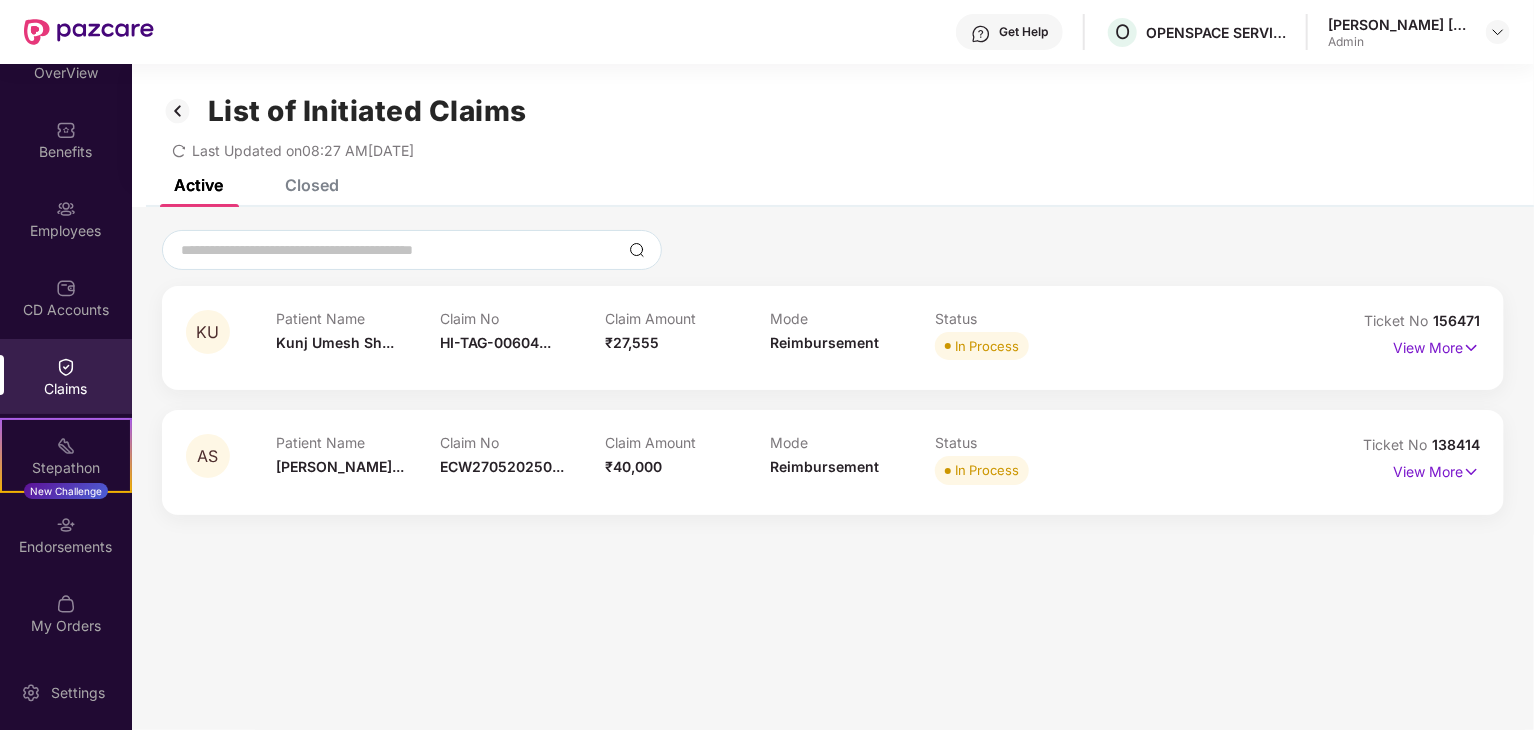 click on "List of Initiated Claims Last Updated on  08:27 AM[DATE]" at bounding box center [833, 121] 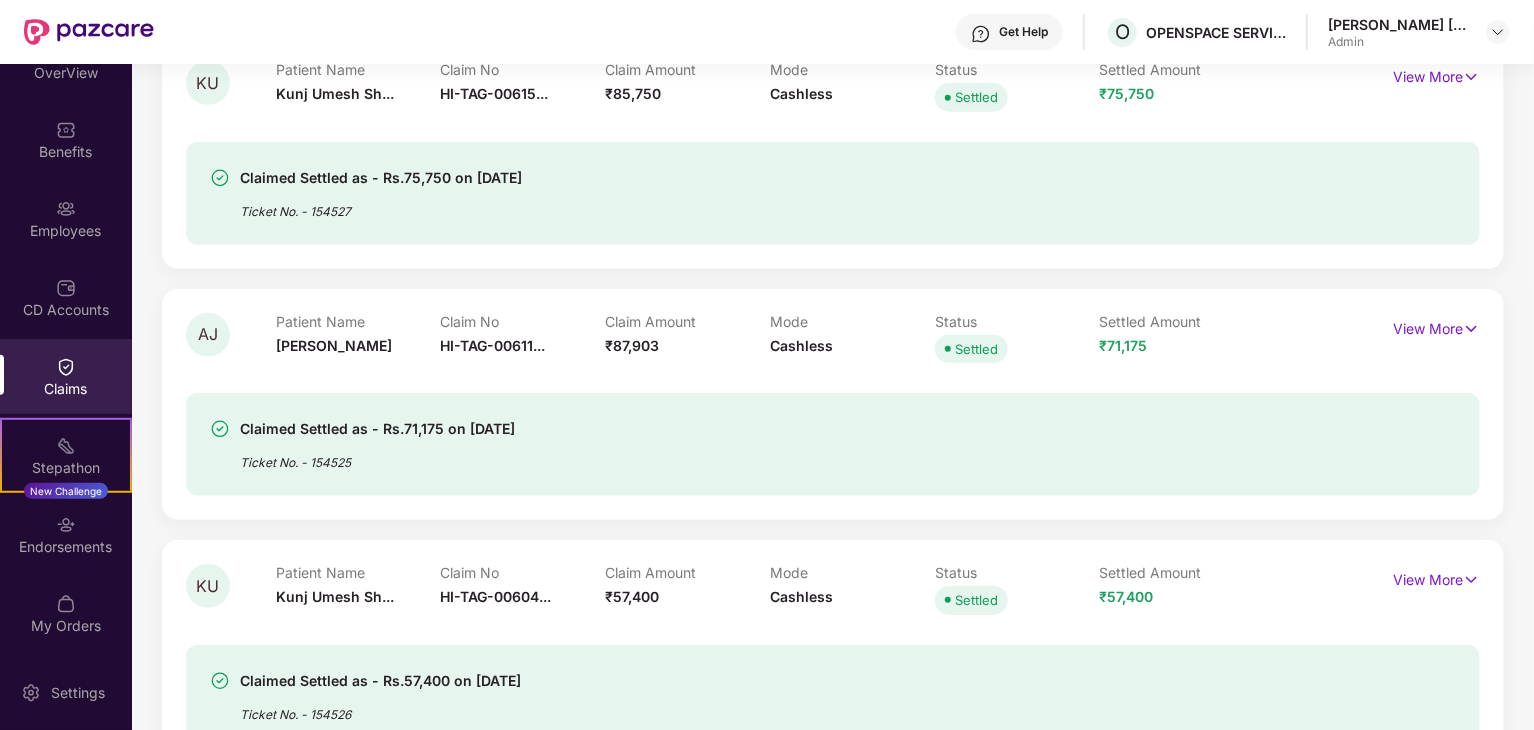 scroll, scrollTop: 562, scrollLeft: 0, axis: vertical 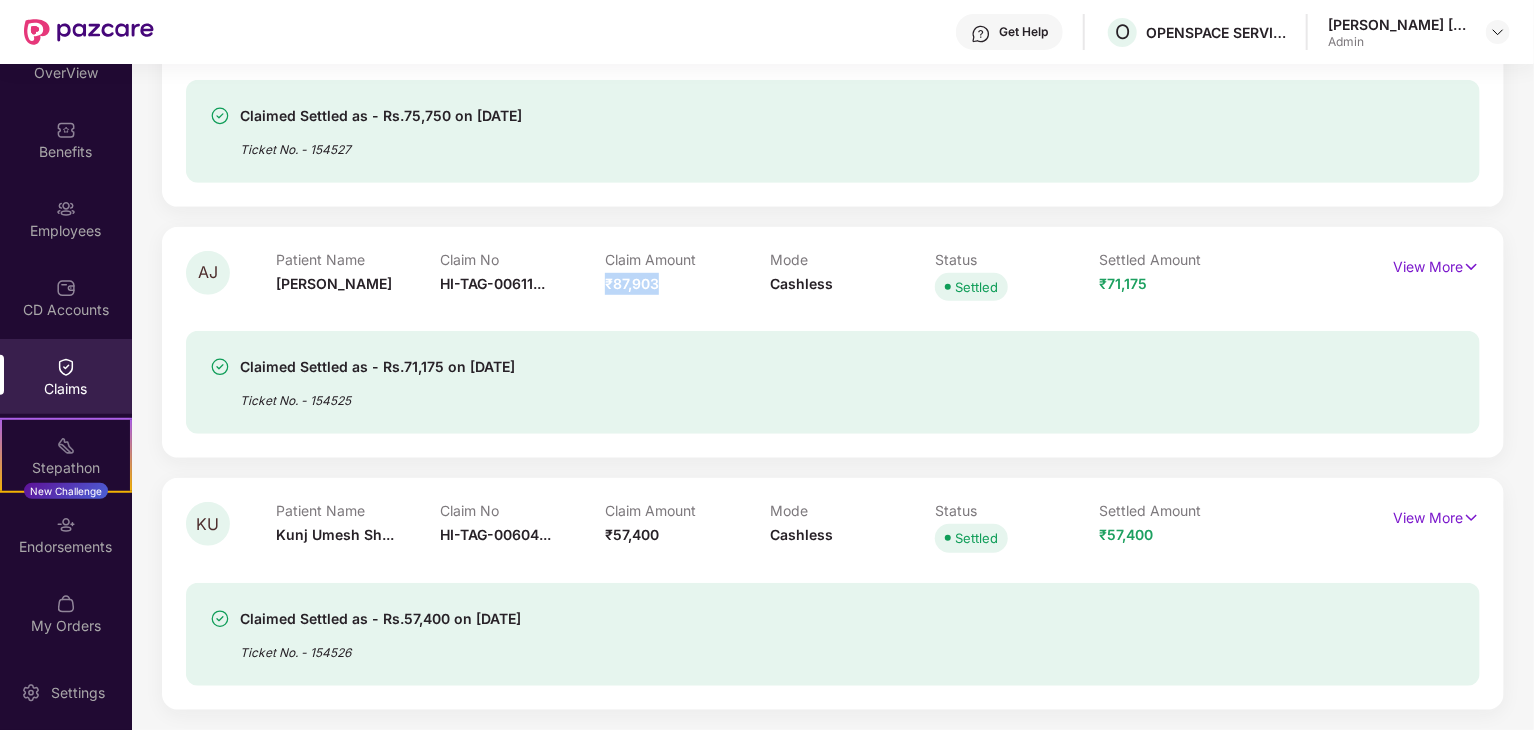 drag, startPoint x: 608, startPoint y: 283, endPoint x: 665, endPoint y: 274, distance: 57.706154 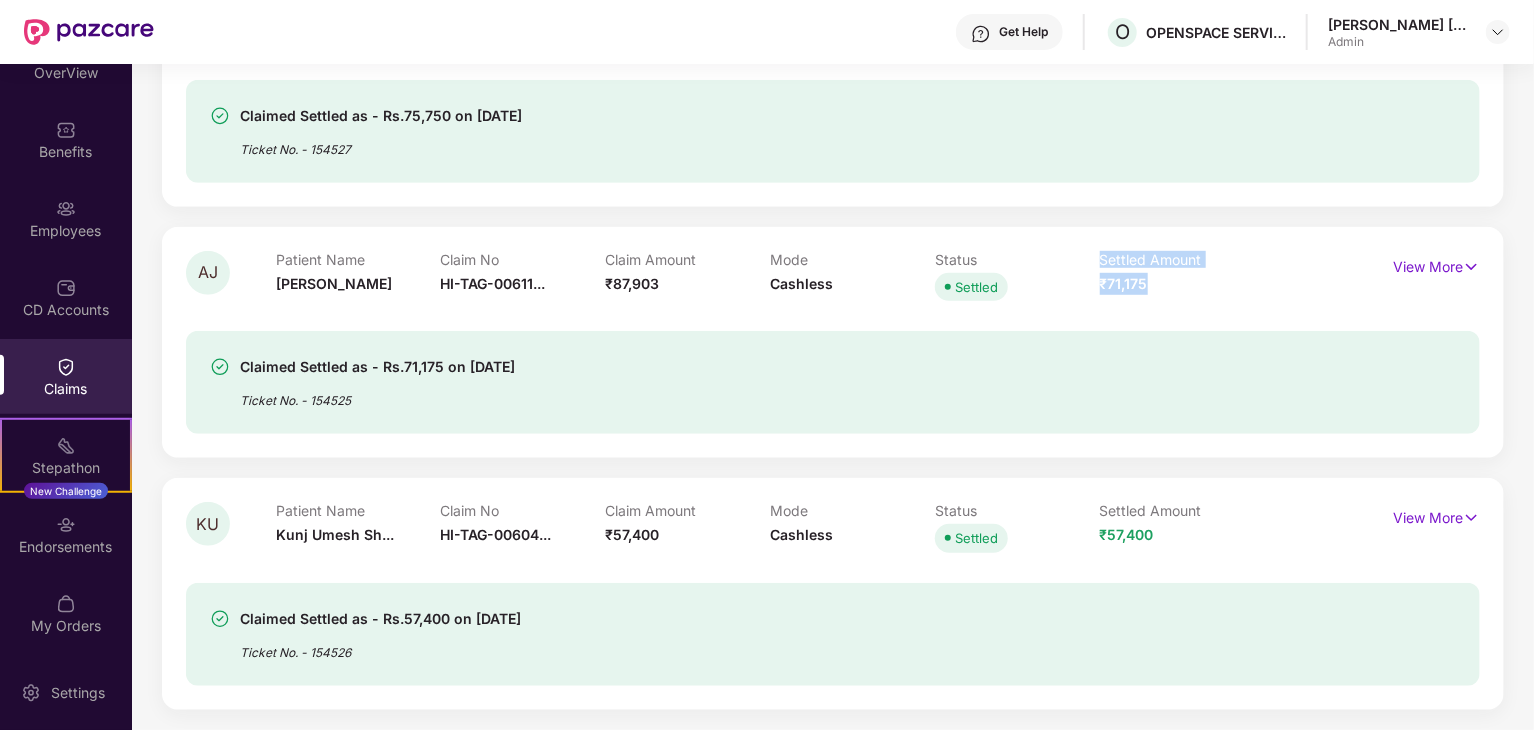 drag, startPoint x: 1084, startPoint y: 299, endPoint x: 1184, endPoint y: 285, distance: 100.97524 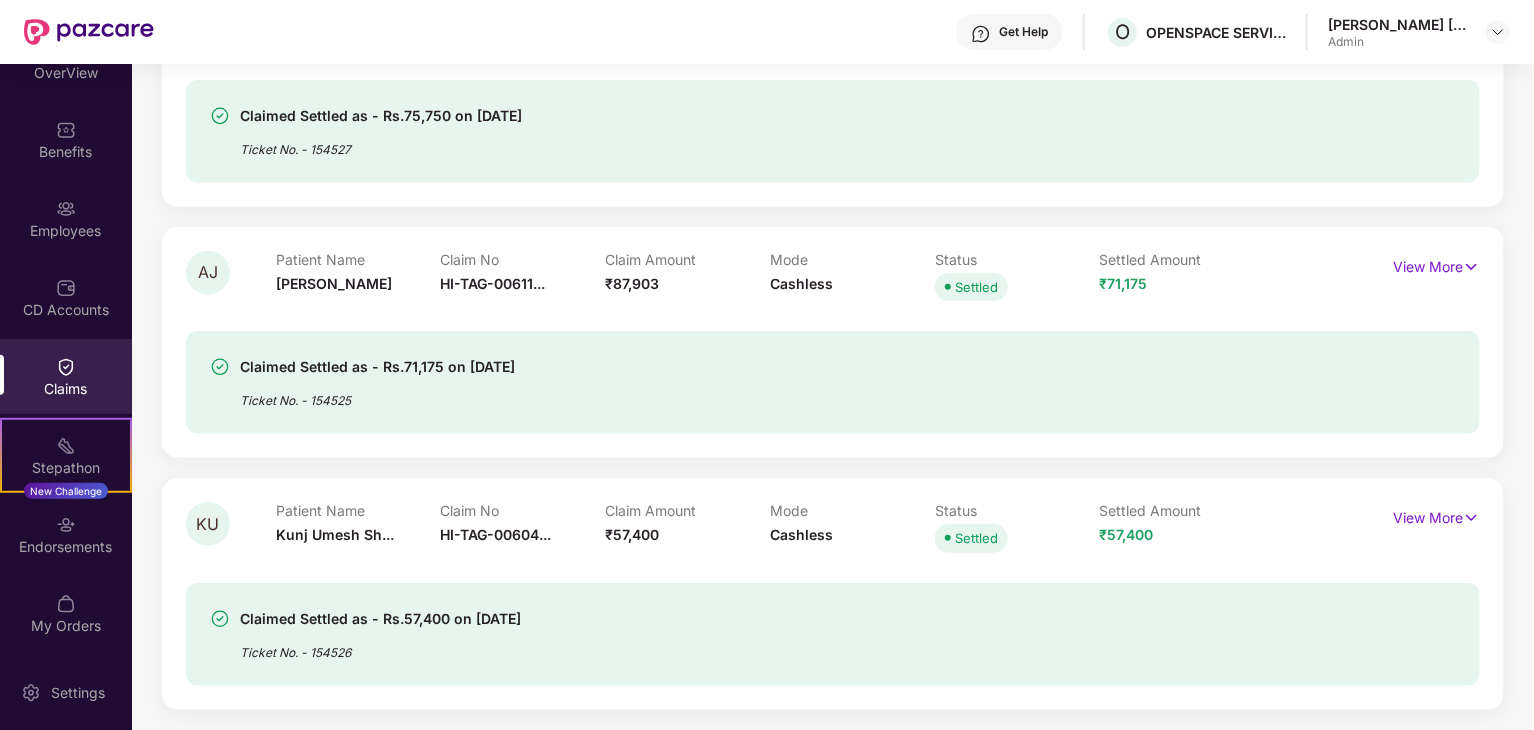 click on "Claimed Settled as - Rs.71,175  on [DATE] Ticket No. - 154525" at bounding box center [729, 382] 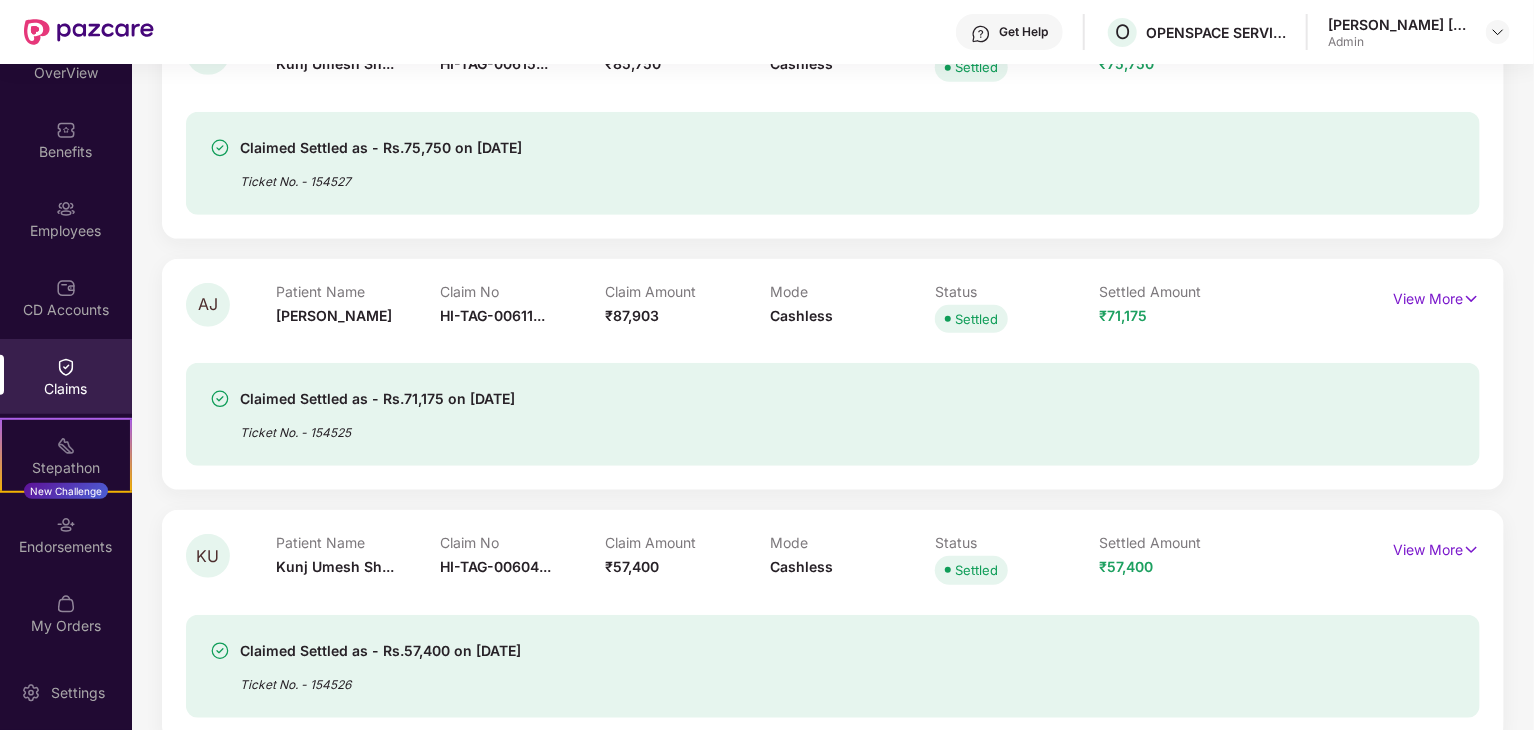 scroll, scrollTop: 562, scrollLeft: 0, axis: vertical 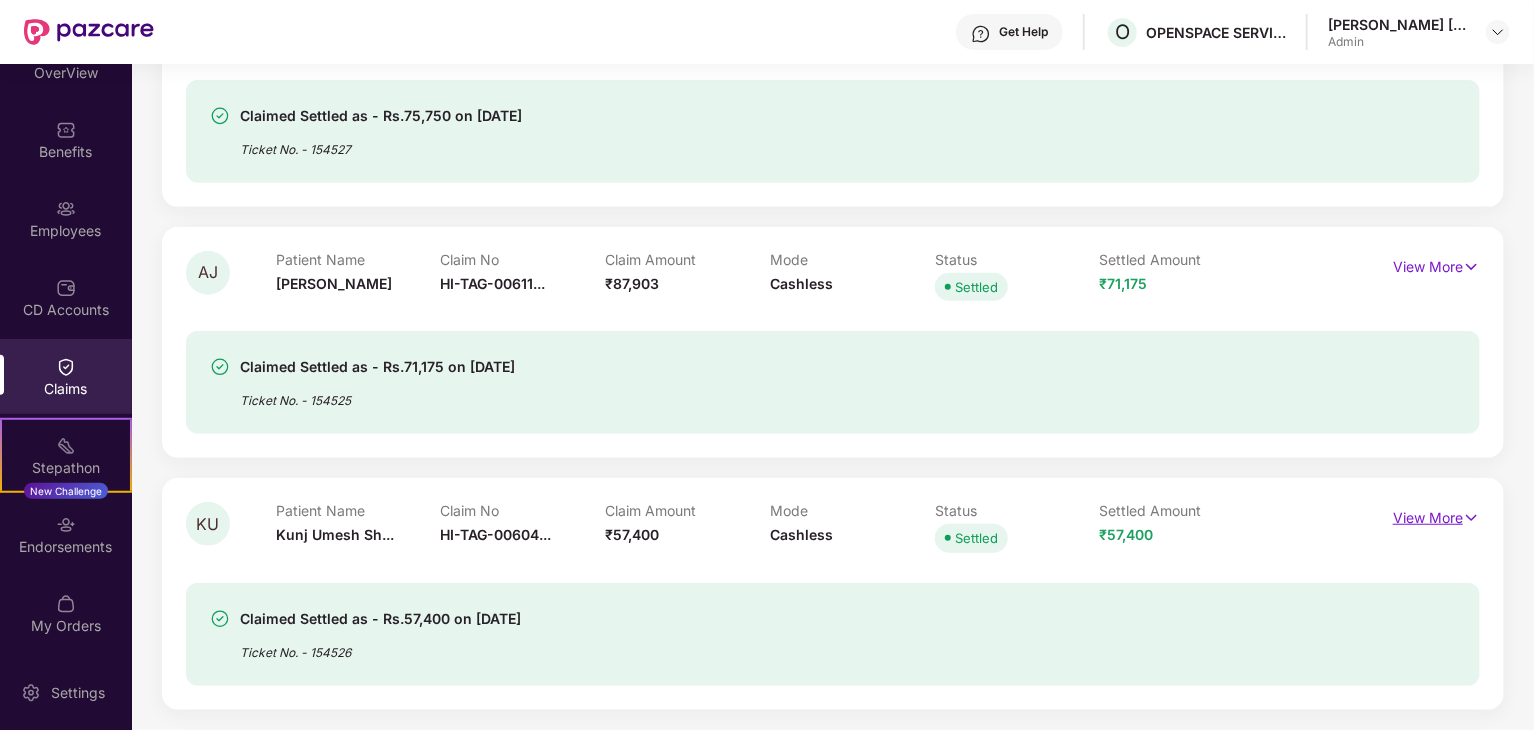 click on "View More" at bounding box center (1436, 515) 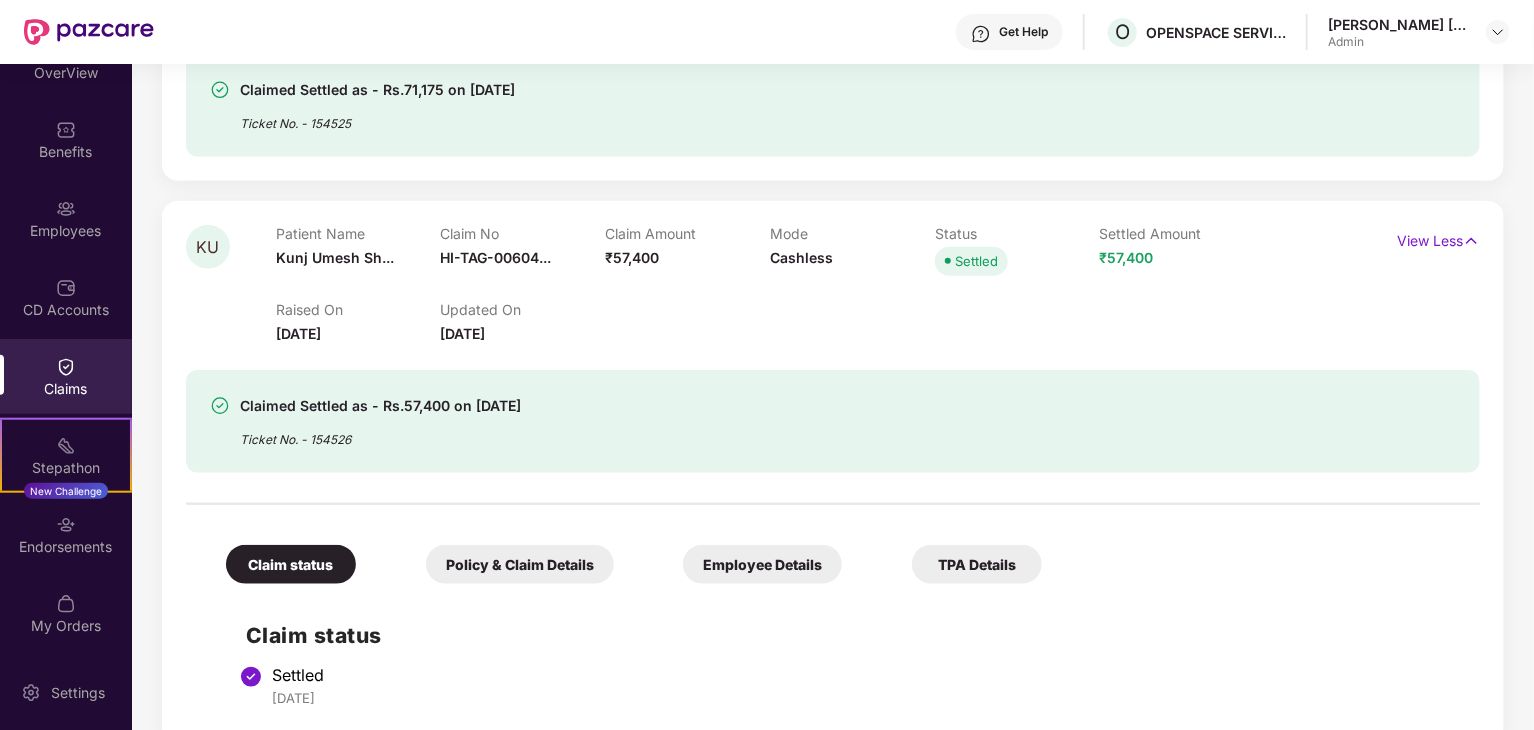 scroll, scrollTop: 872, scrollLeft: 0, axis: vertical 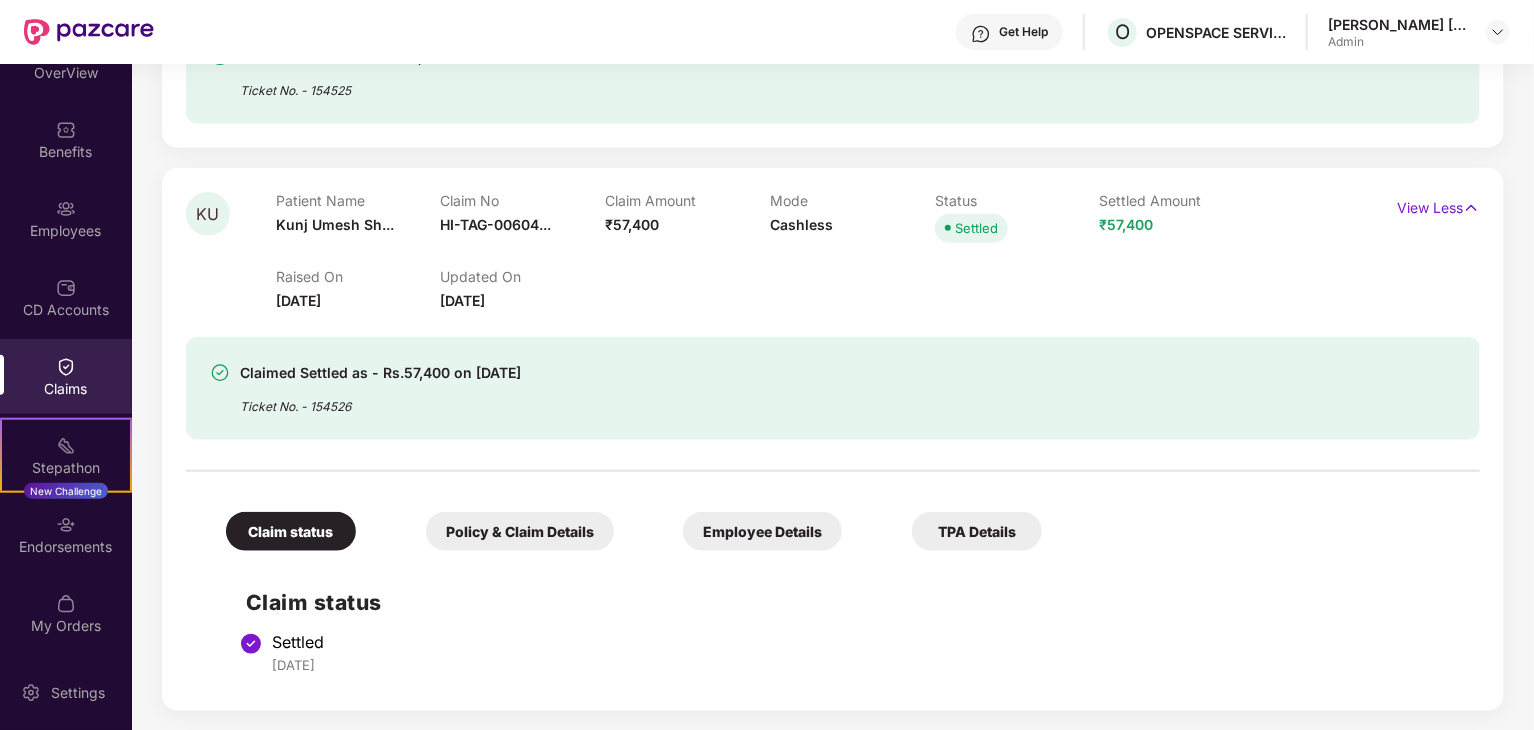 click on "Policy & Claim Details" at bounding box center [520, 531] 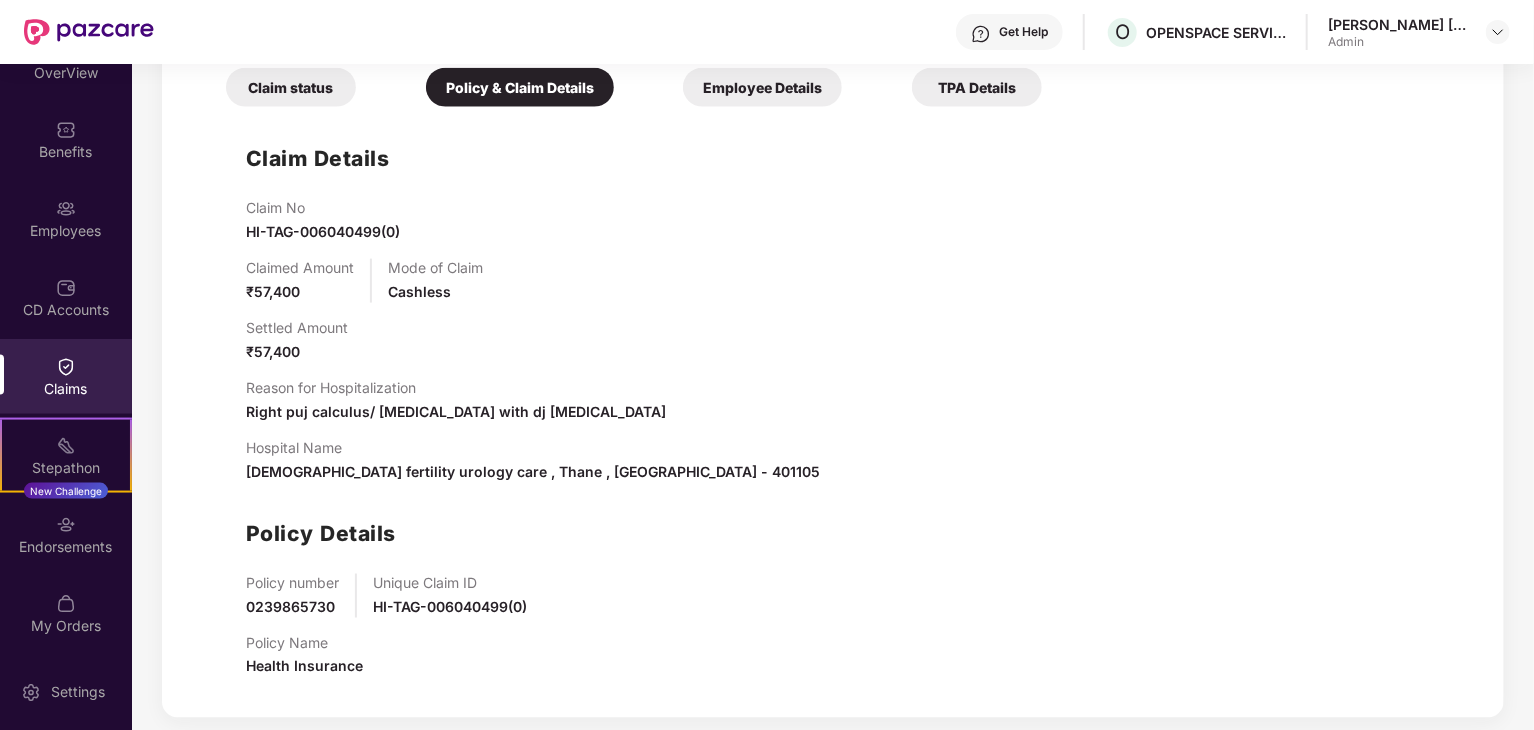 scroll, scrollTop: 1324, scrollLeft: 0, axis: vertical 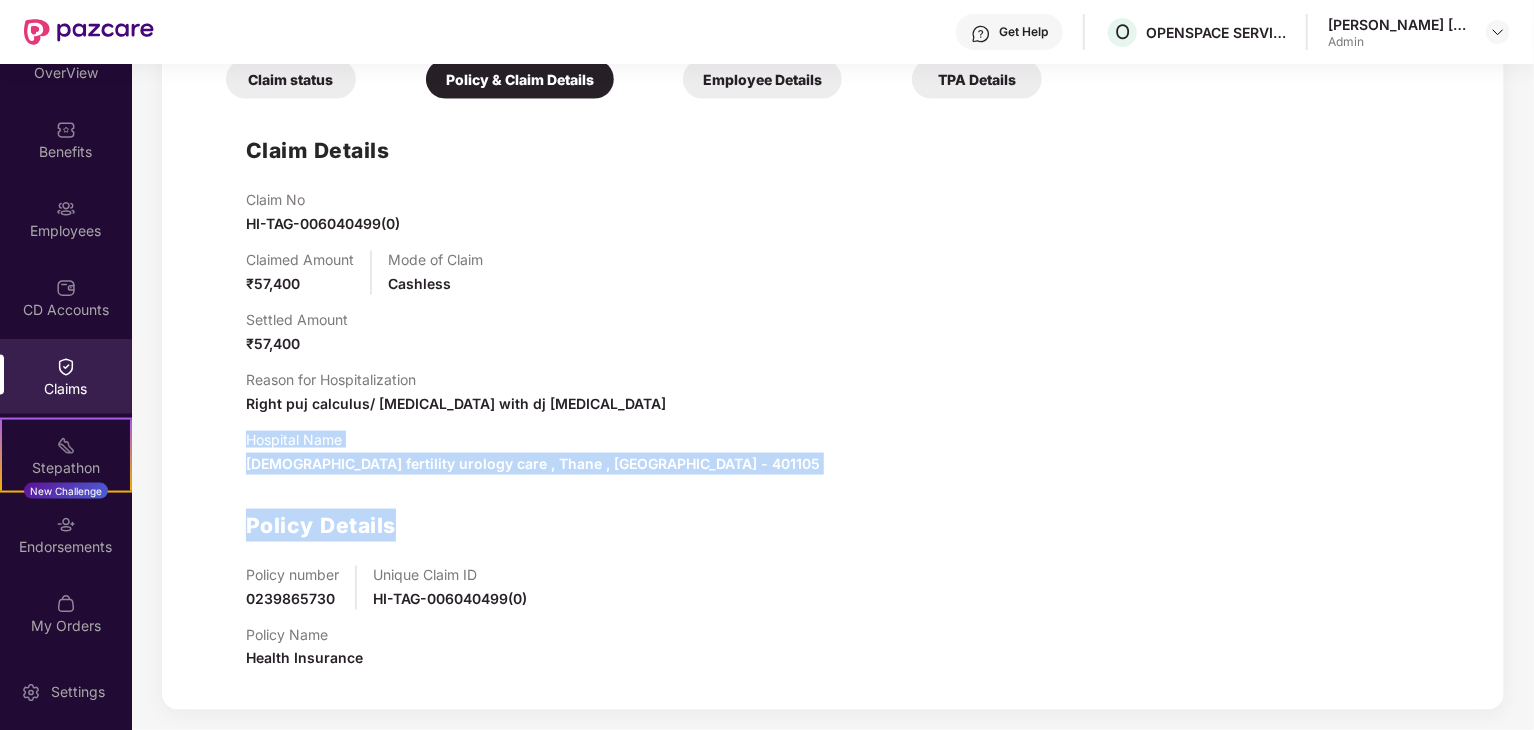 drag, startPoint x: 240, startPoint y: 441, endPoint x: 485, endPoint y: 474, distance: 247.21246 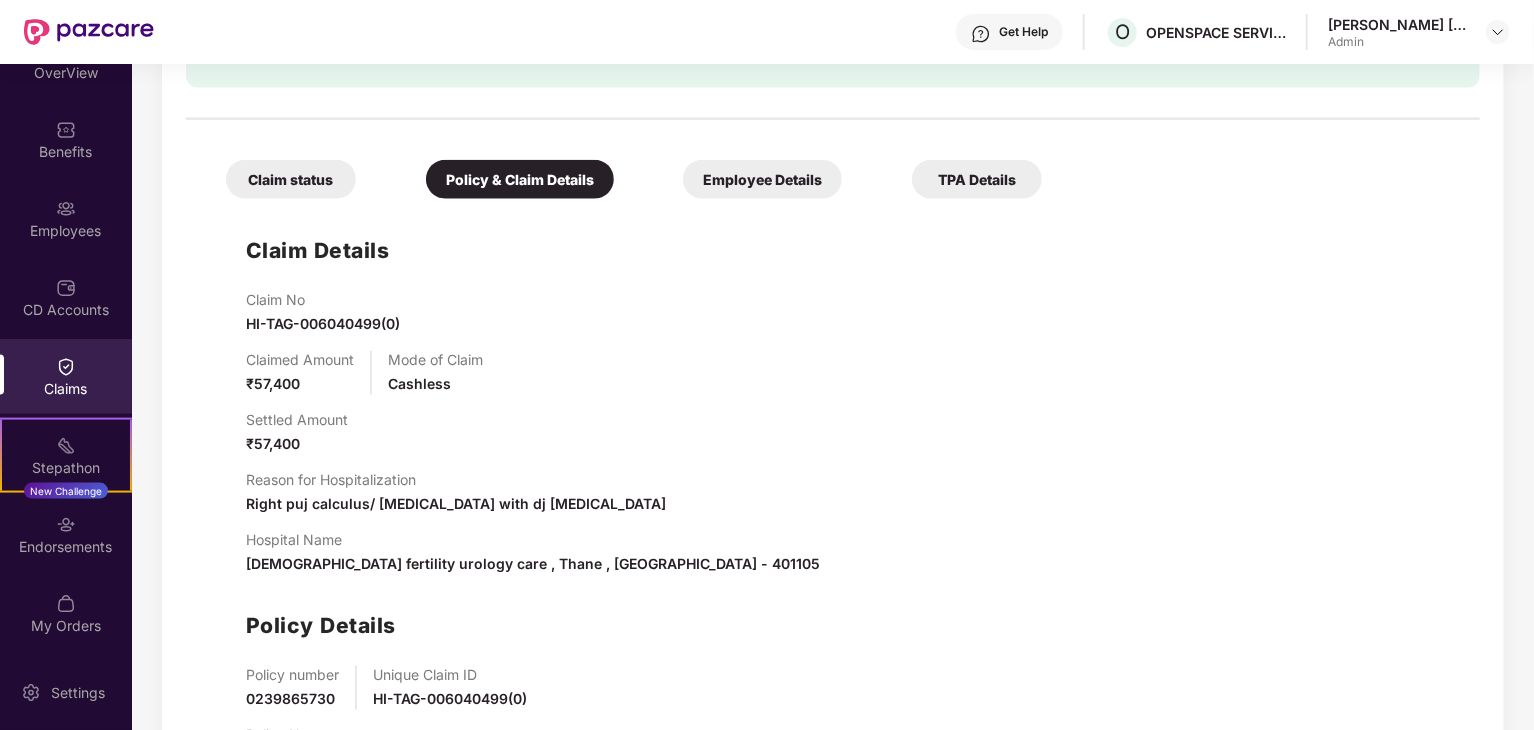 click on "Employee Details" at bounding box center (762, 179) 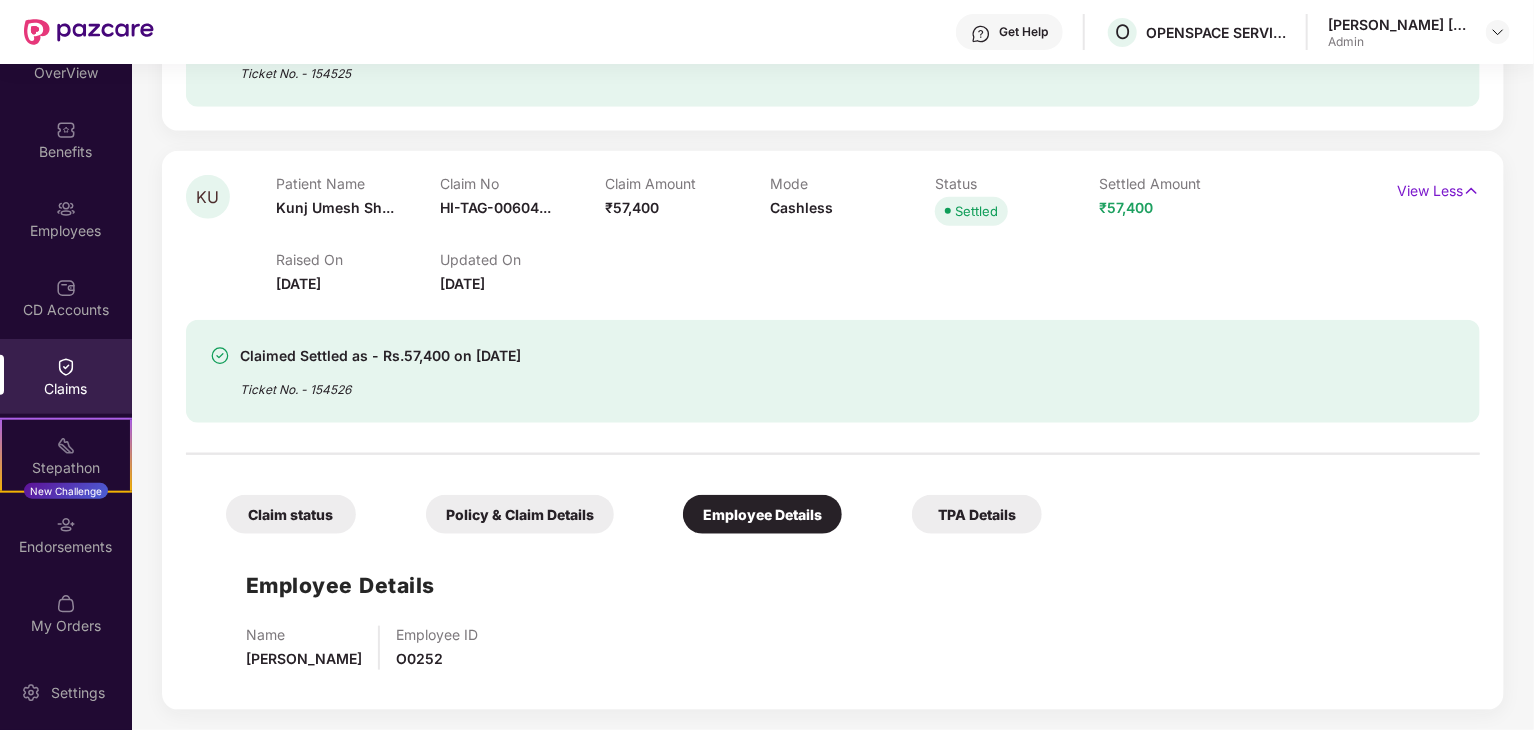 scroll, scrollTop: 888, scrollLeft: 0, axis: vertical 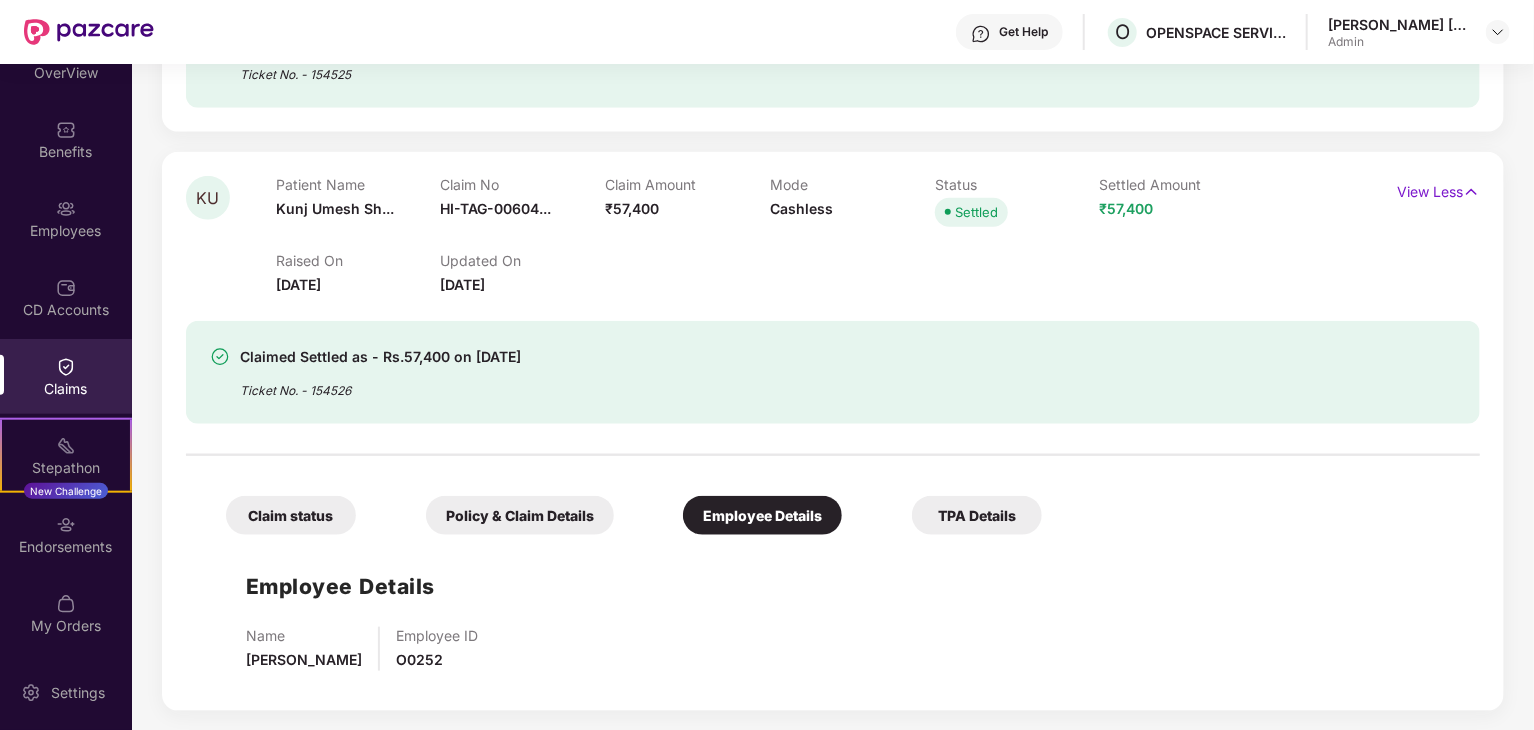click on "Policy & Claim Details" at bounding box center (520, 515) 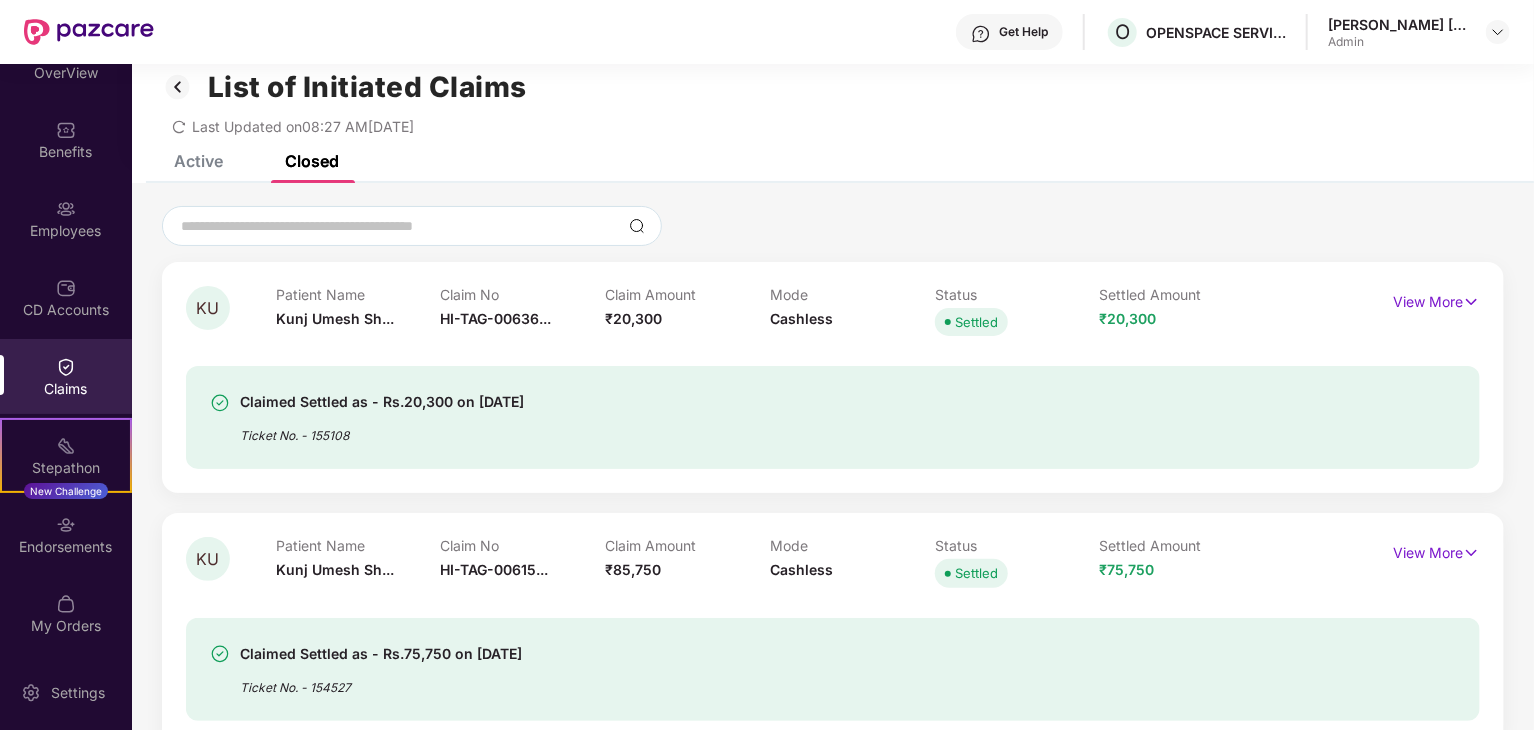 scroll, scrollTop: 0, scrollLeft: 0, axis: both 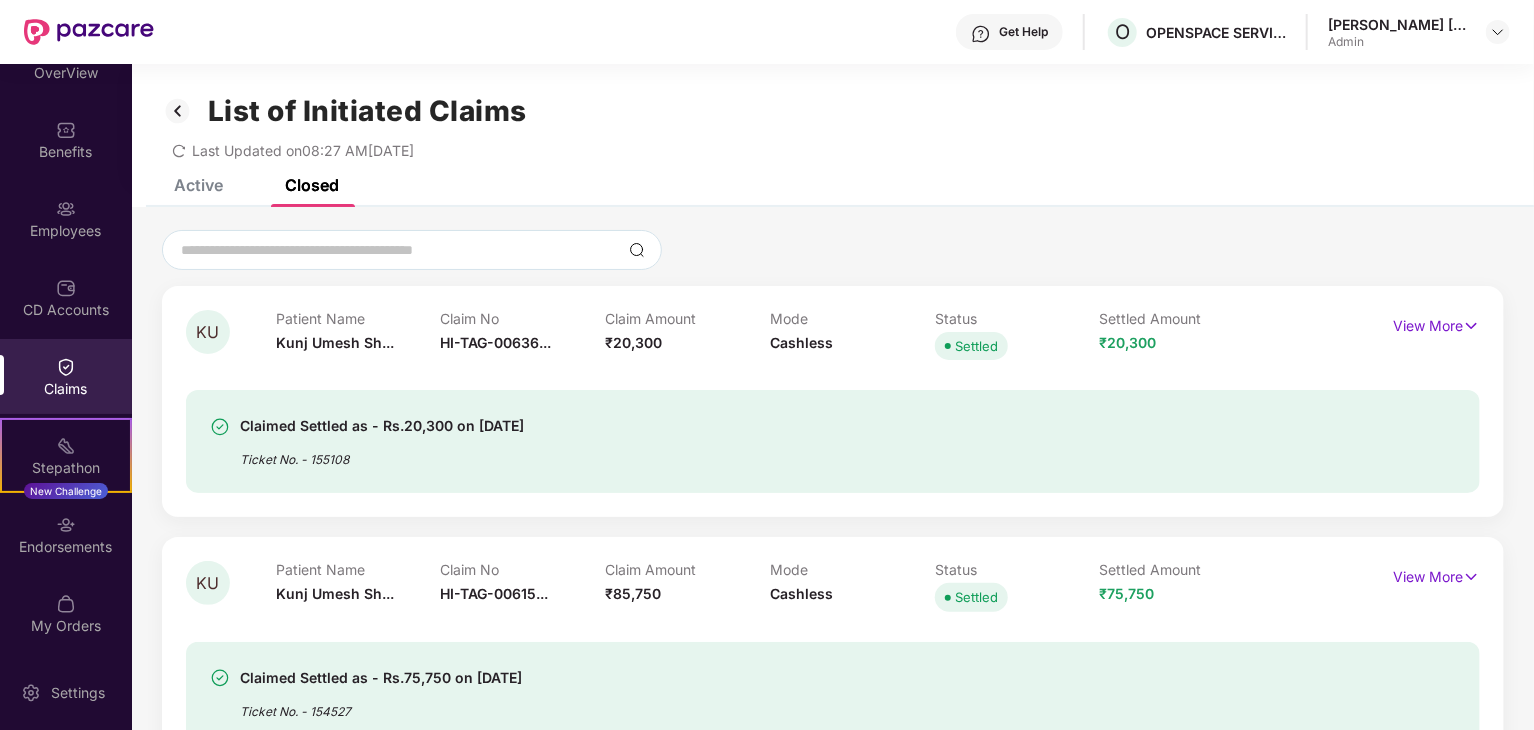 click at bounding box center (178, 111) 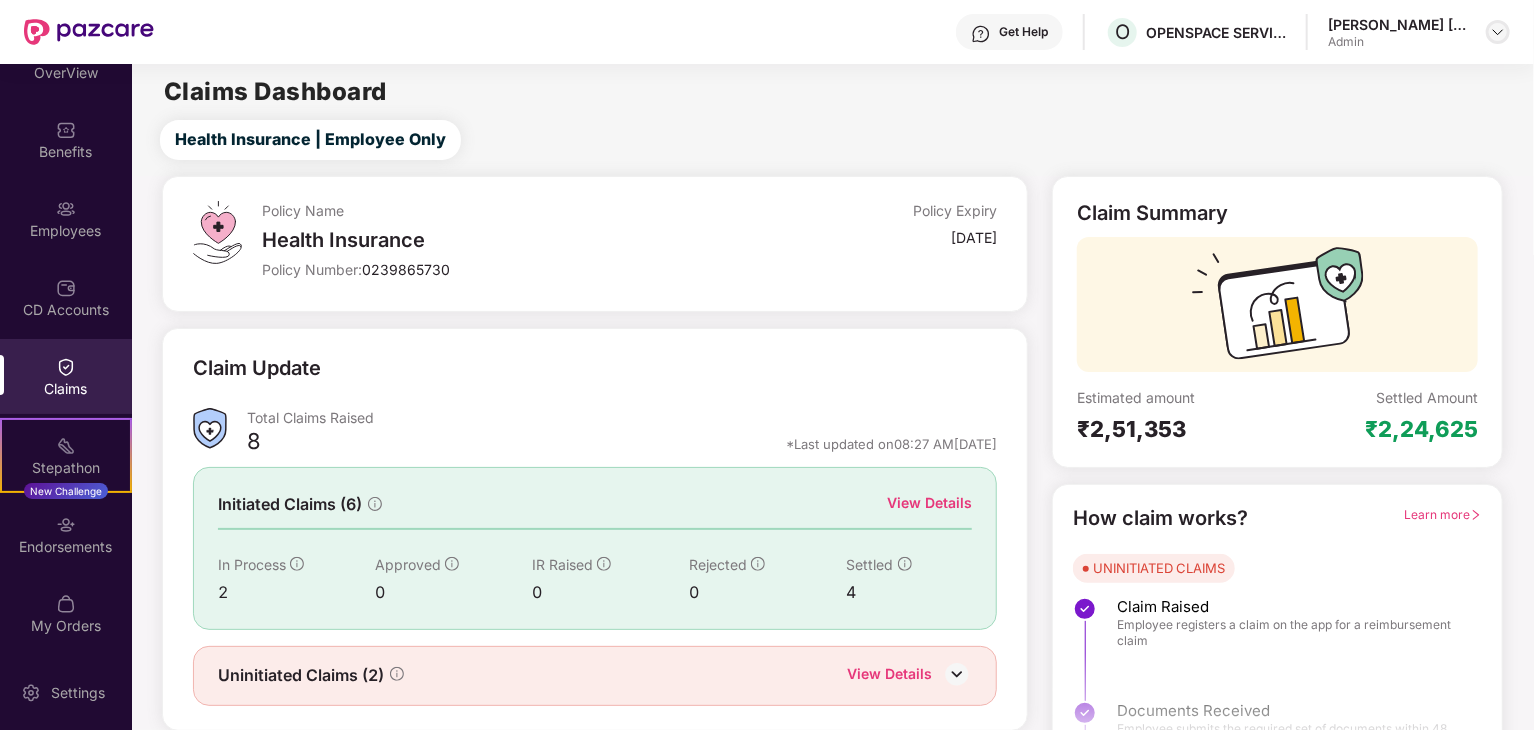 click at bounding box center (1498, 32) 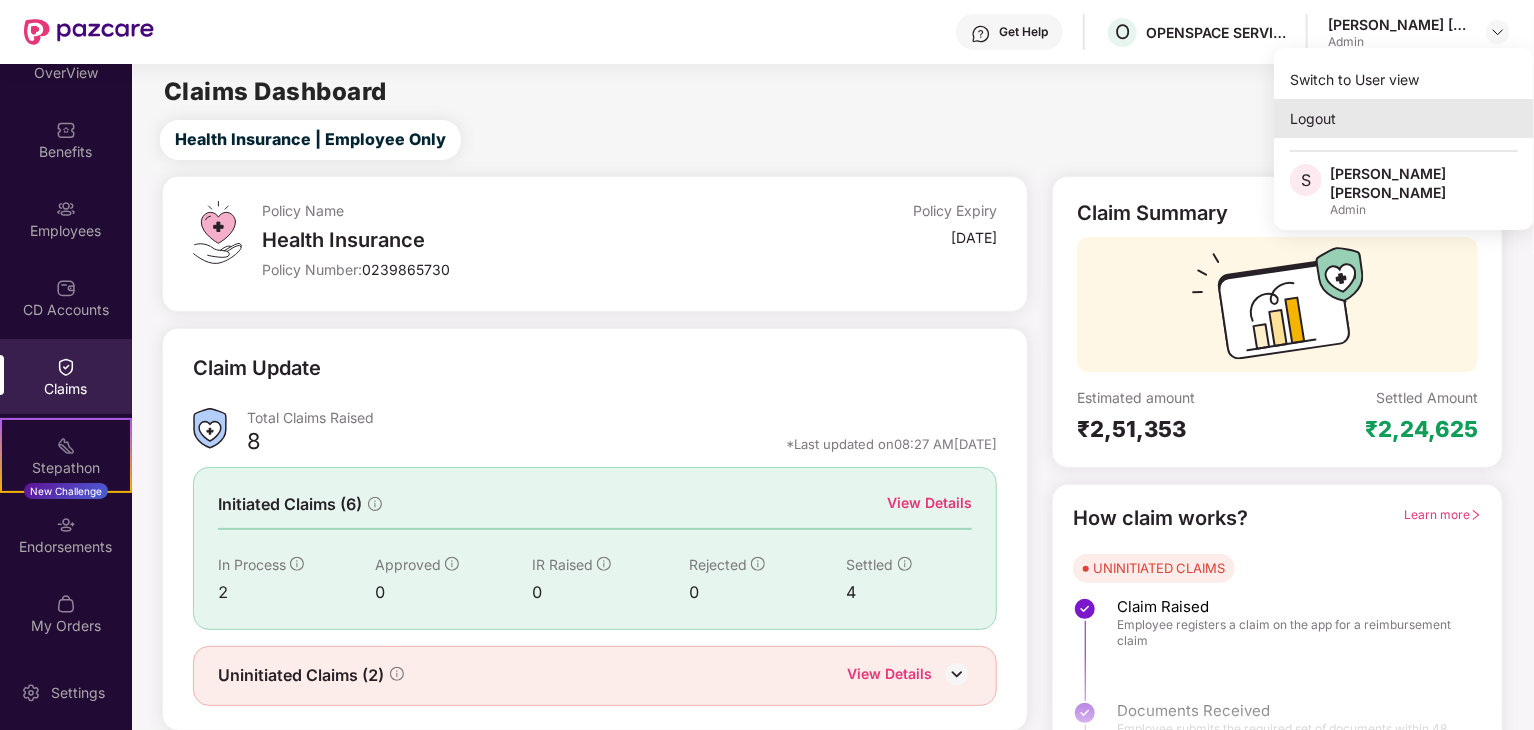 click on "Logout" at bounding box center (1404, 118) 